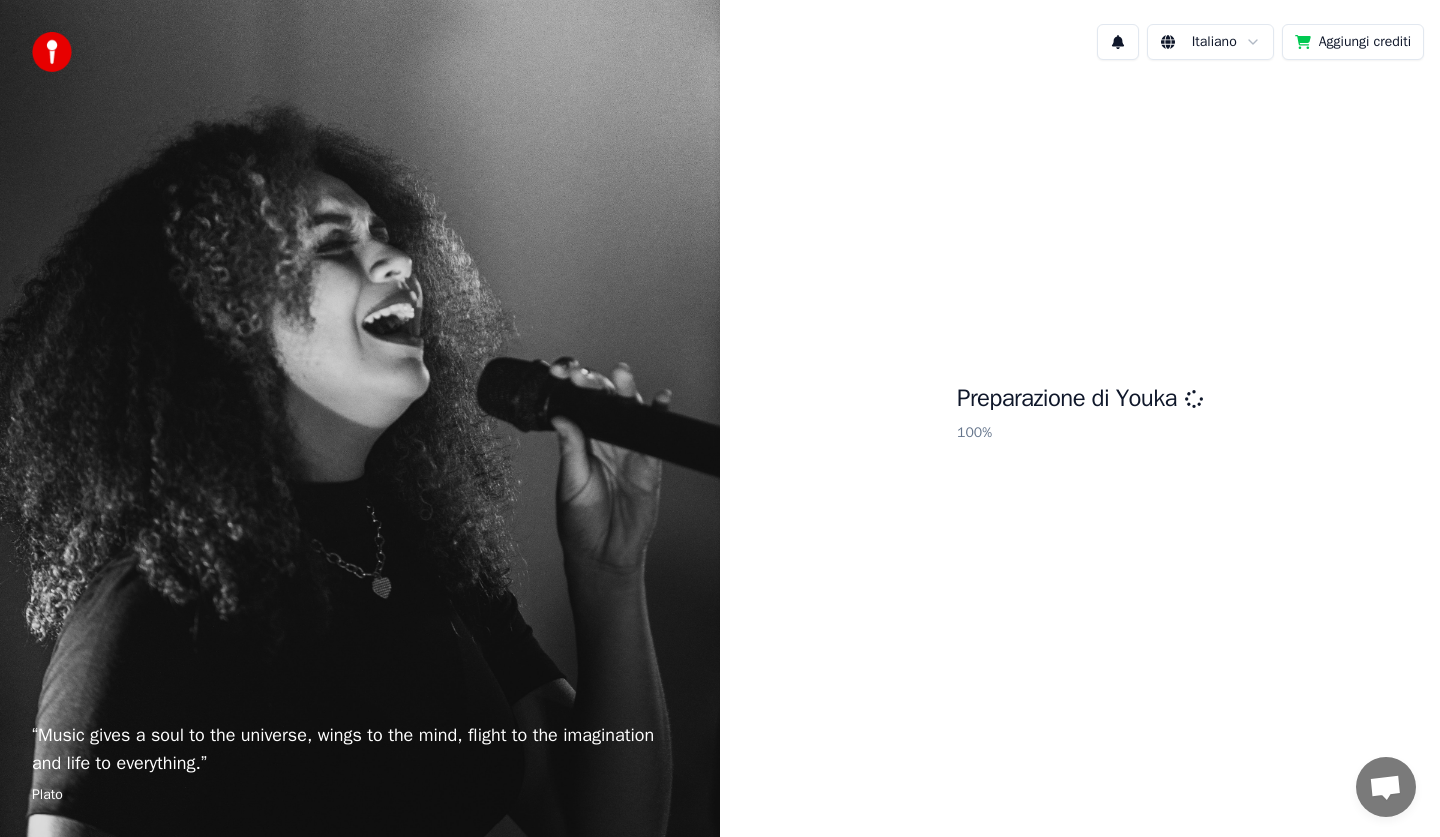 scroll, scrollTop: 0, scrollLeft: 0, axis: both 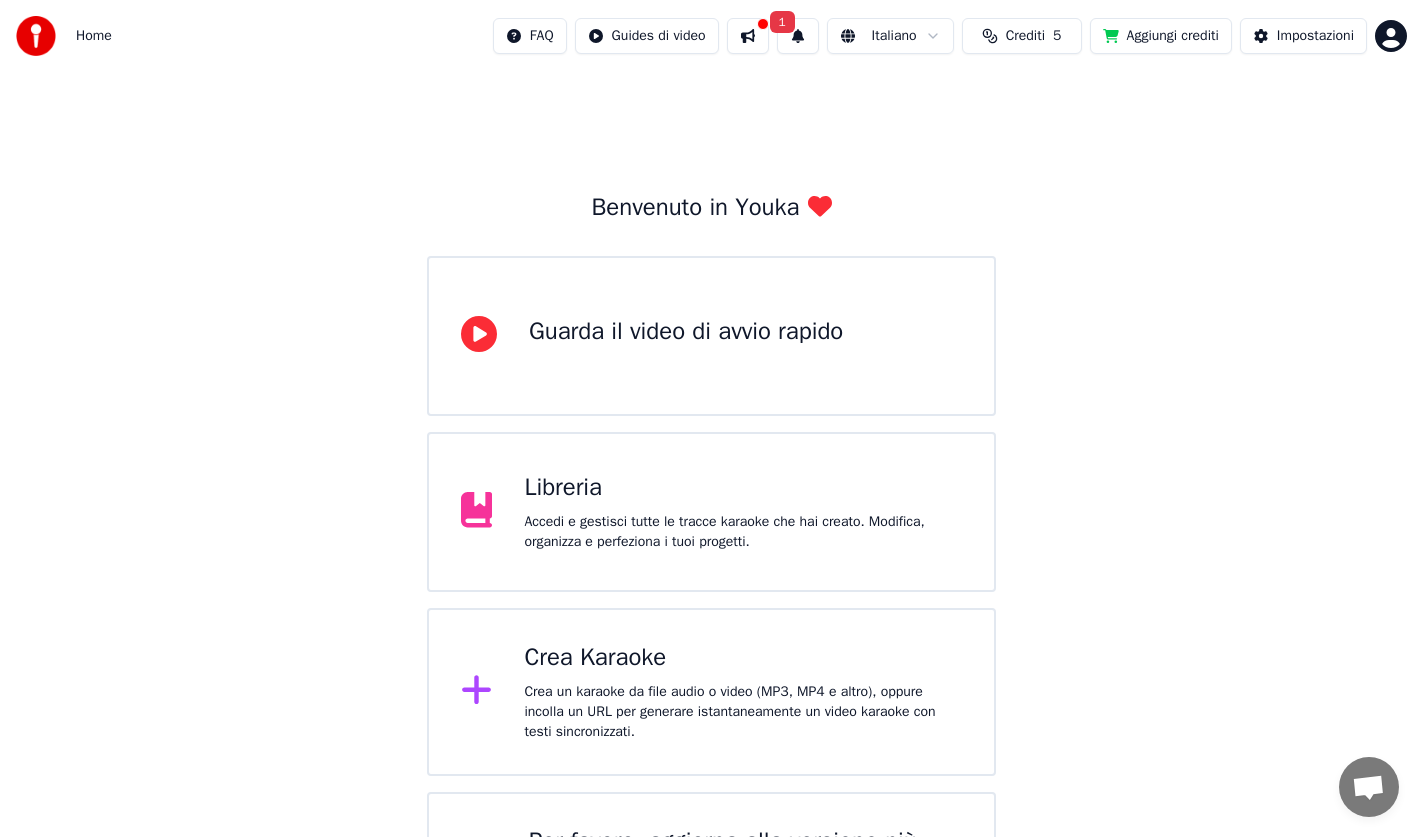 click on "Crea un karaoke da file audio o video (MP3, MP4 e altro), oppure incolla un URL per generare istantaneamente un video karaoke con testi sincronizzati." at bounding box center (743, 712) 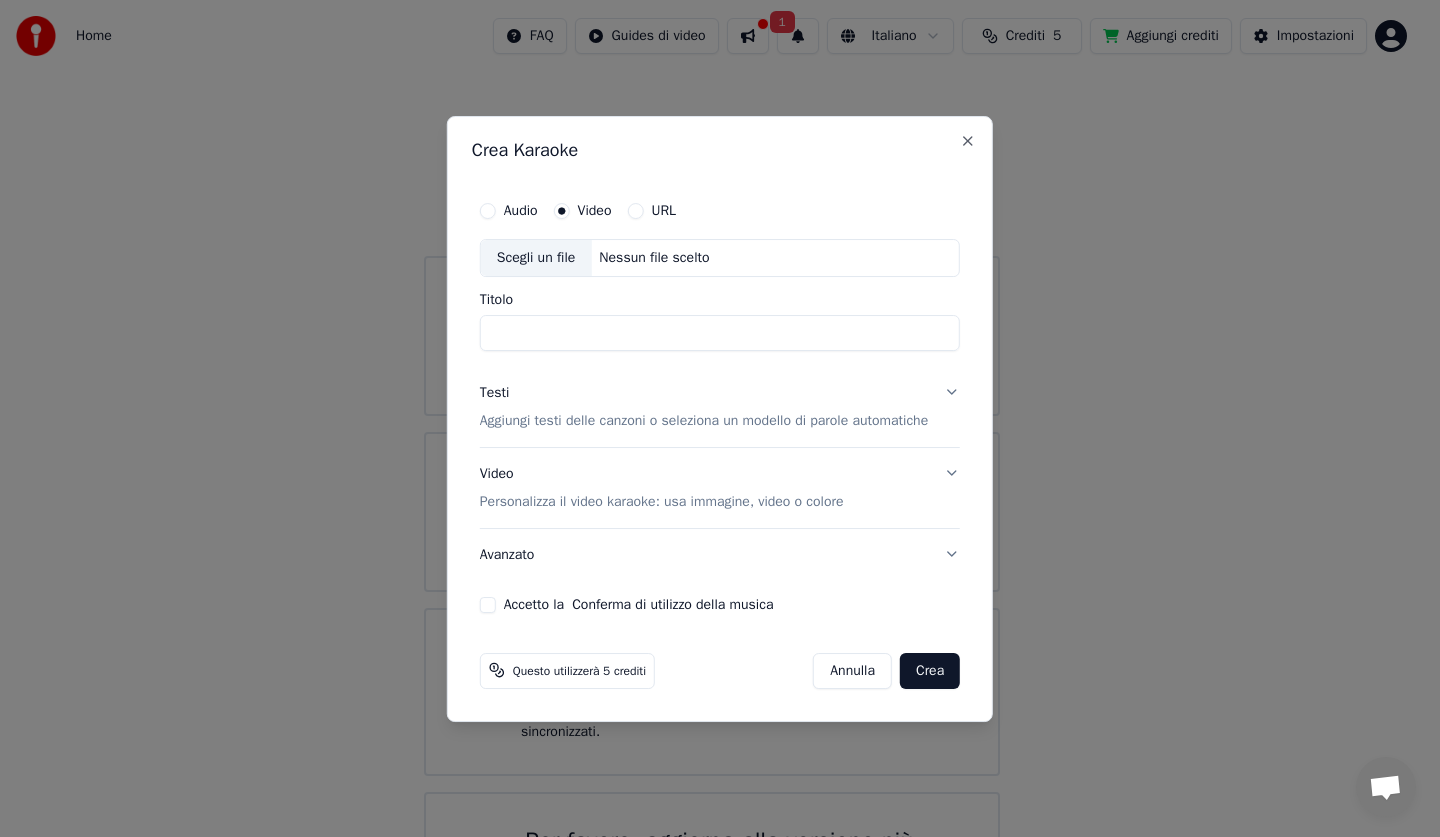 click on "Scegli un file" at bounding box center (536, 258) 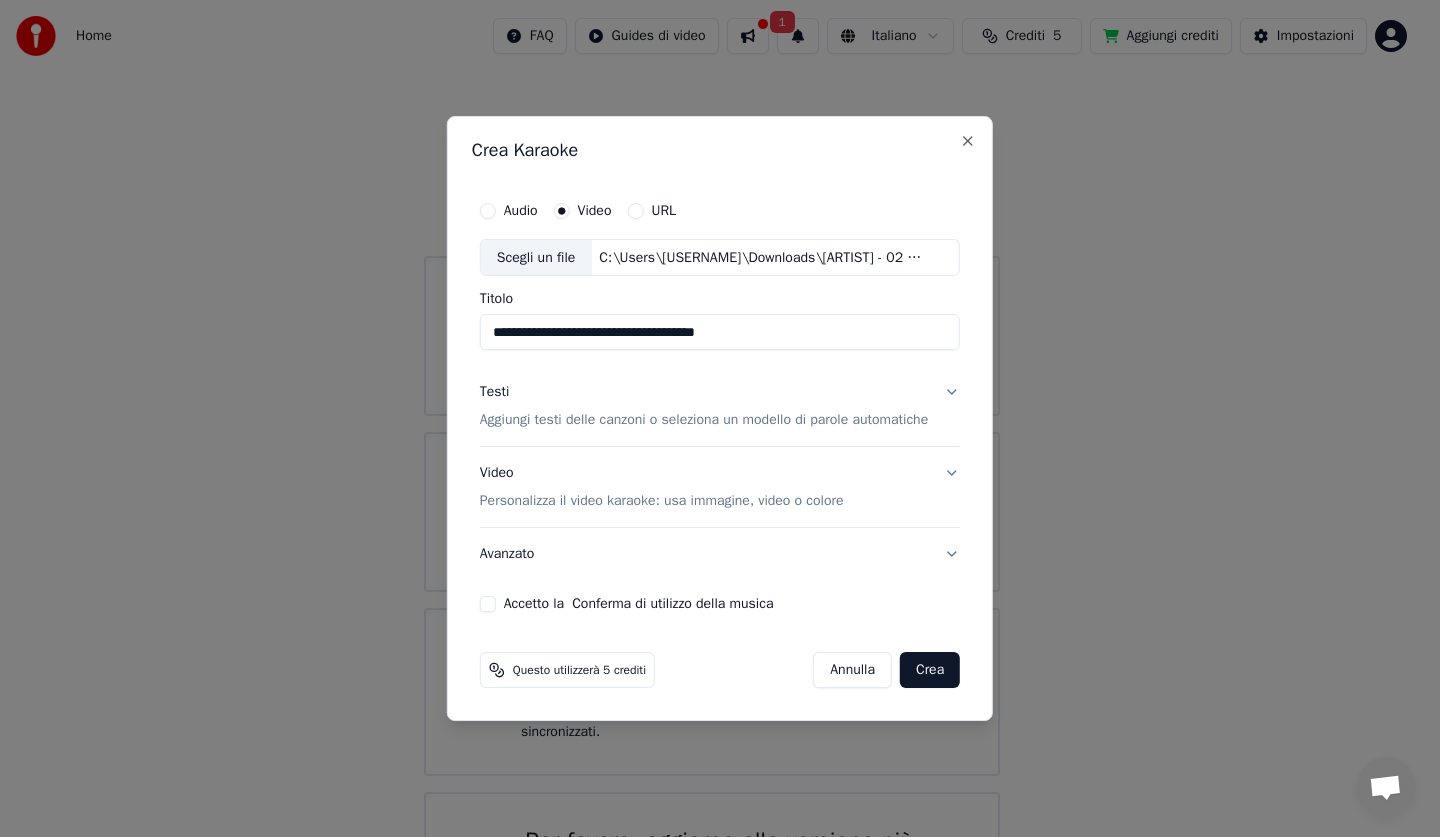 drag, startPoint x: 480, startPoint y: 334, endPoint x: 502, endPoint y: 384, distance: 54.626 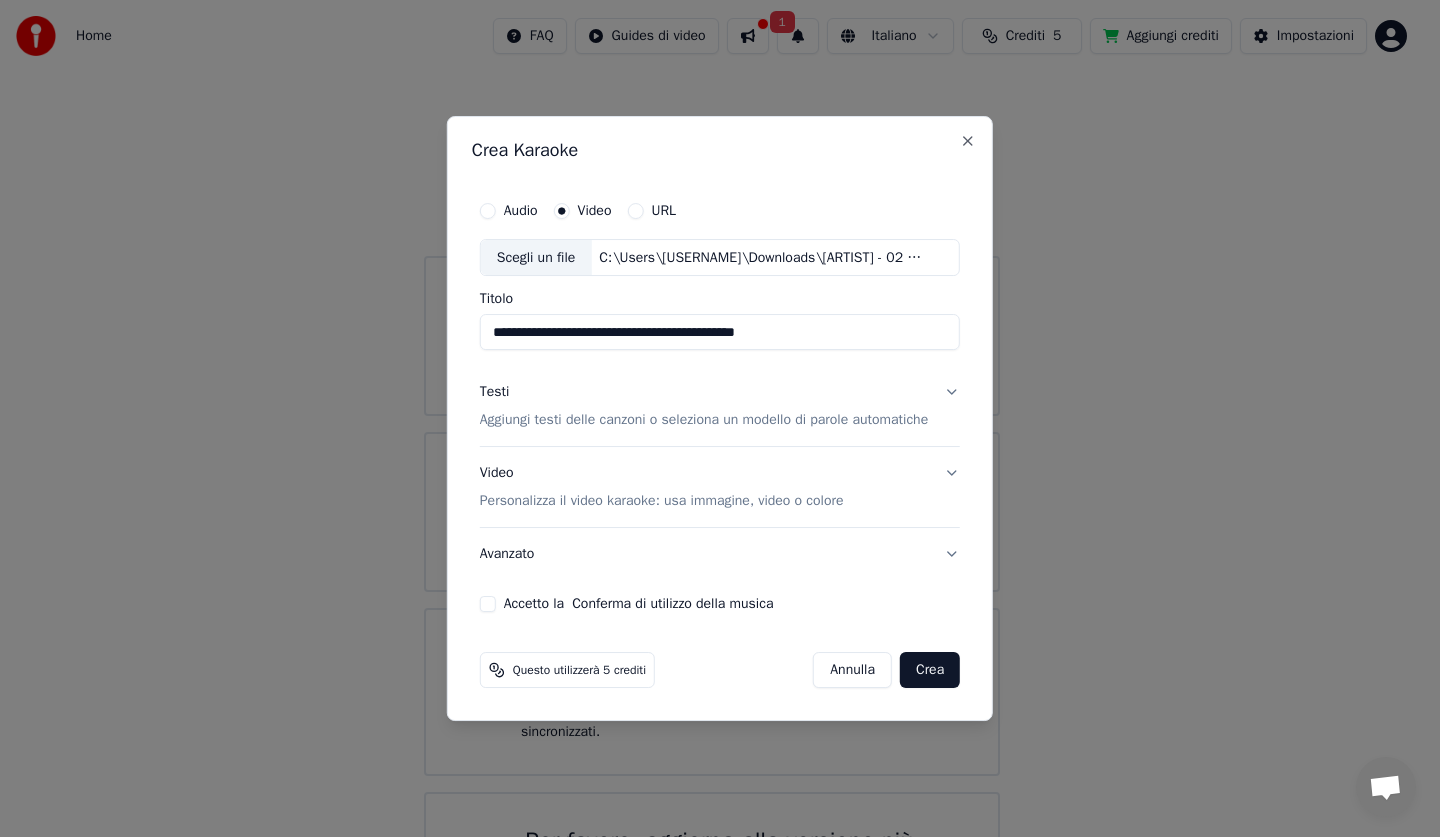 type on "**********" 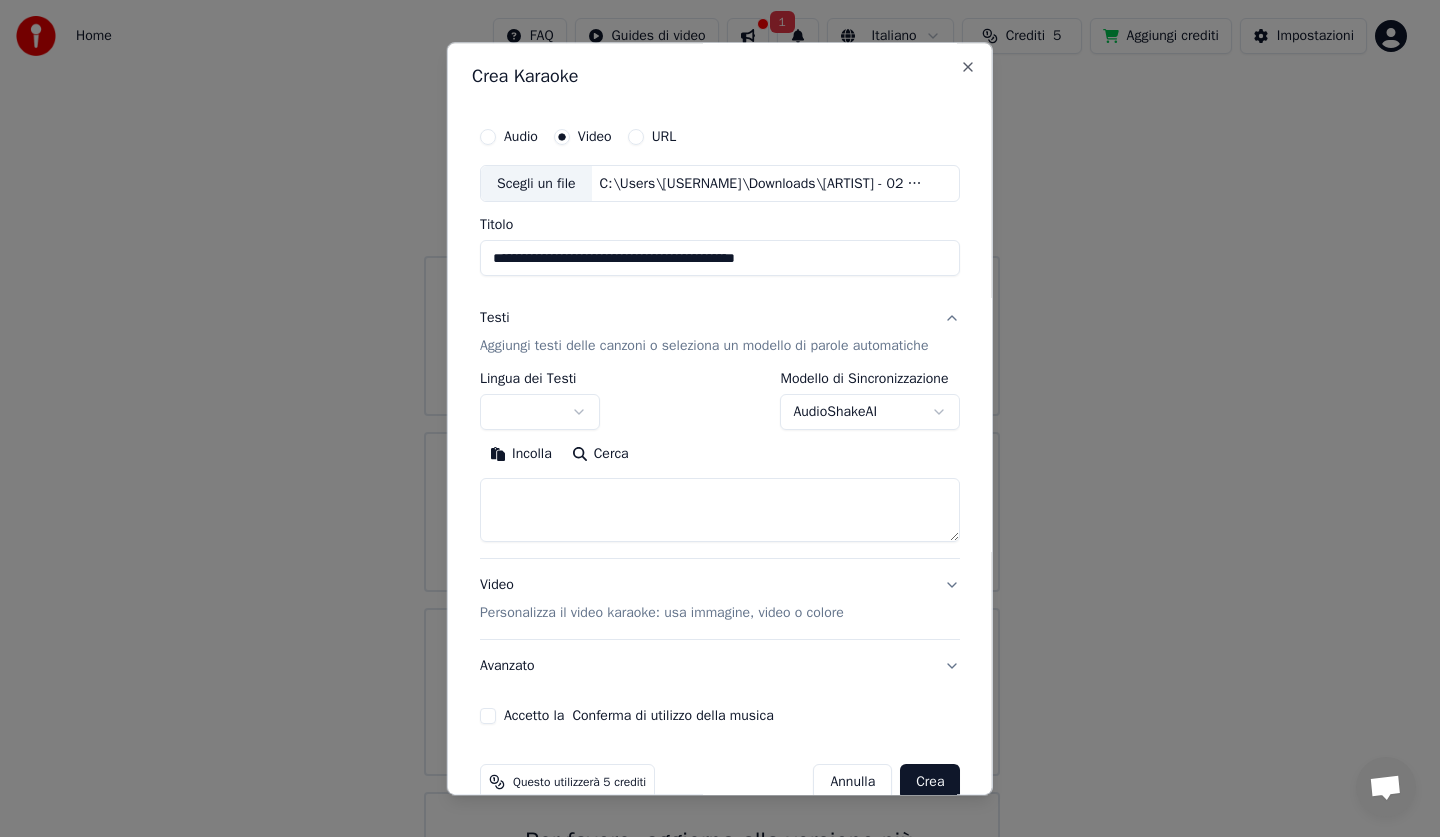 click at bounding box center [540, 413] 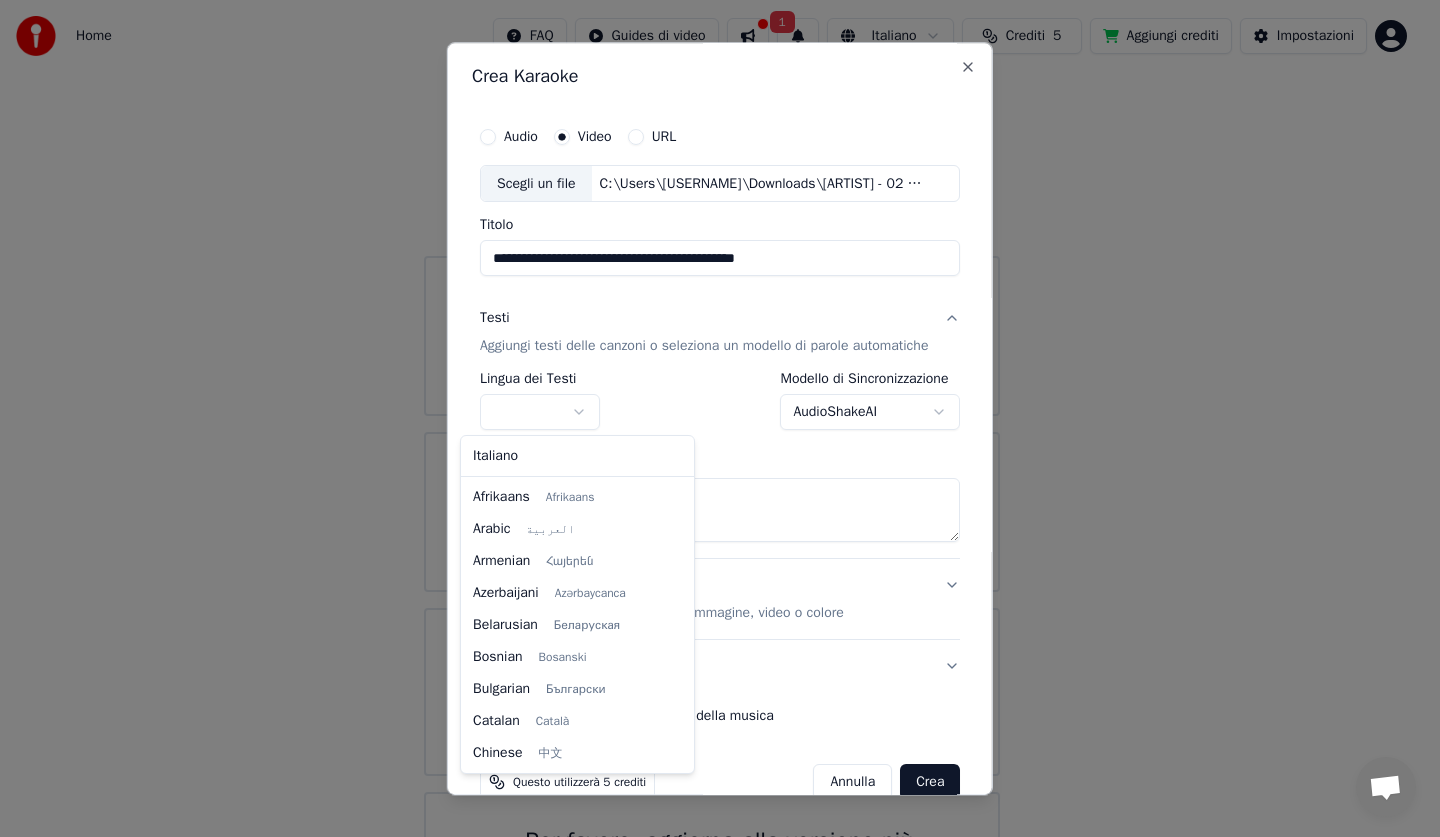 select on "**" 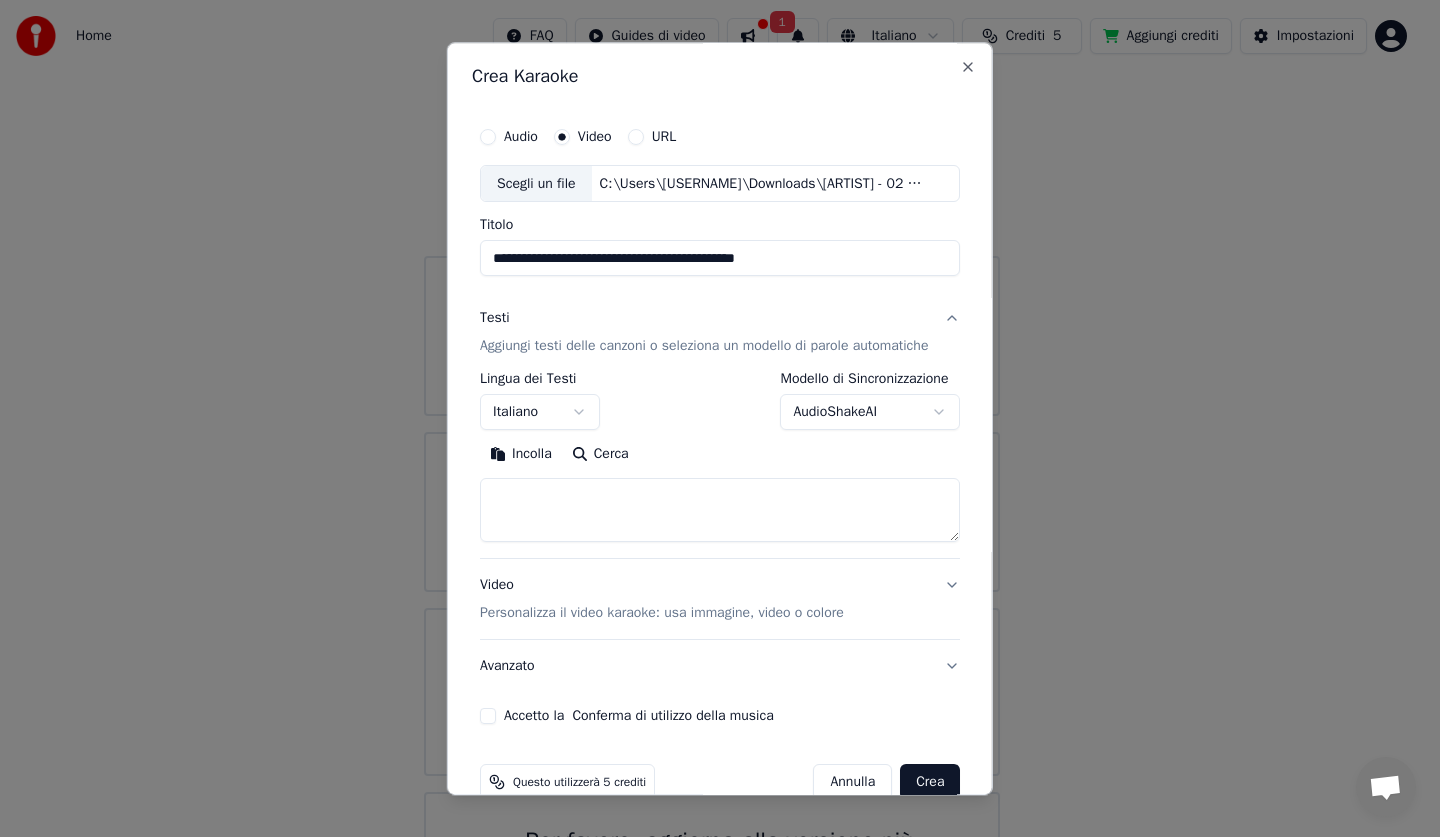 click at bounding box center (720, 511) 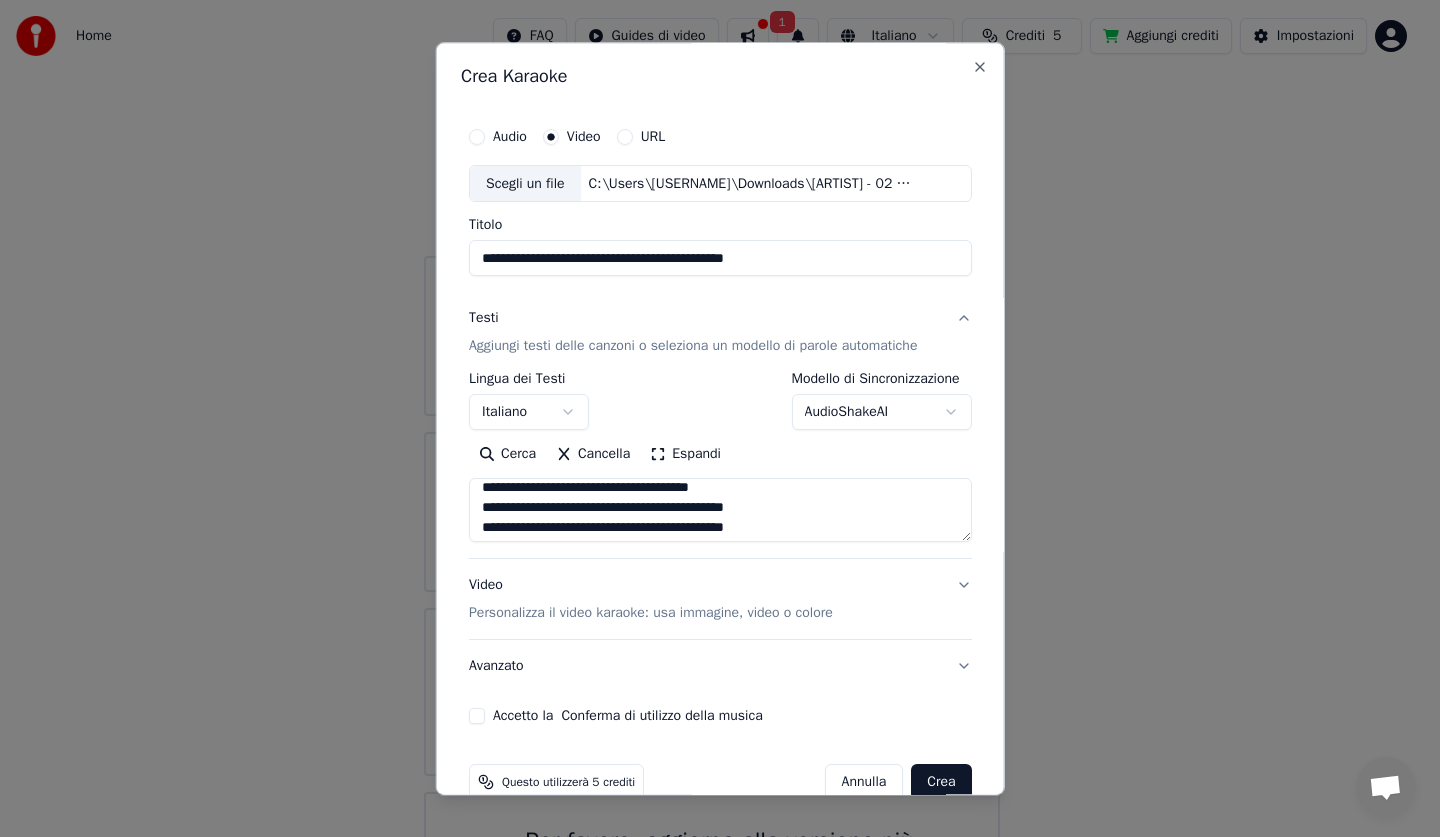 scroll, scrollTop: 0, scrollLeft: 0, axis: both 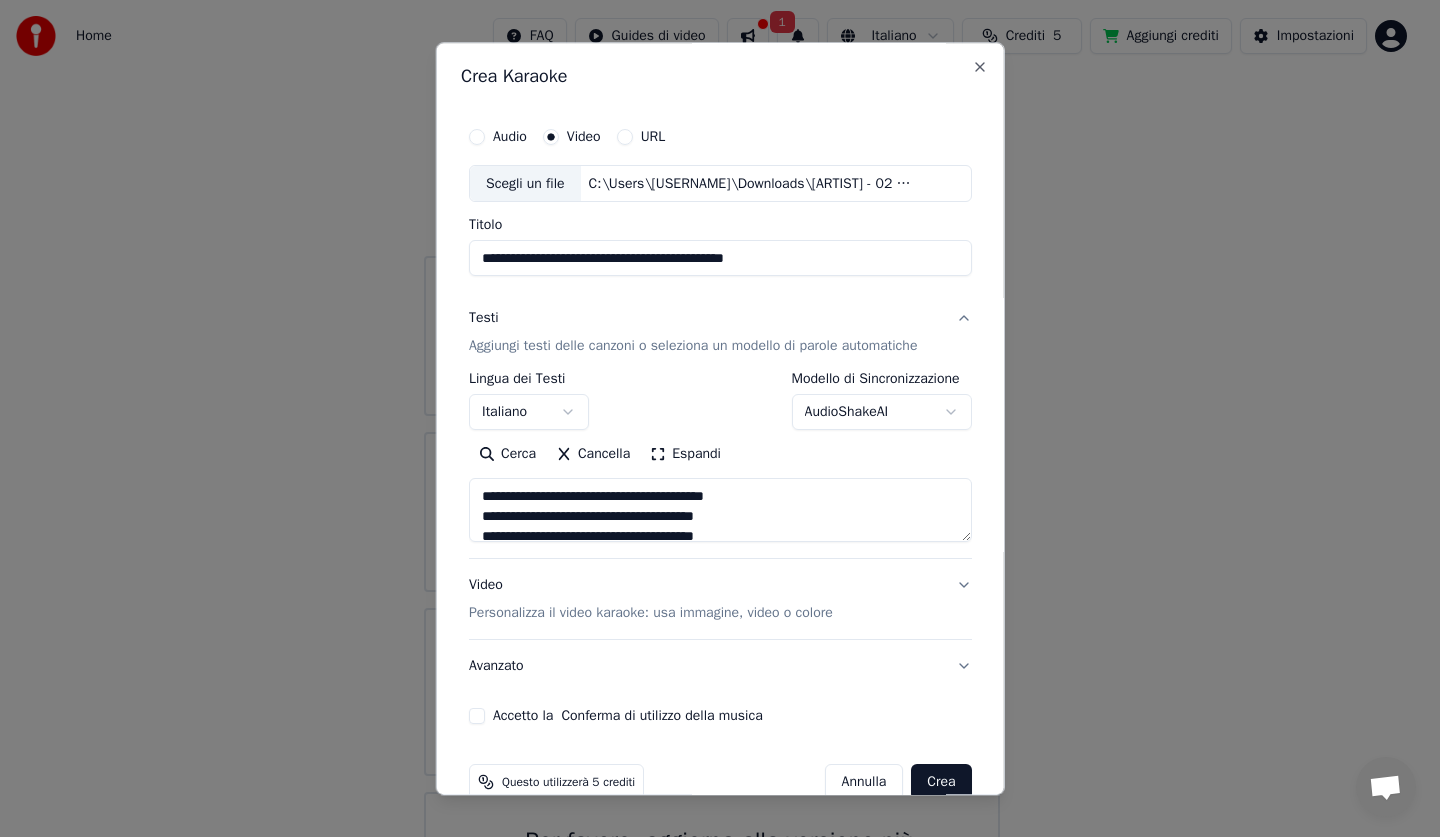 click at bounding box center [720, 511] 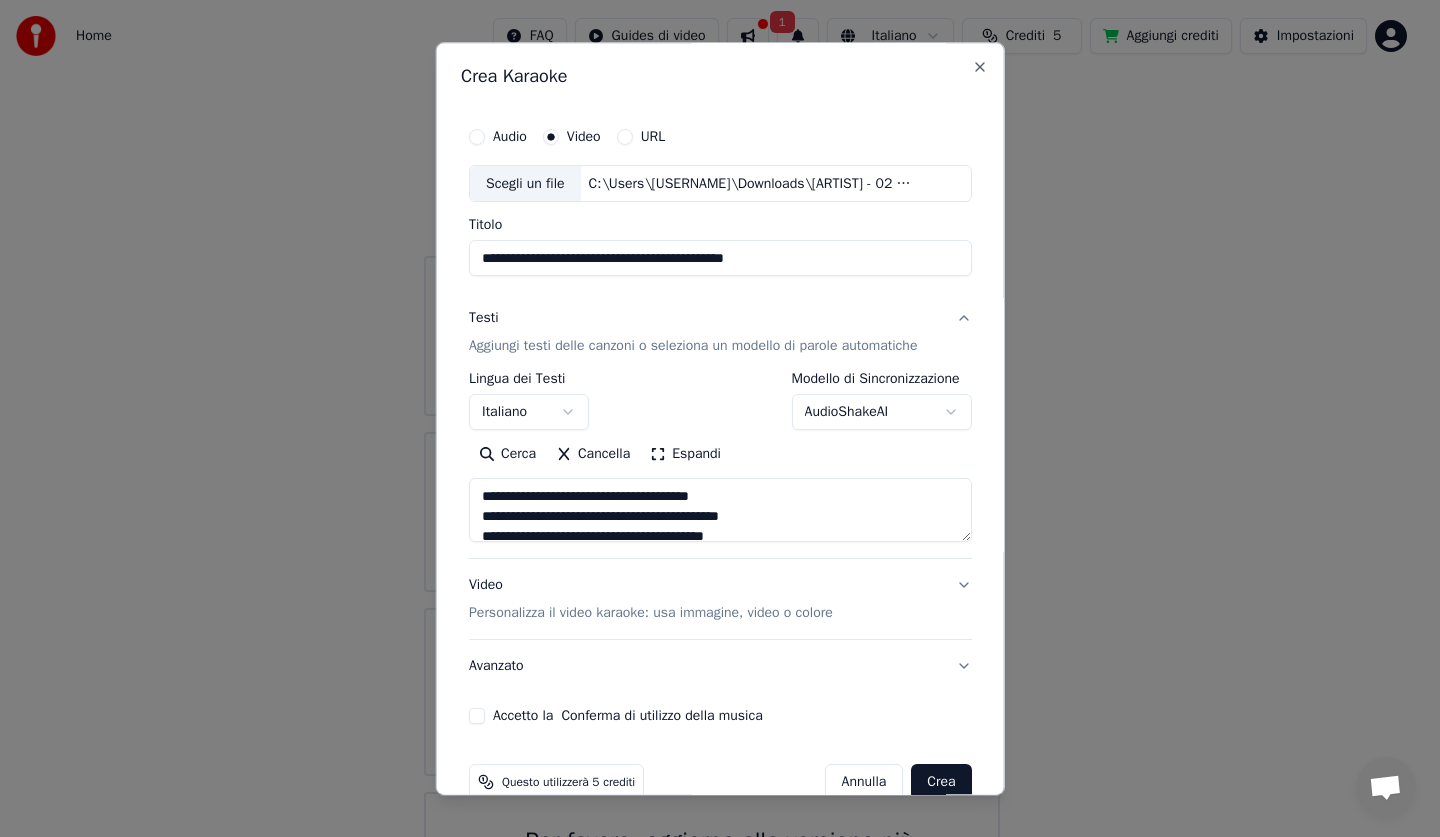 scroll, scrollTop: 5, scrollLeft: 0, axis: vertical 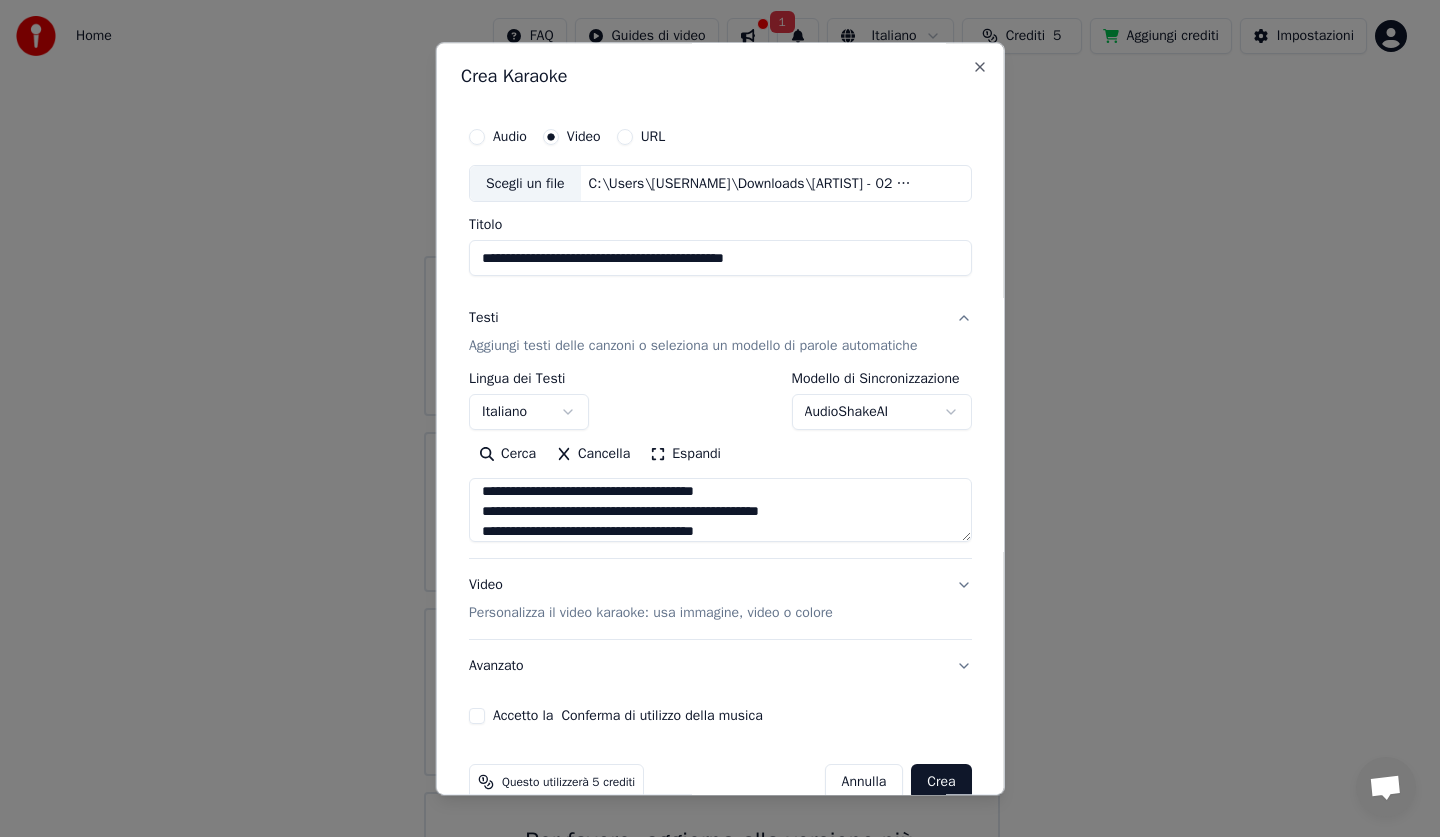 click at bounding box center [720, 511] 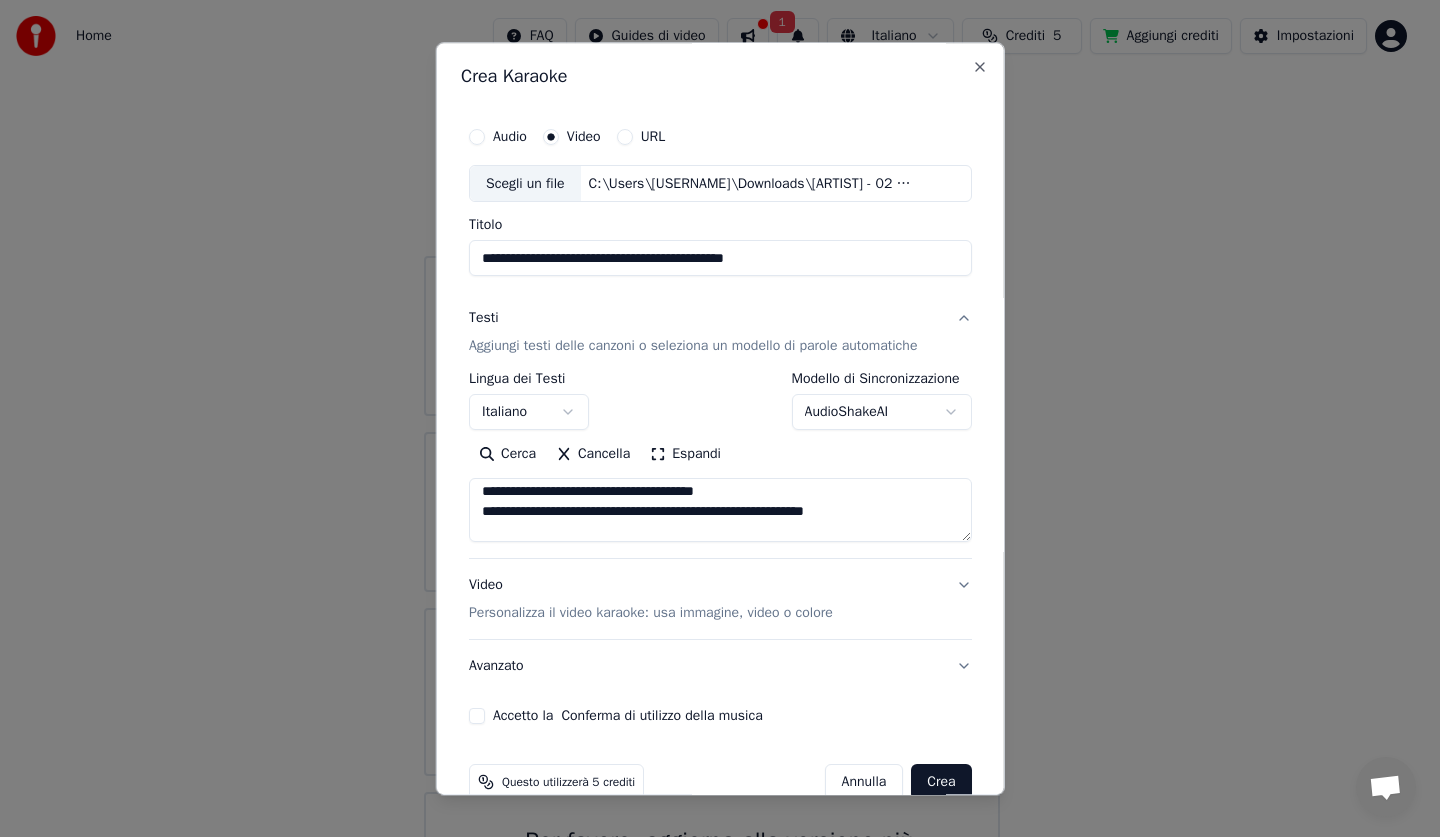scroll, scrollTop: 147, scrollLeft: 0, axis: vertical 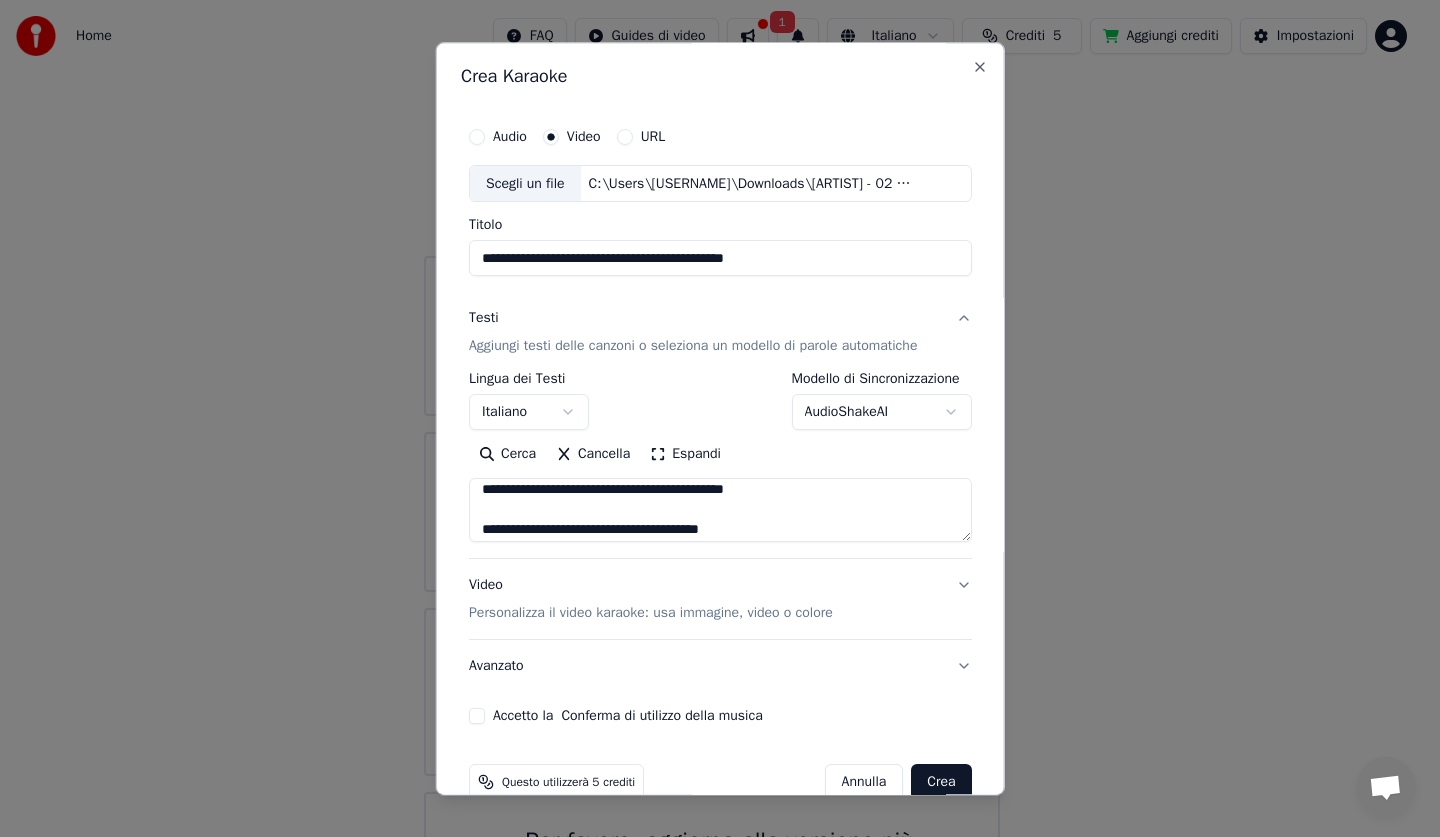 click at bounding box center [720, 511] 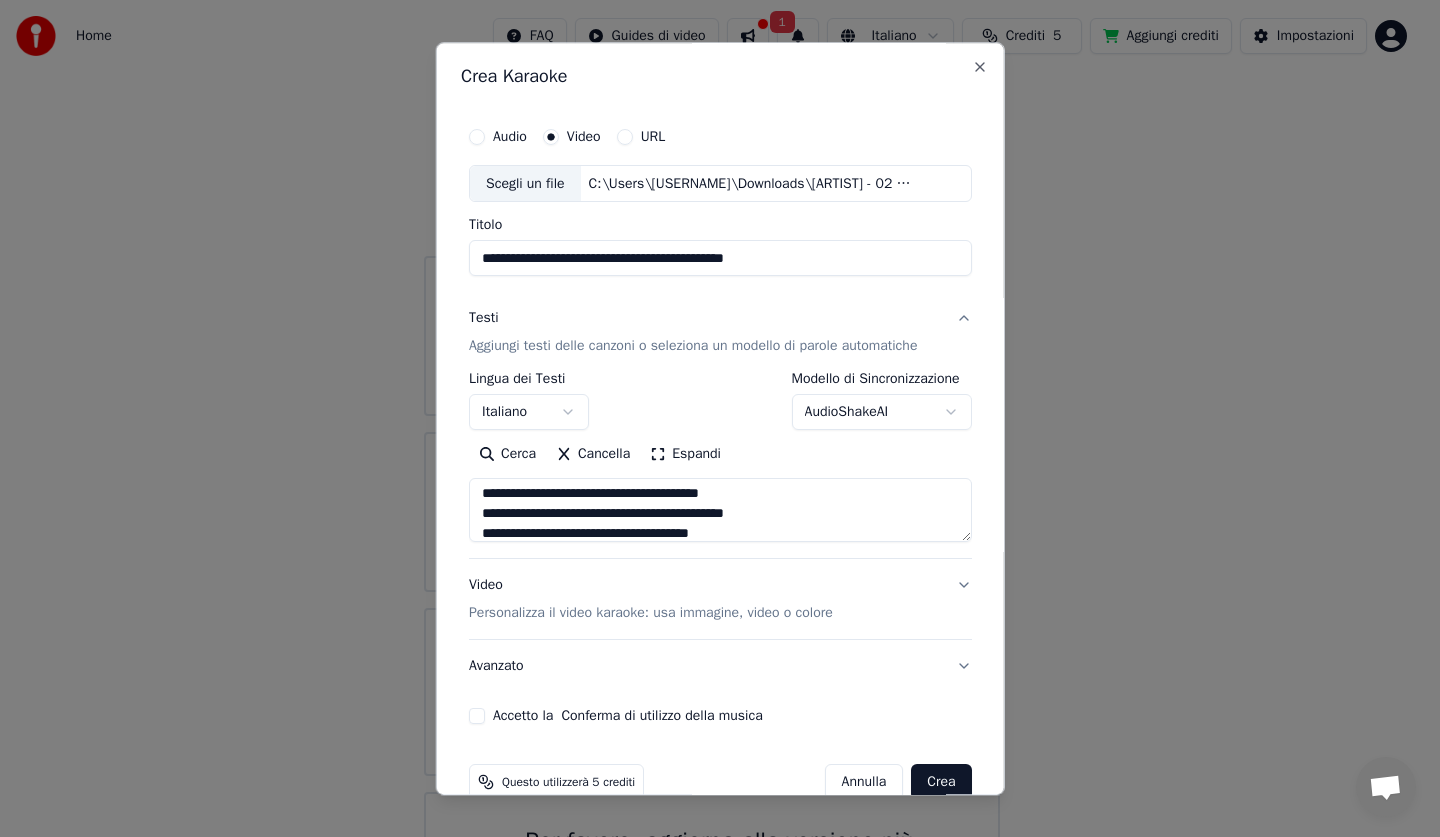 scroll, scrollTop: 267, scrollLeft: 0, axis: vertical 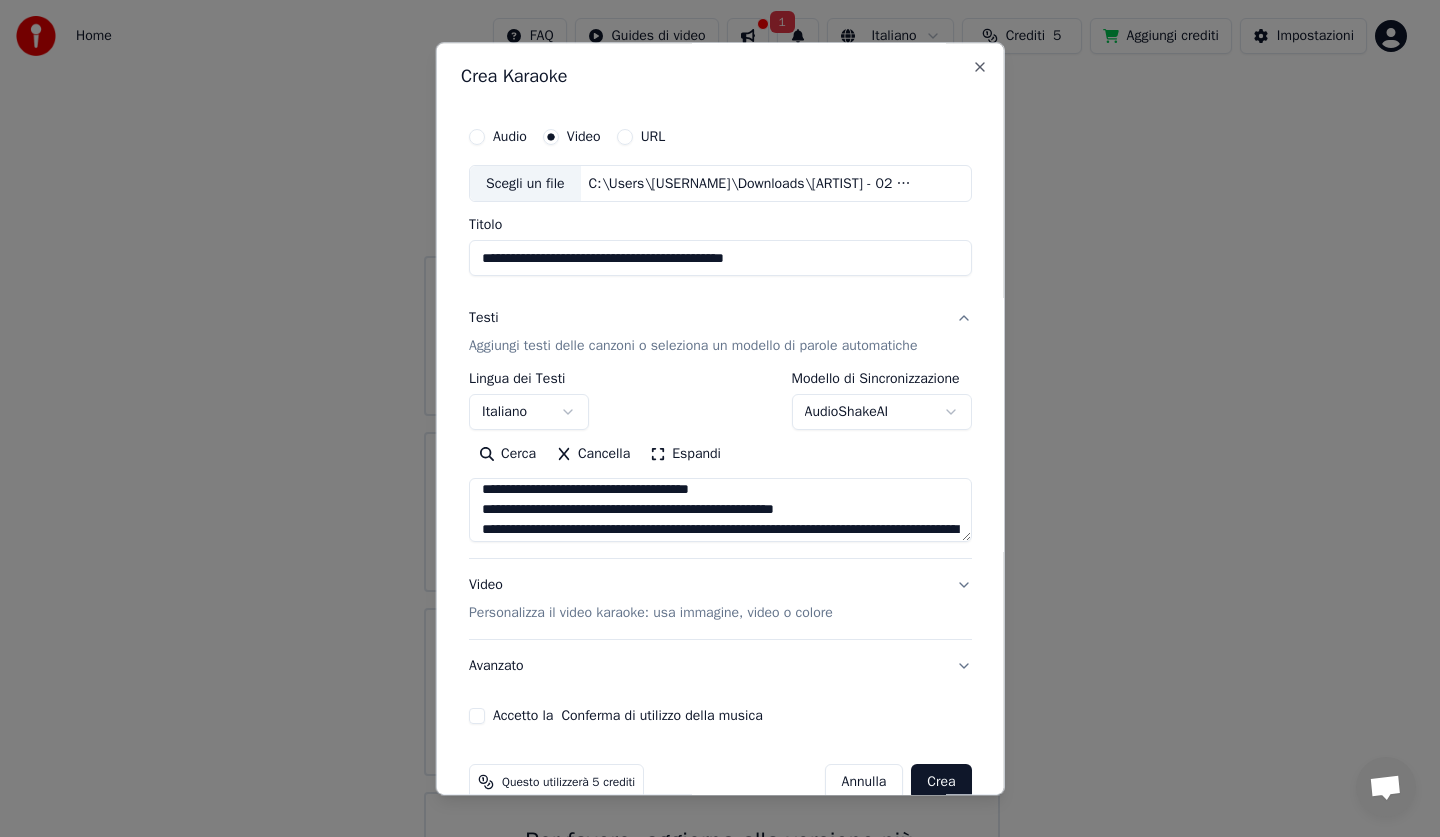 click at bounding box center (720, 511) 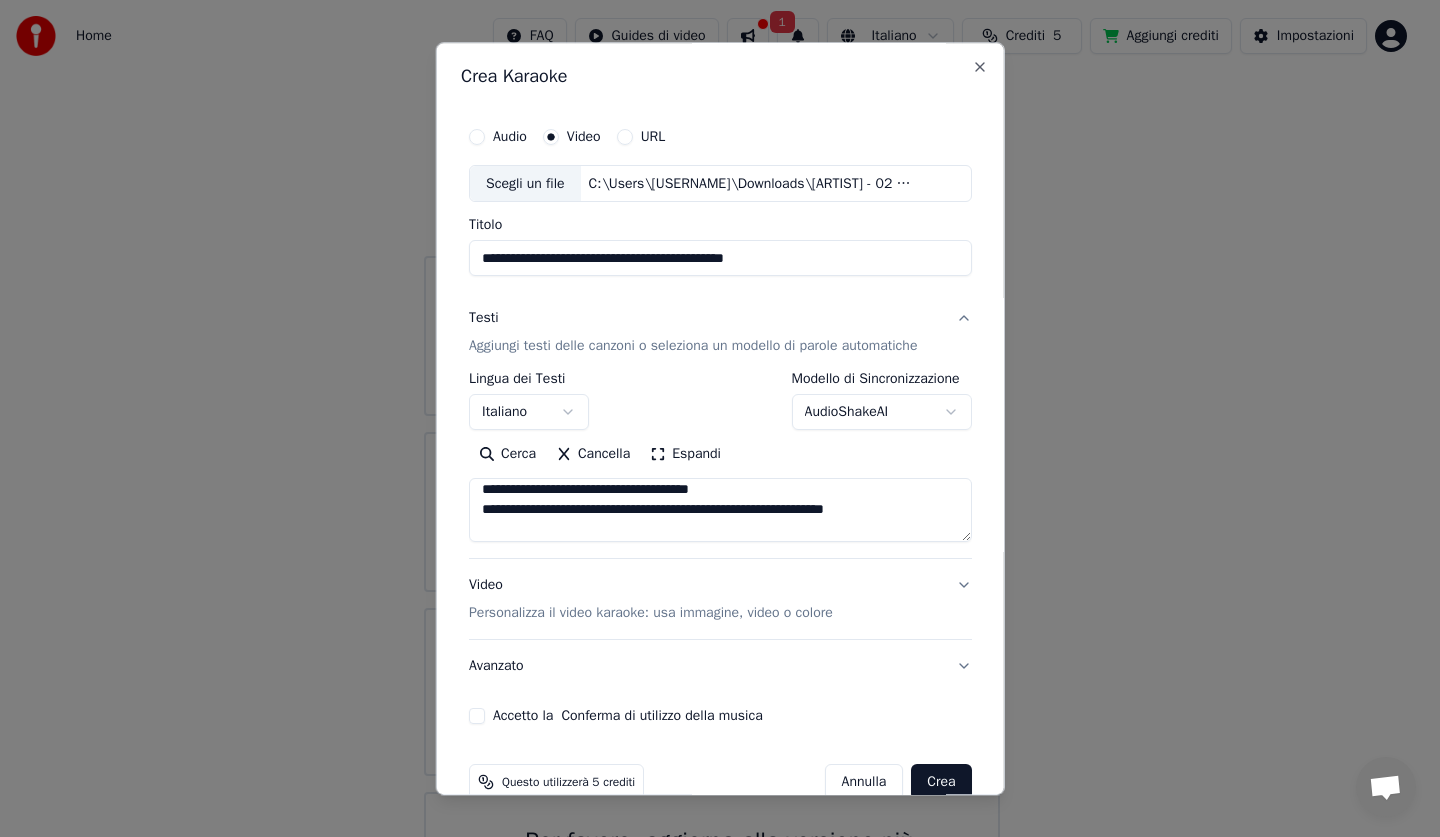 scroll, scrollTop: 347, scrollLeft: 0, axis: vertical 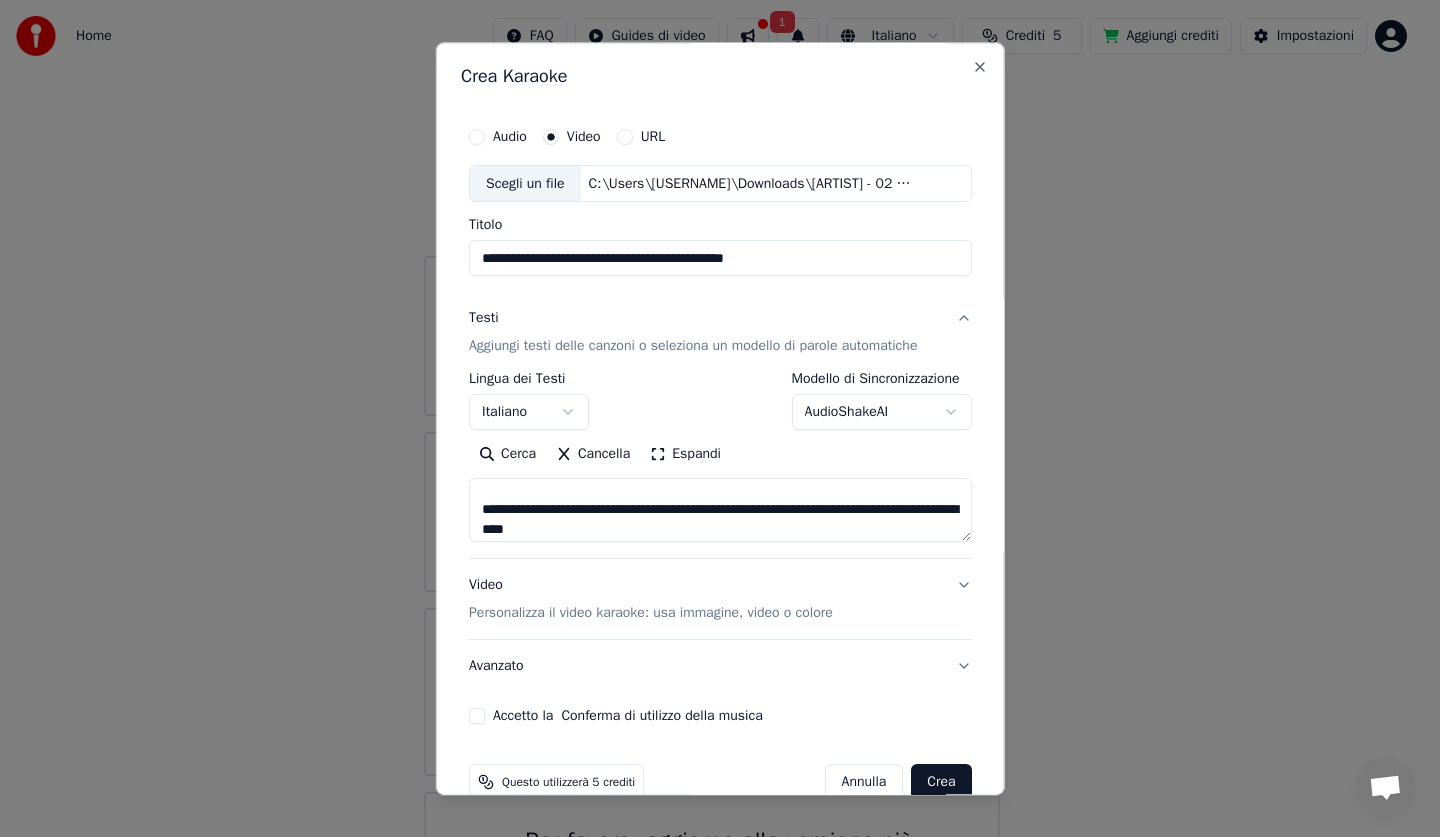 click at bounding box center (720, 511) 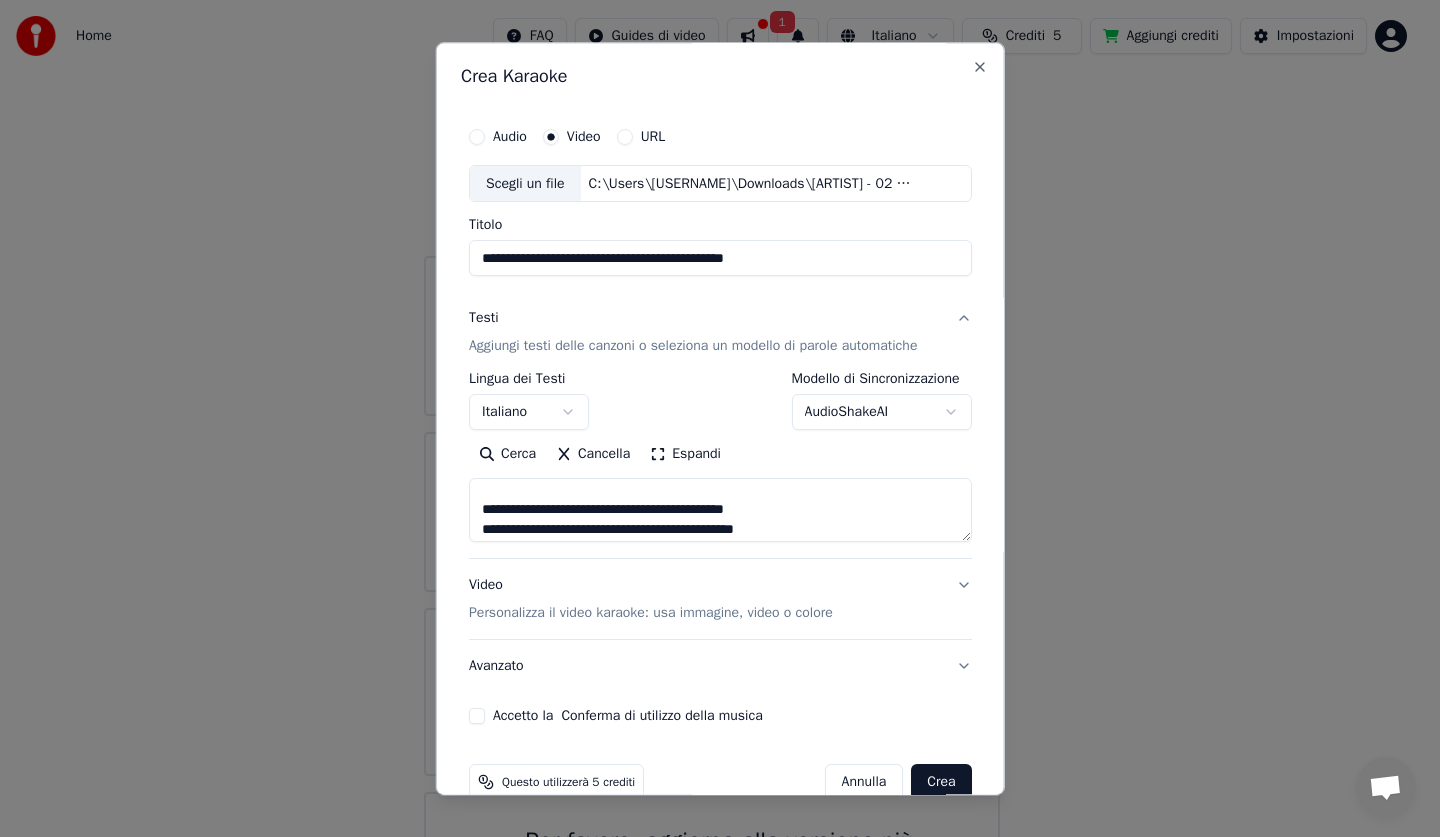 scroll, scrollTop: 387, scrollLeft: 0, axis: vertical 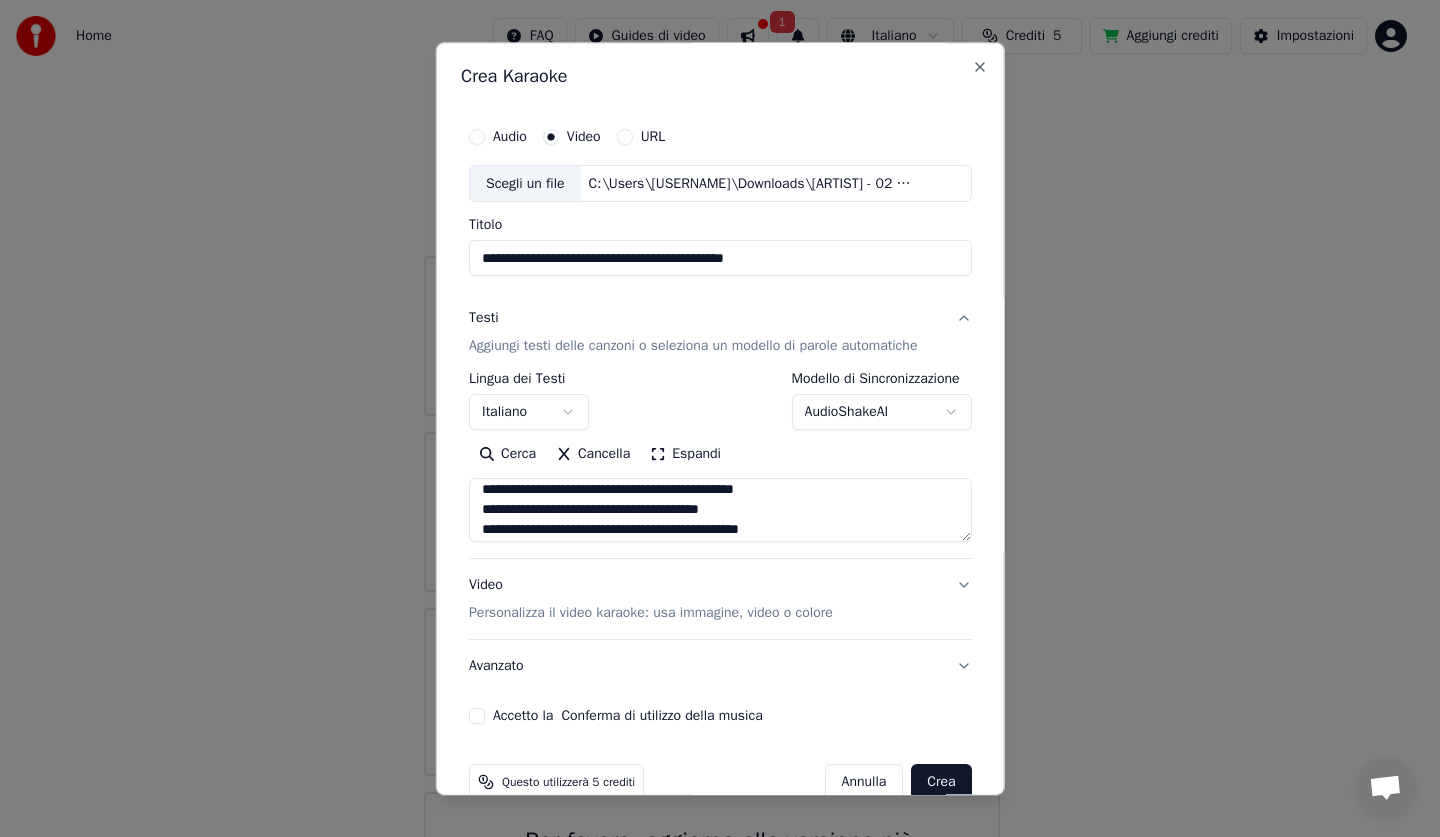 click at bounding box center (720, 511) 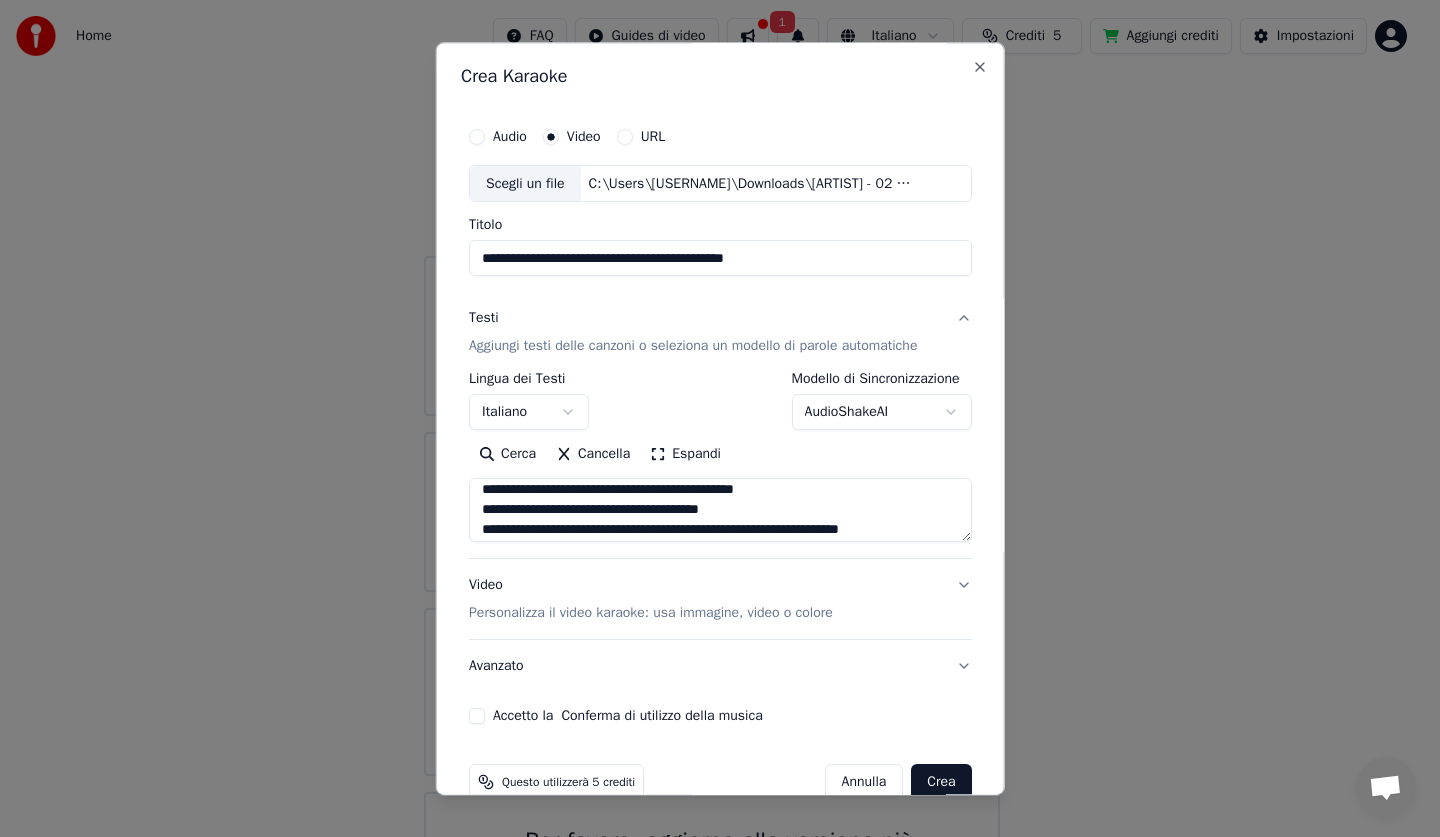 scroll, scrollTop: 447, scrollLeft: 0, axis: vertical 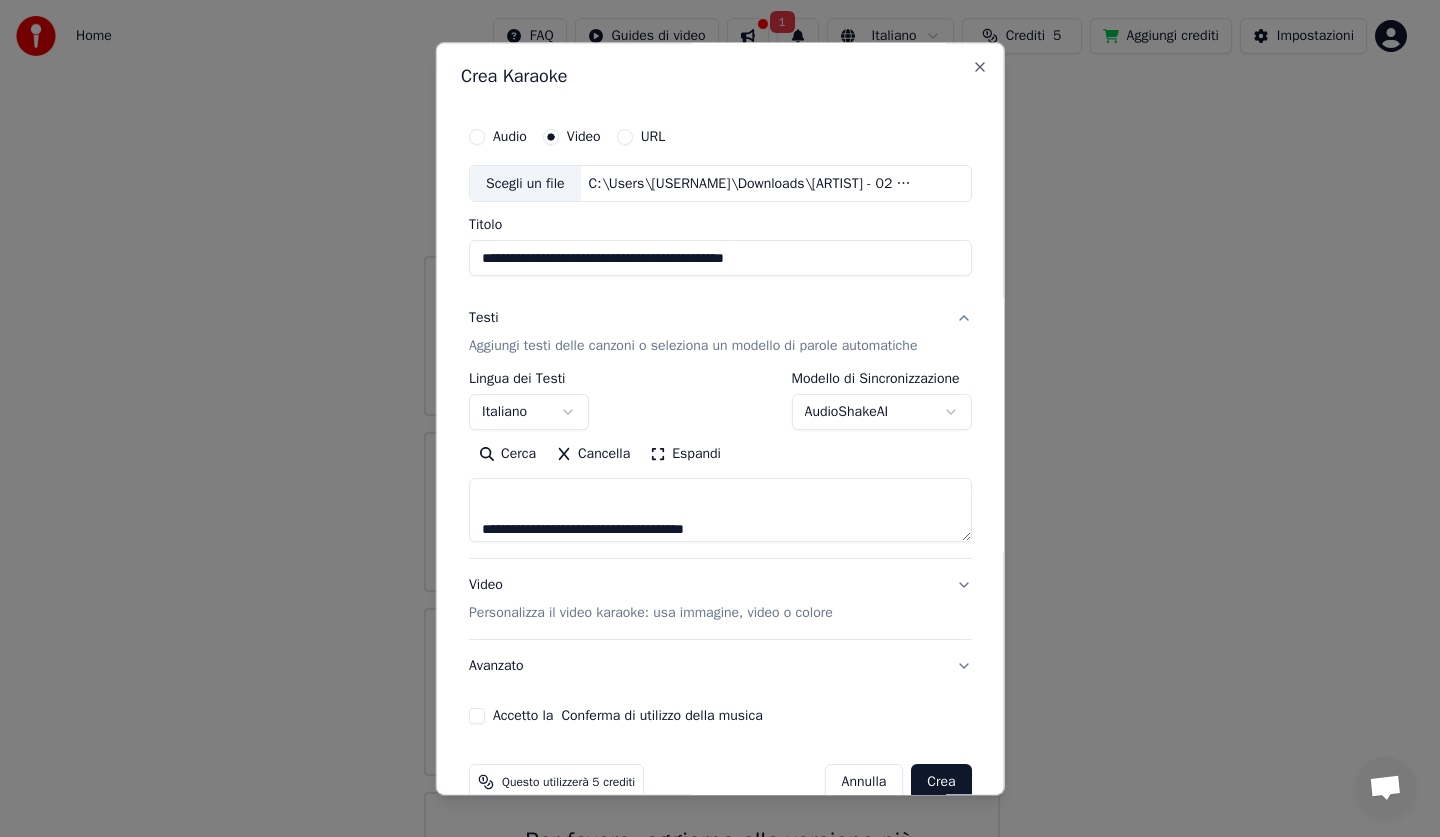 drag, startPoint x: 471, startPoint y: 529, endPoint x: 489, endPoint y: 553, distance: 30 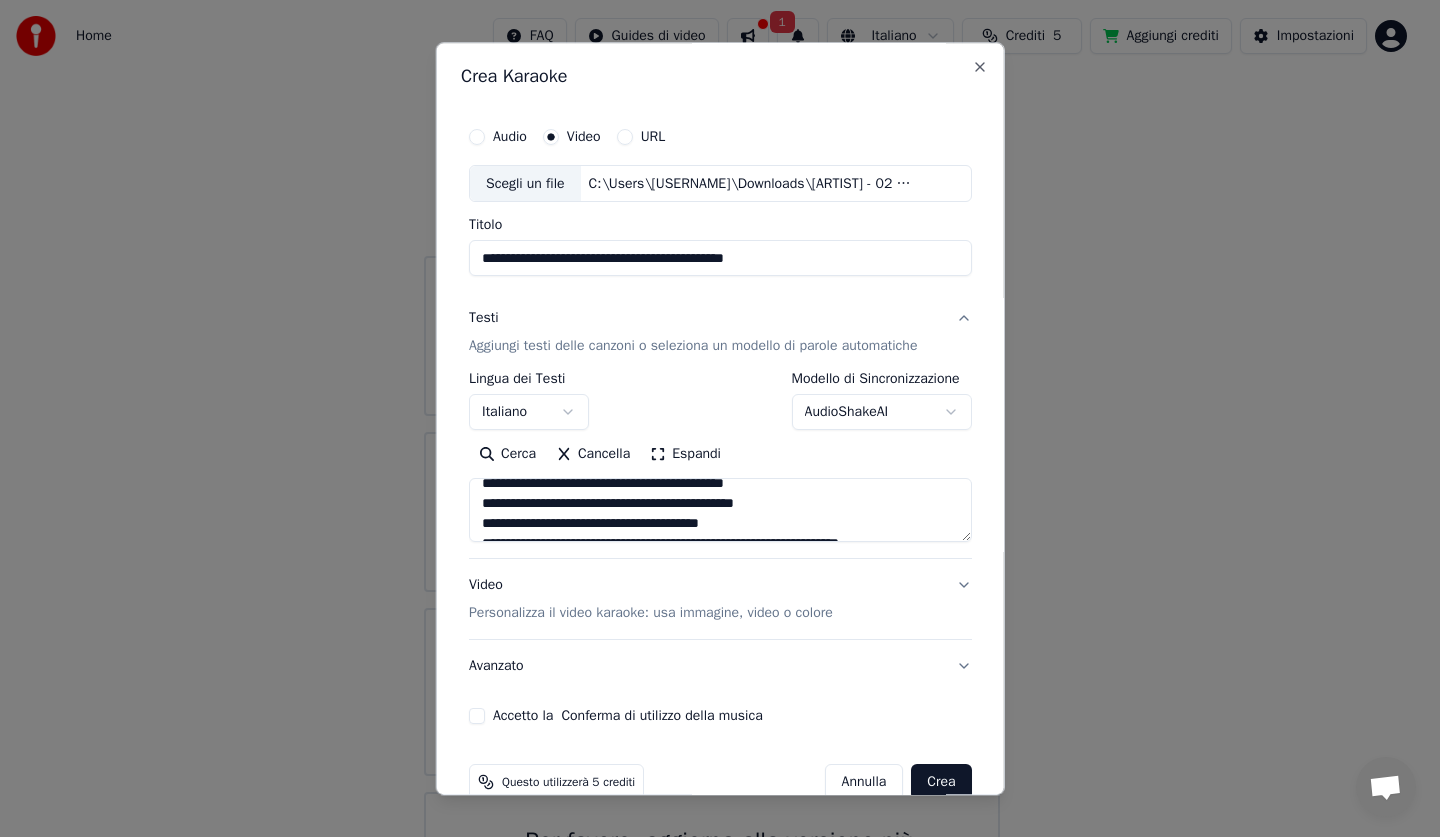 scroll, scrollTop: 347, scrollLeft: 0, axis: vertical 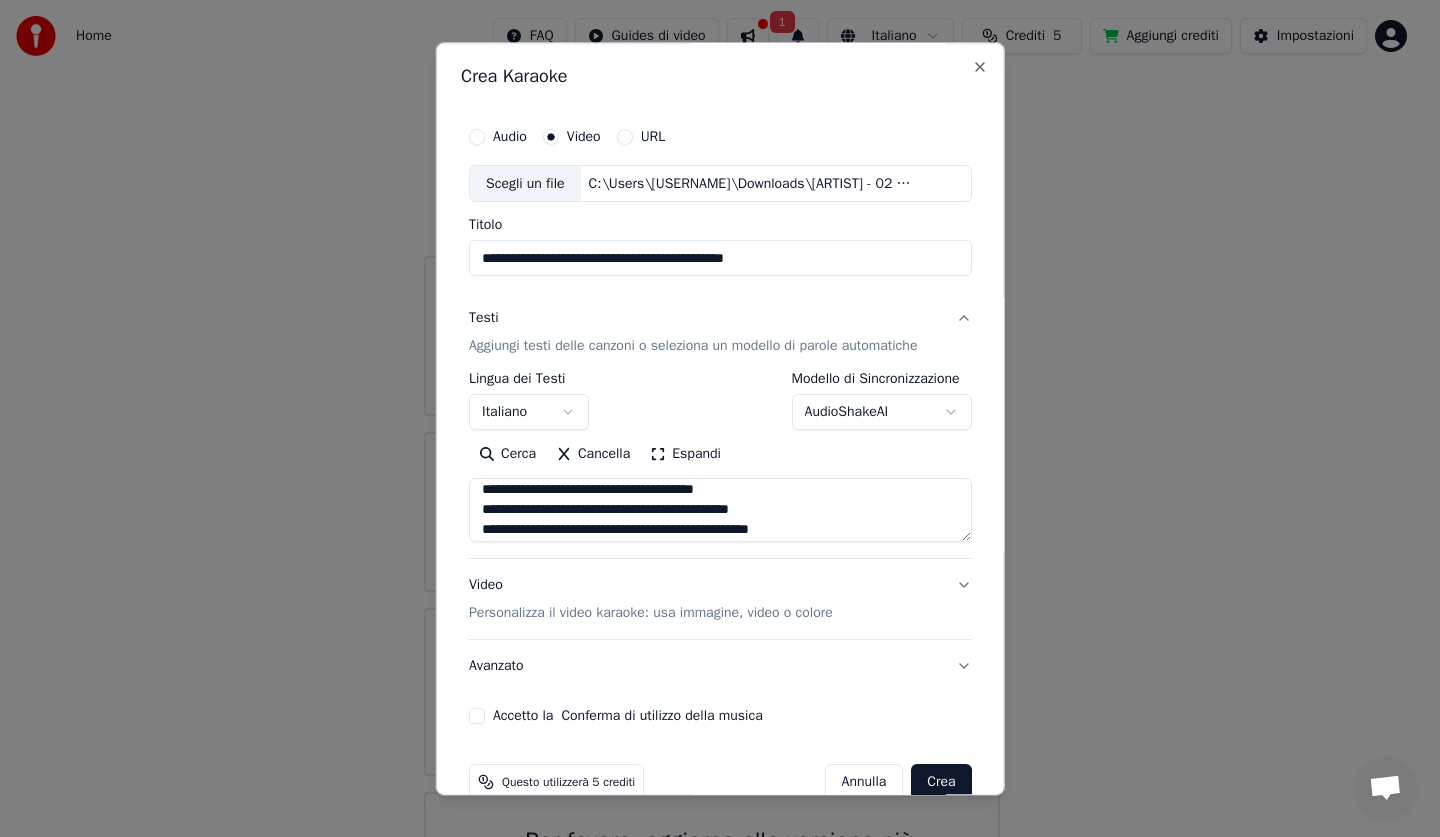 click at bounding box center [720, 511] 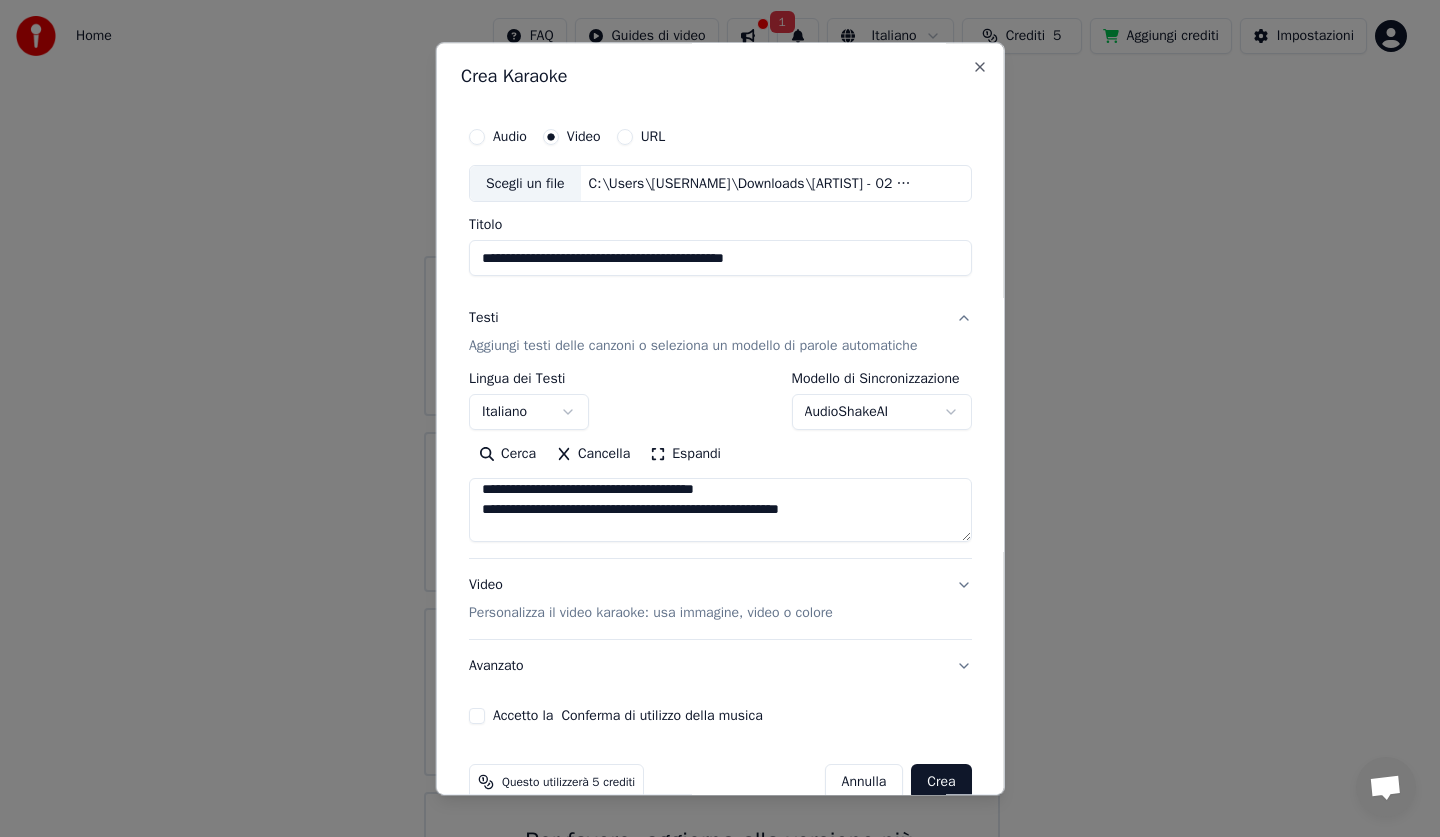 scroll, scrollTop: 547, scrollLeft: 0, axis: vertical 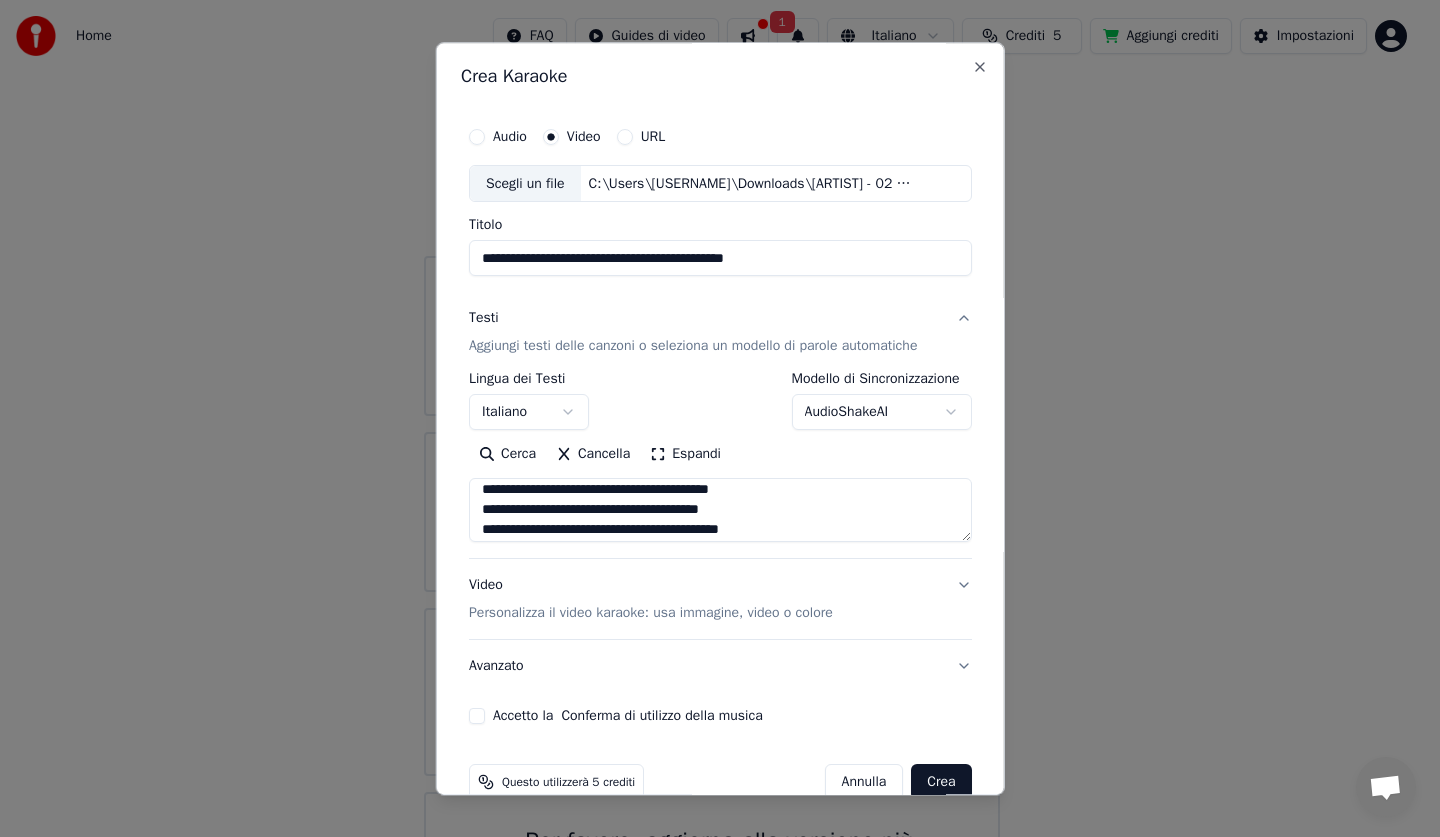 click at bounding box center (720, 511) 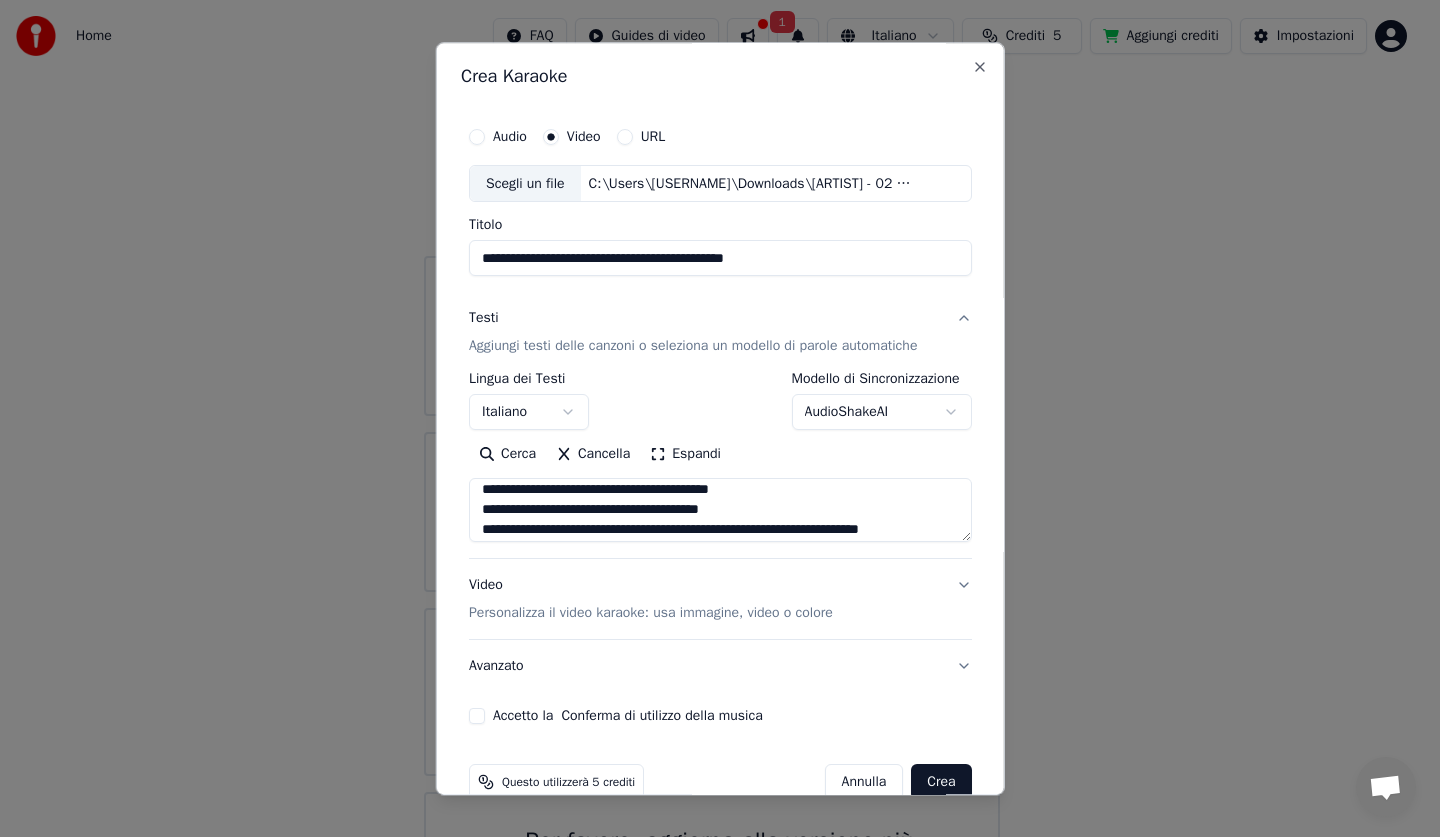 scroll, scrollTop: 627, scrollLeft: 0, axis: vertical 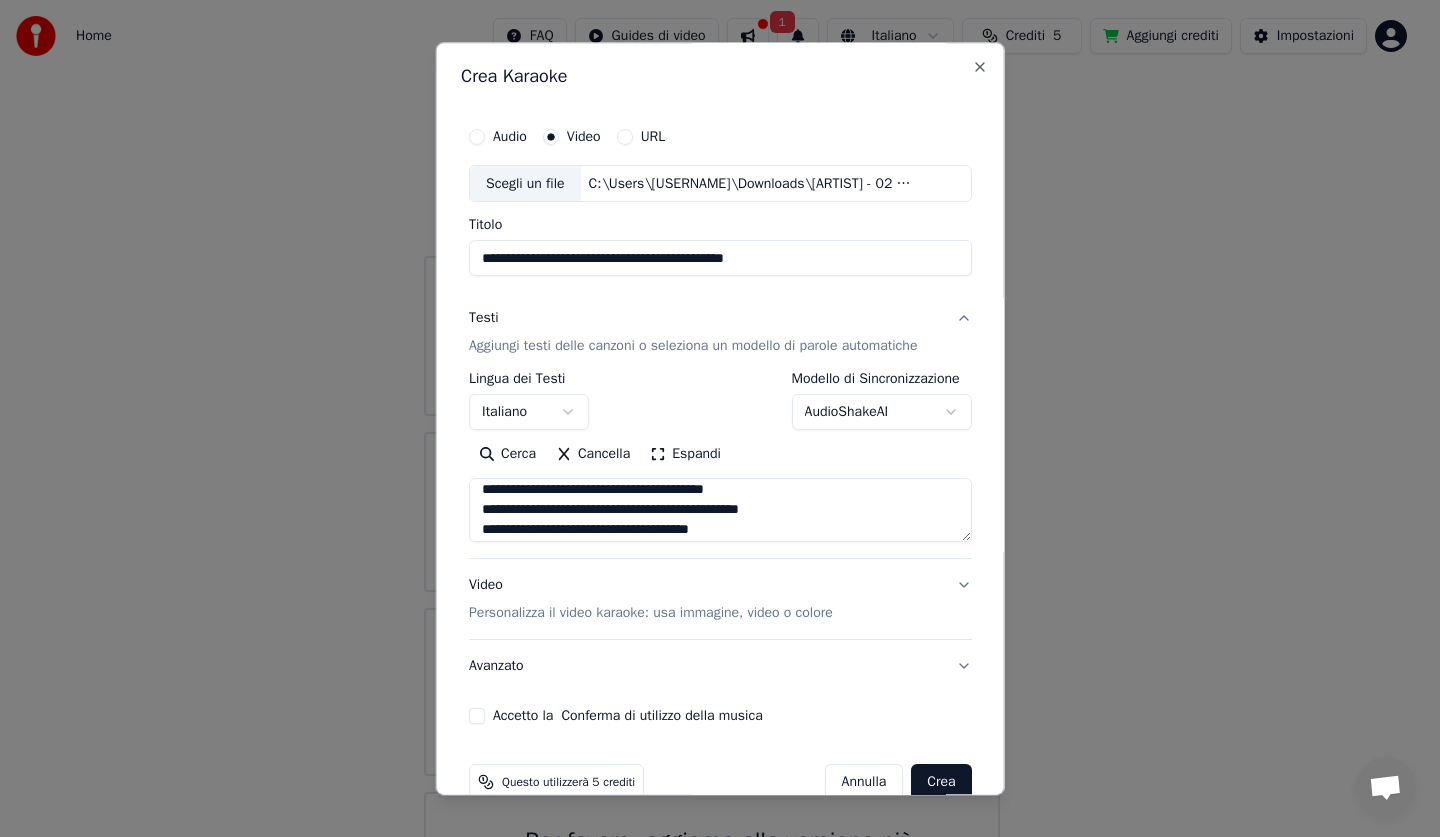 click at bounding box center [720, 511] 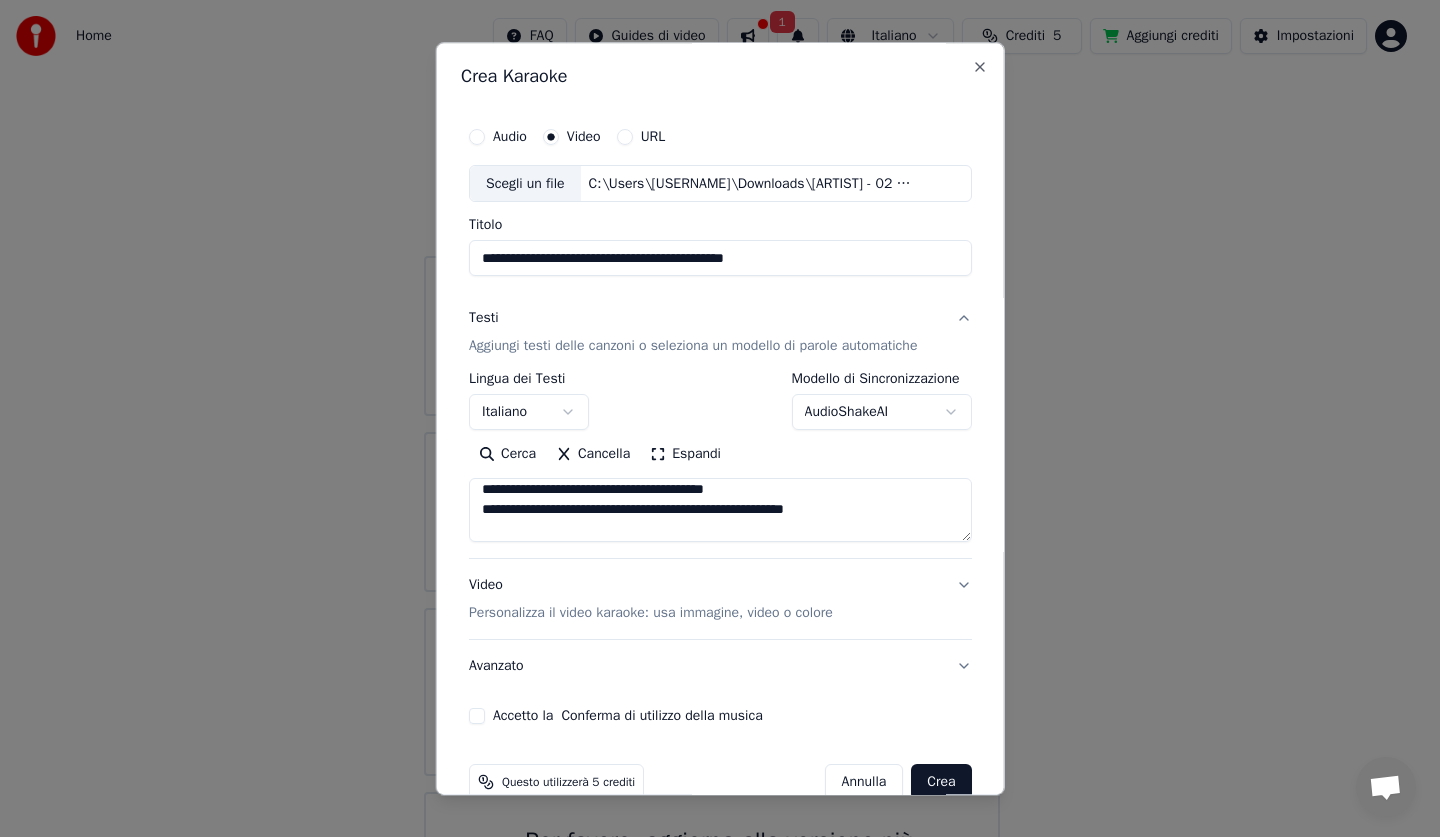 scroll, scrollTop: 747, scrollLeft: 0, axis: vertical 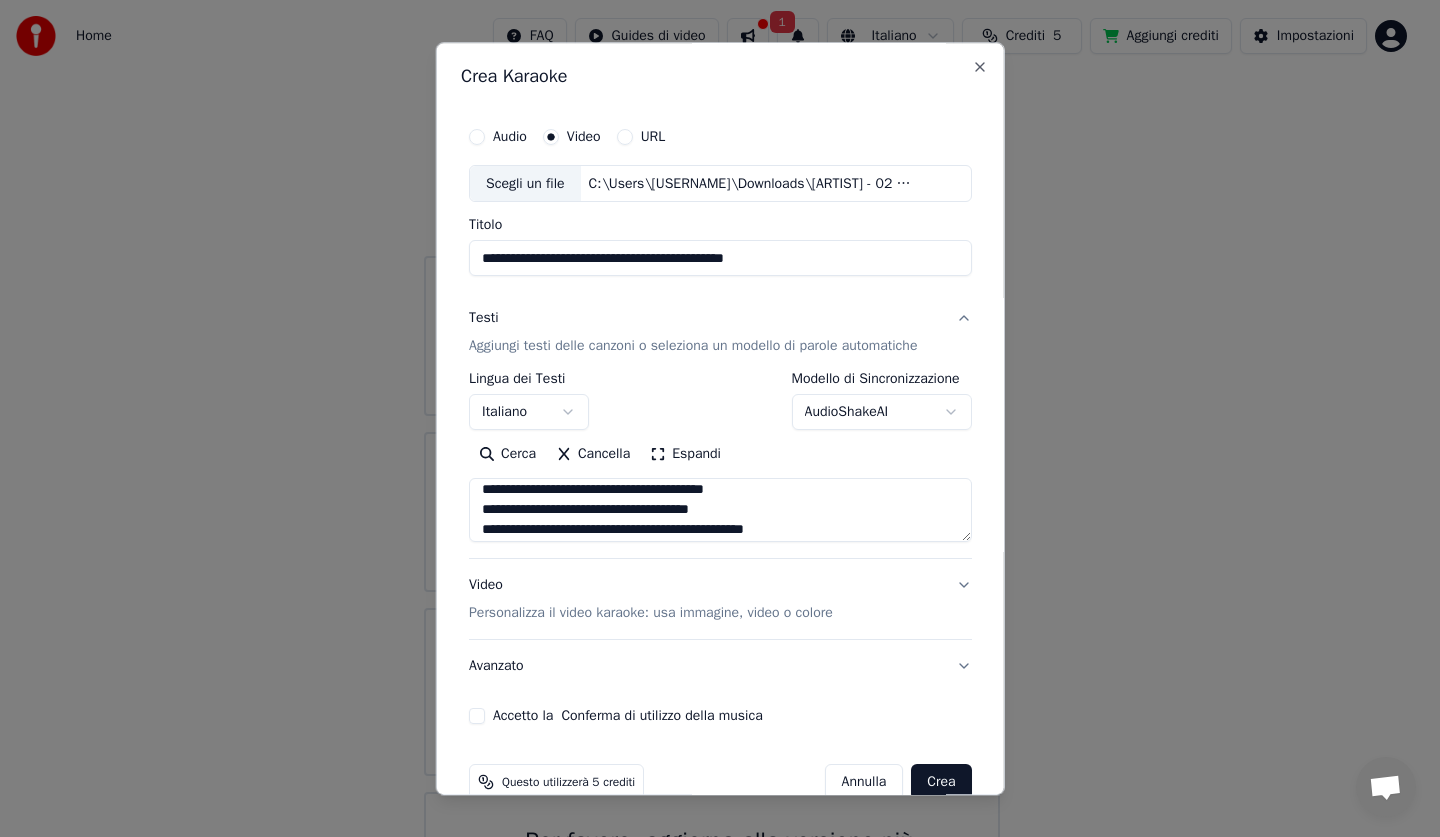 click at bounding box center [720, 511] 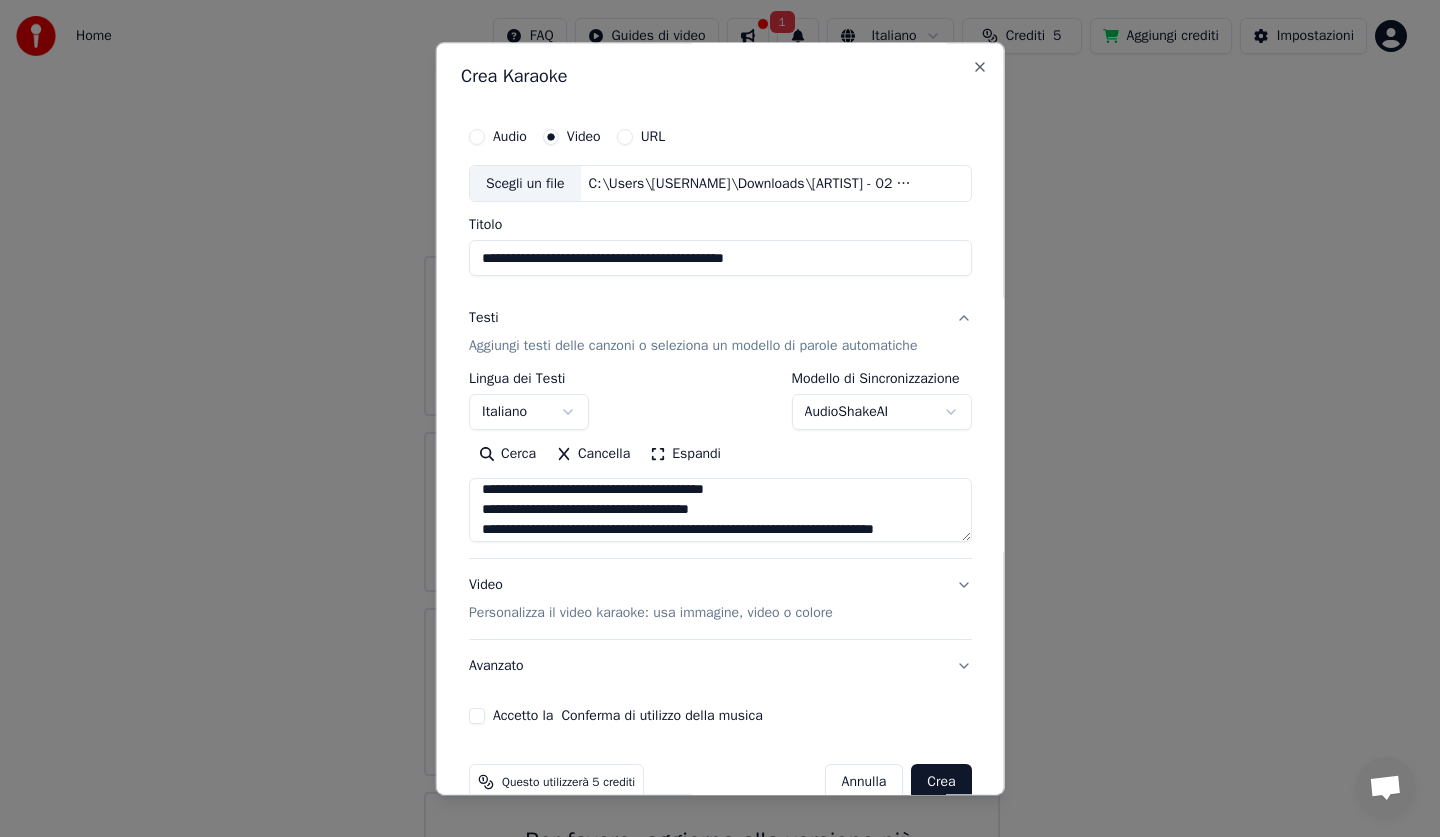 scroll, scrollTop: 805, scrollLeft: 0, axis: vertical 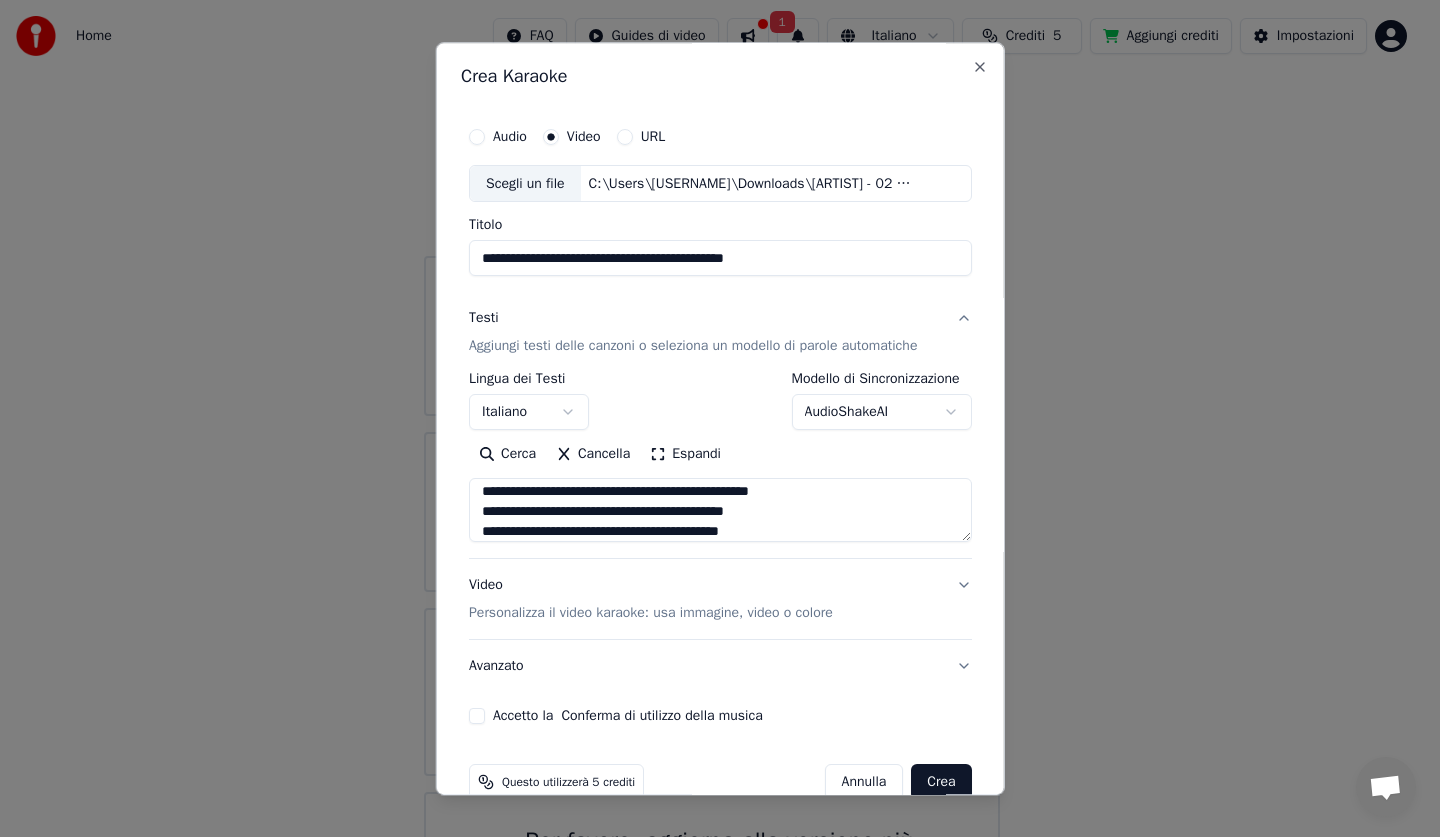 click at bounding box center [720, 511] 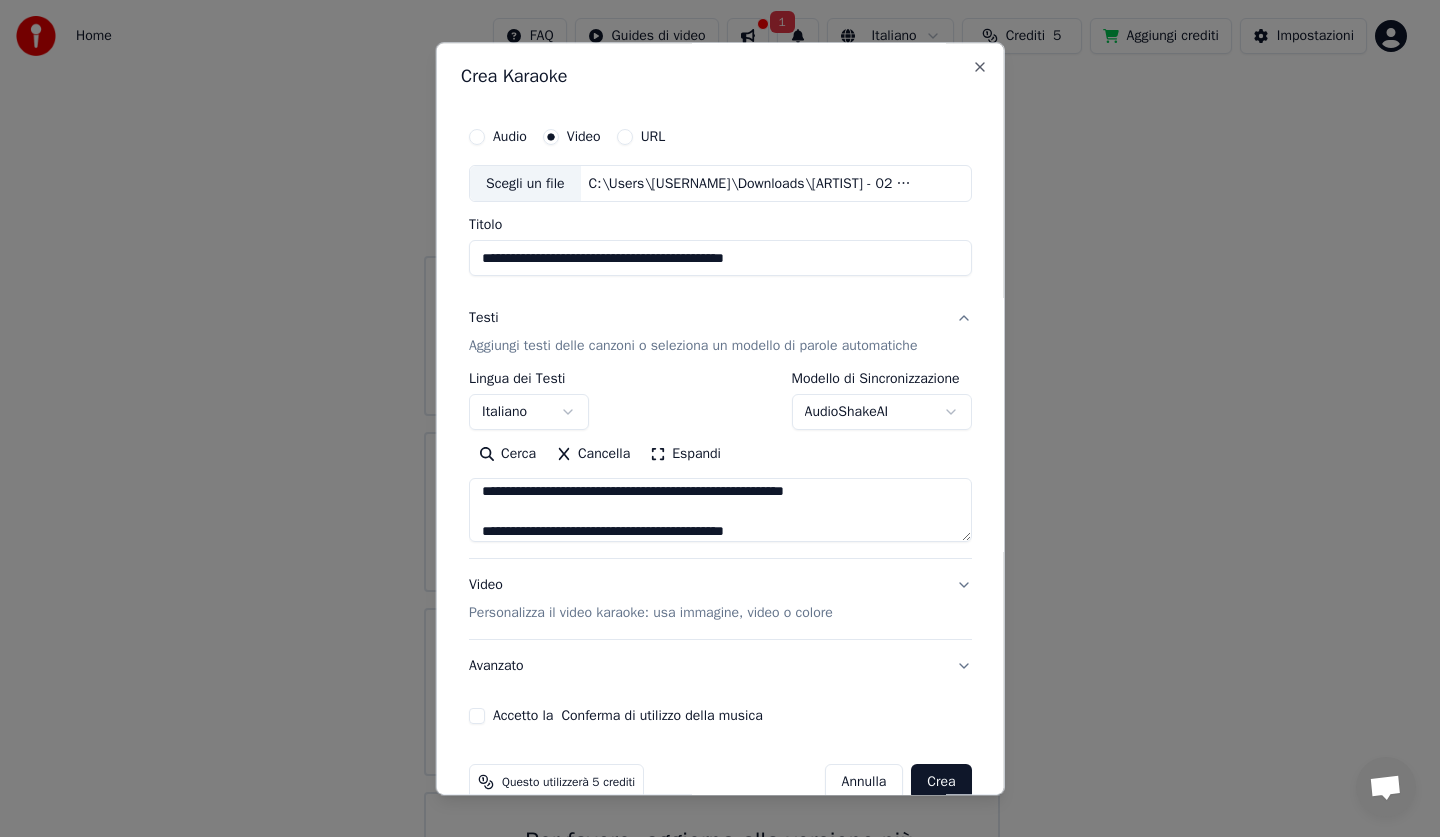 scroll, scrollTop: 967, scrollLeft: 0, axis: vertical 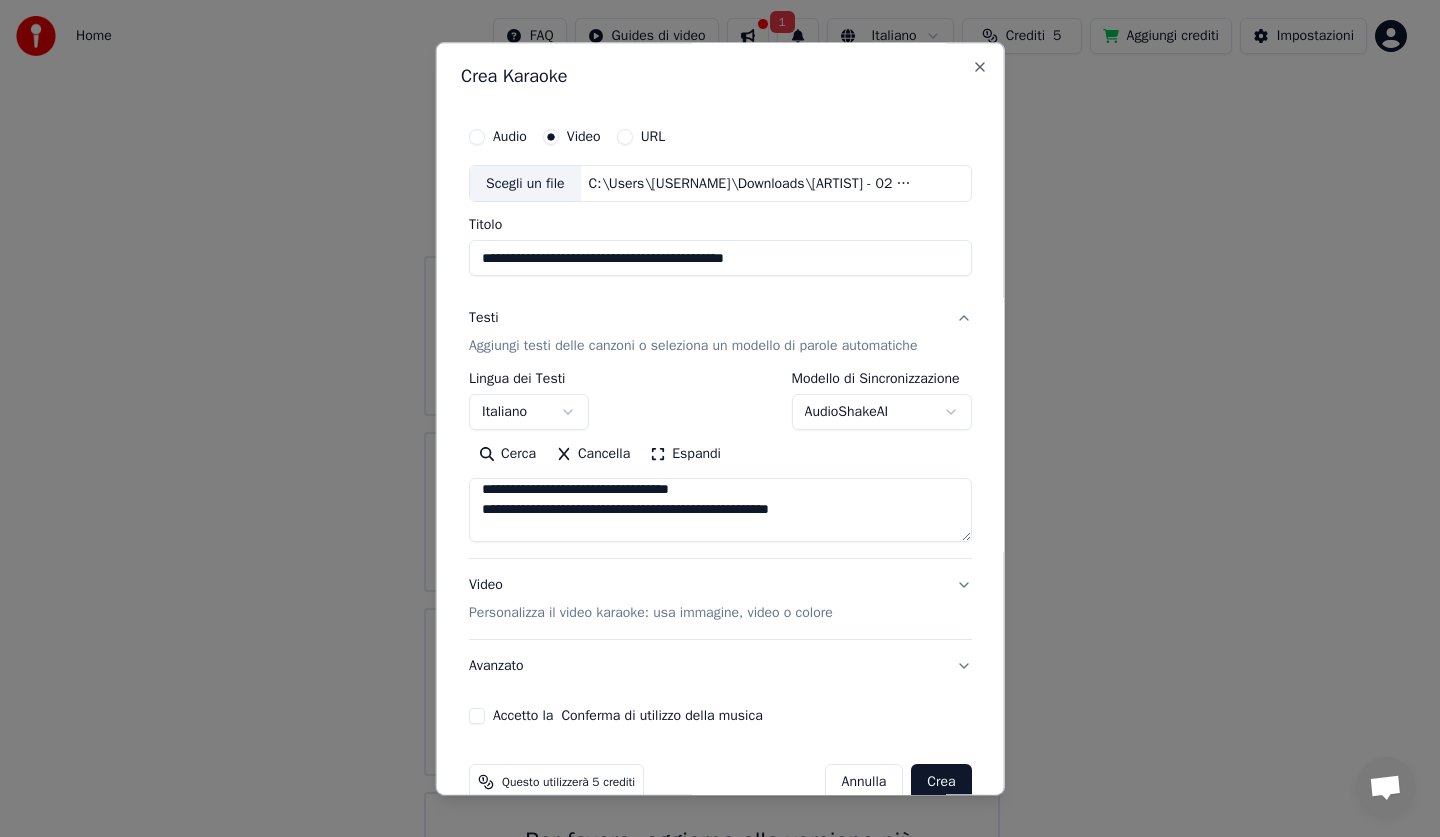 click at bounding box center (720, 511) 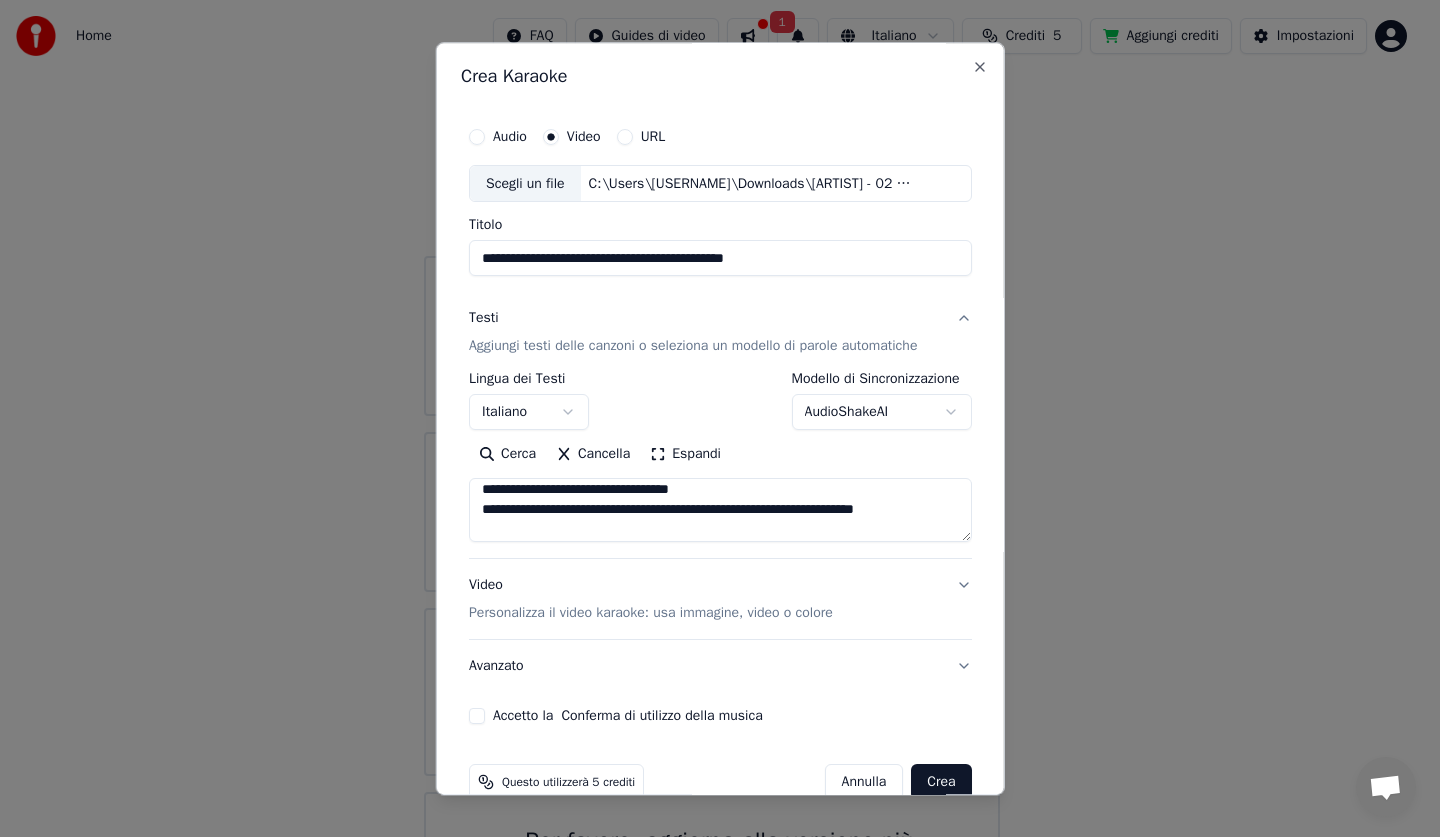 scroll, scrollTop: 1047, scrollLeft: 0, axis: vertical 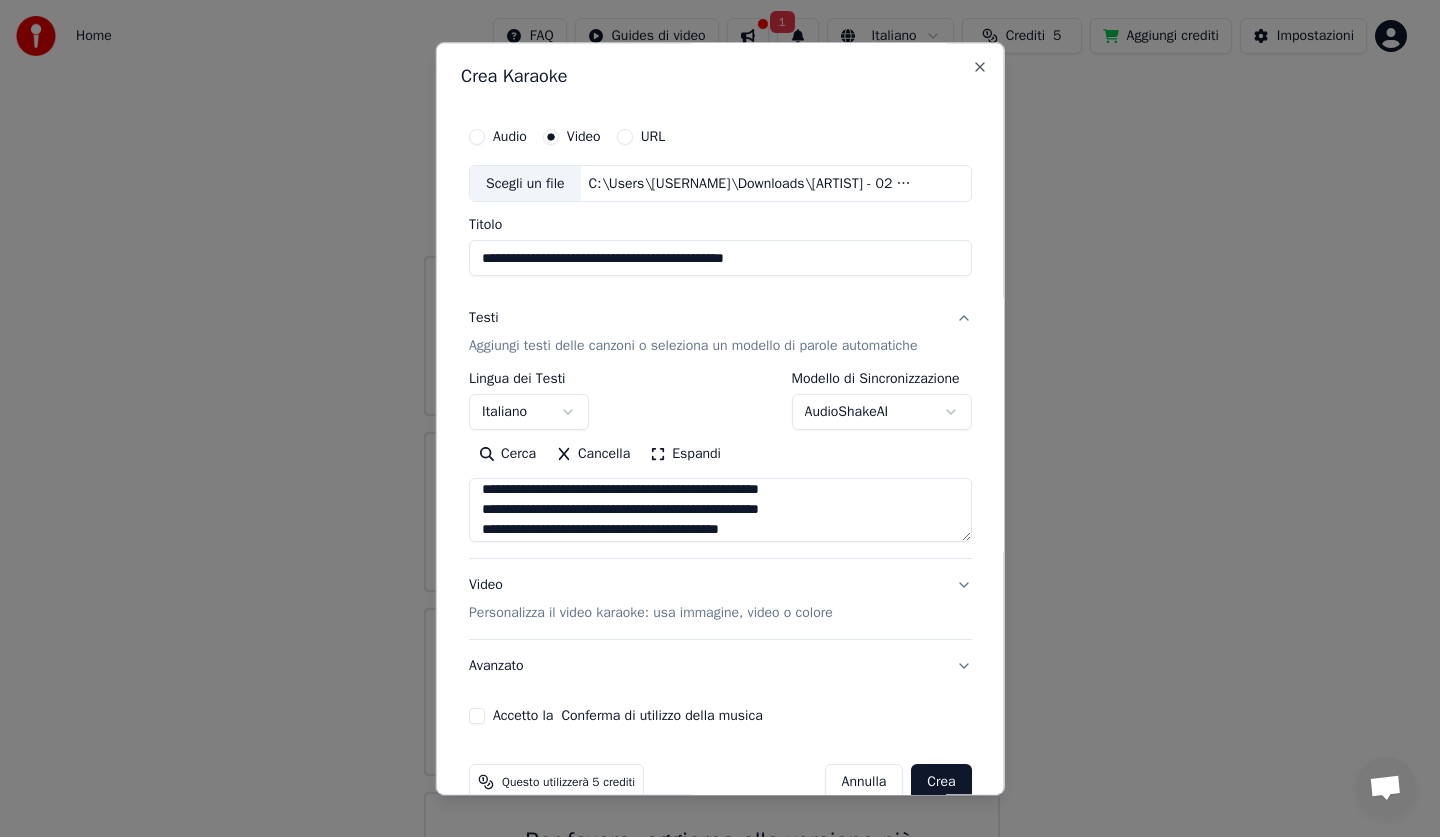click at bounding box center (720, 511) 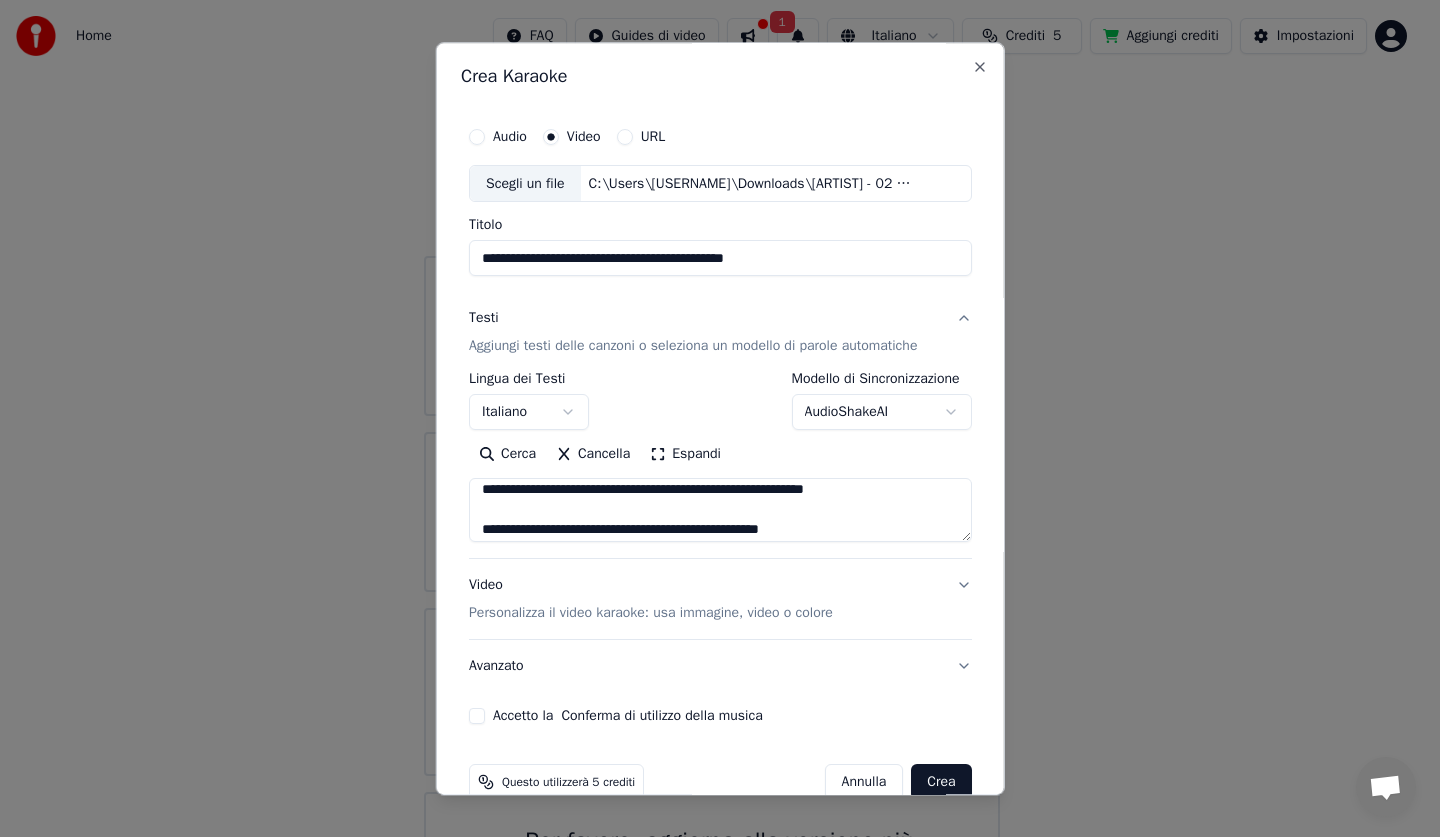 scroll, scrollTop: 1166, scrollLeft: 0, axis: vertical 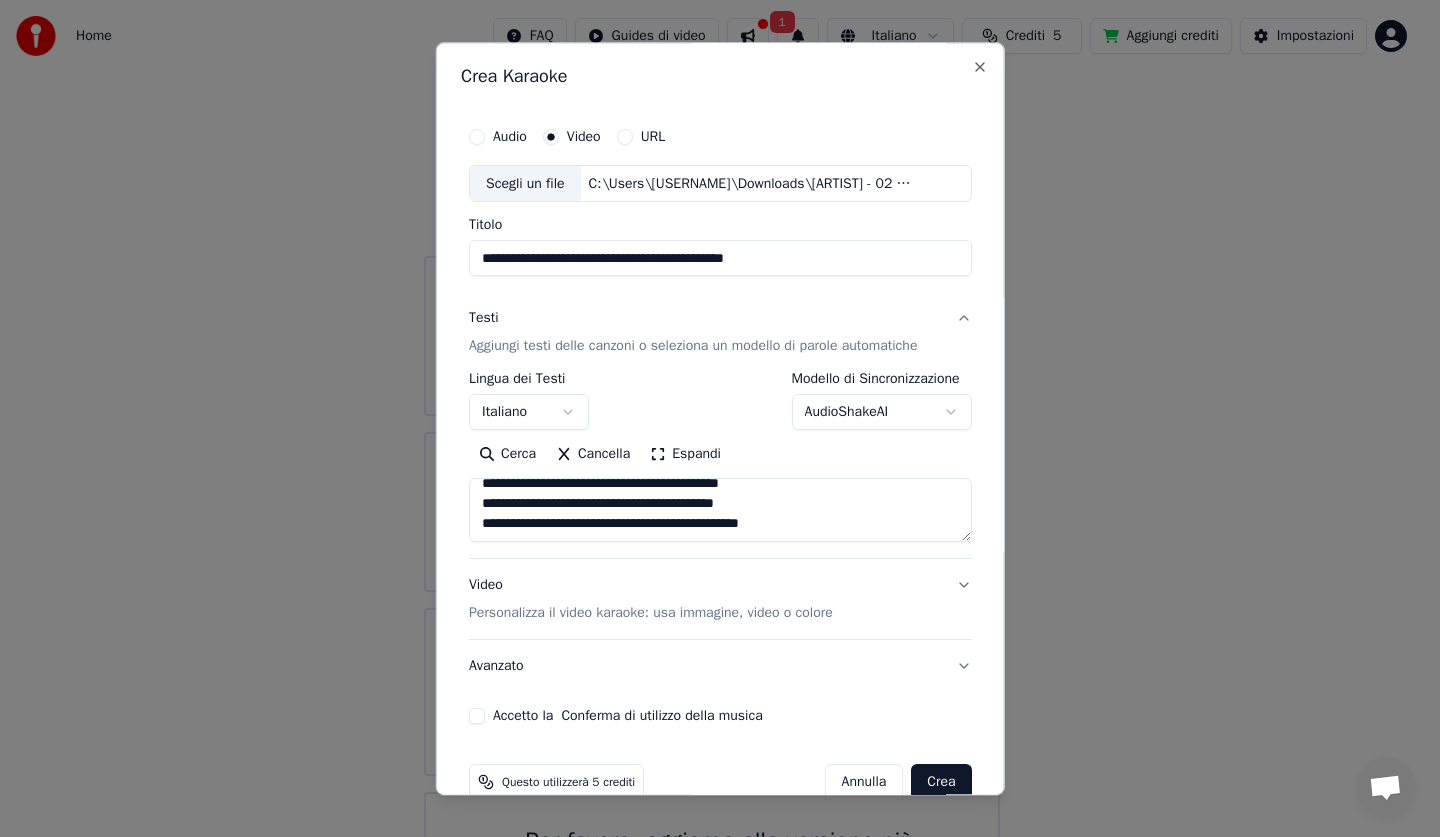 click at bounding box center (720, 511) 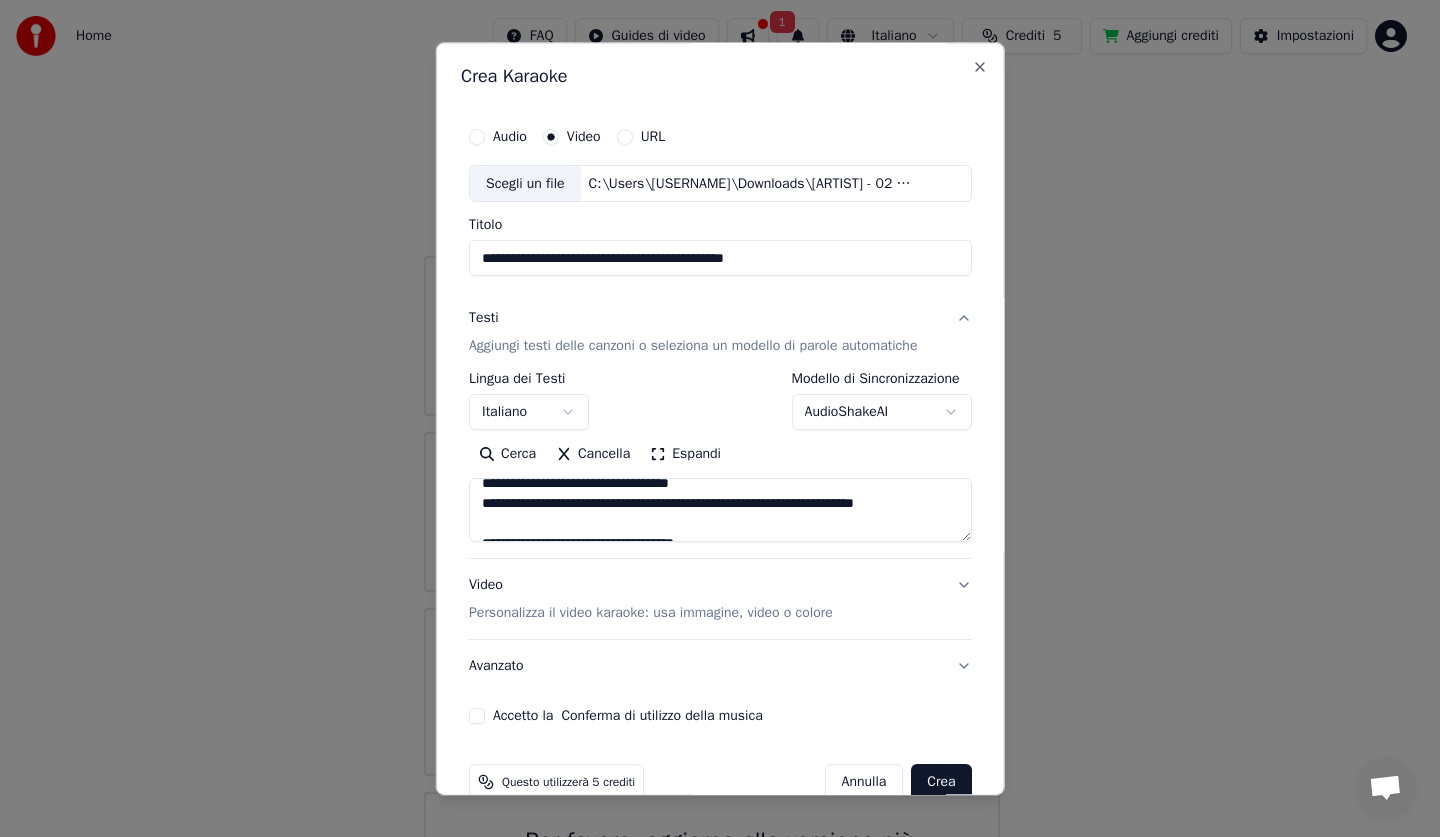 scroll, scrollTop: 973, scrollLeft: 0, axis: vertical 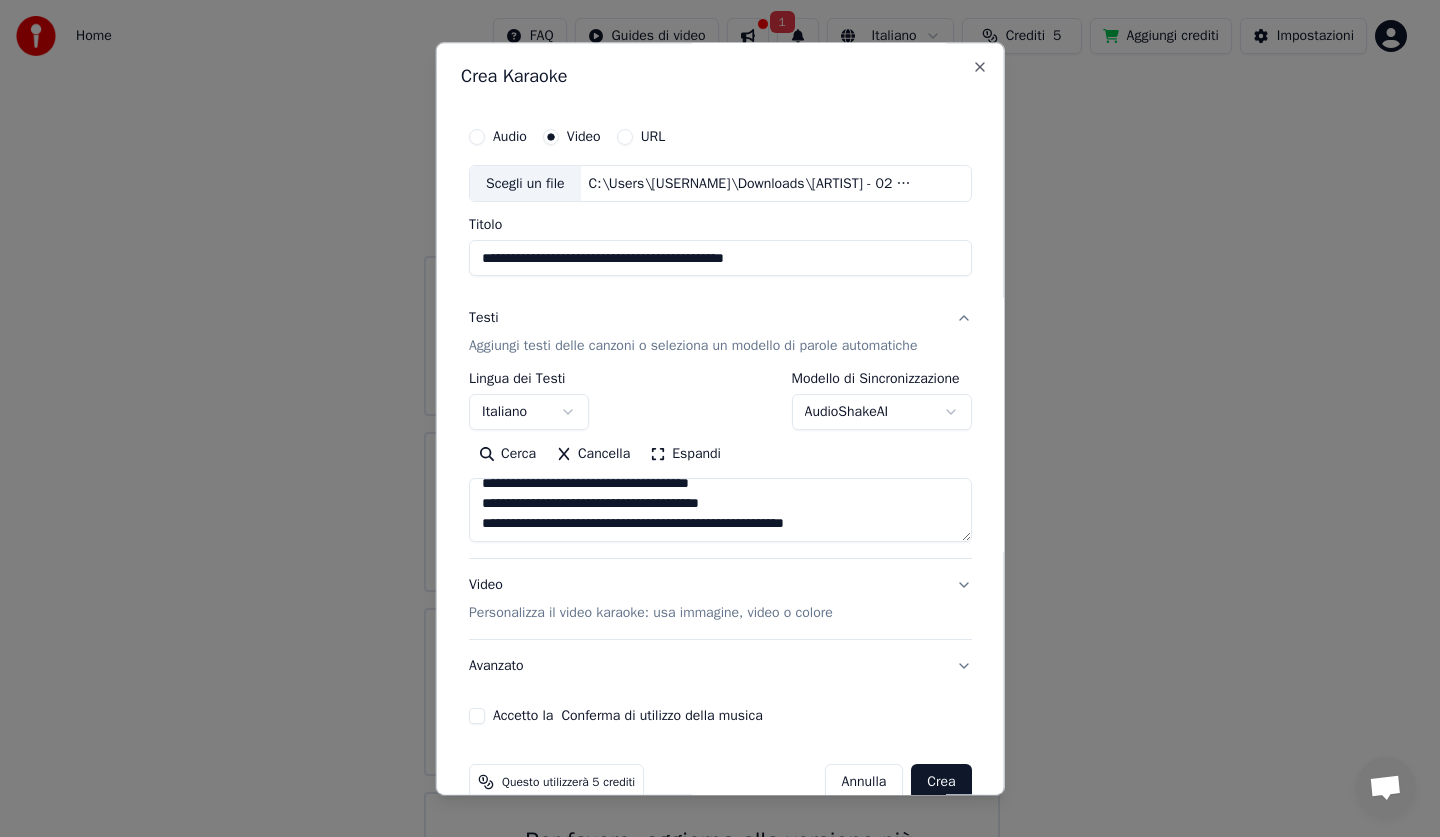 click at bounding box center [720, 511] 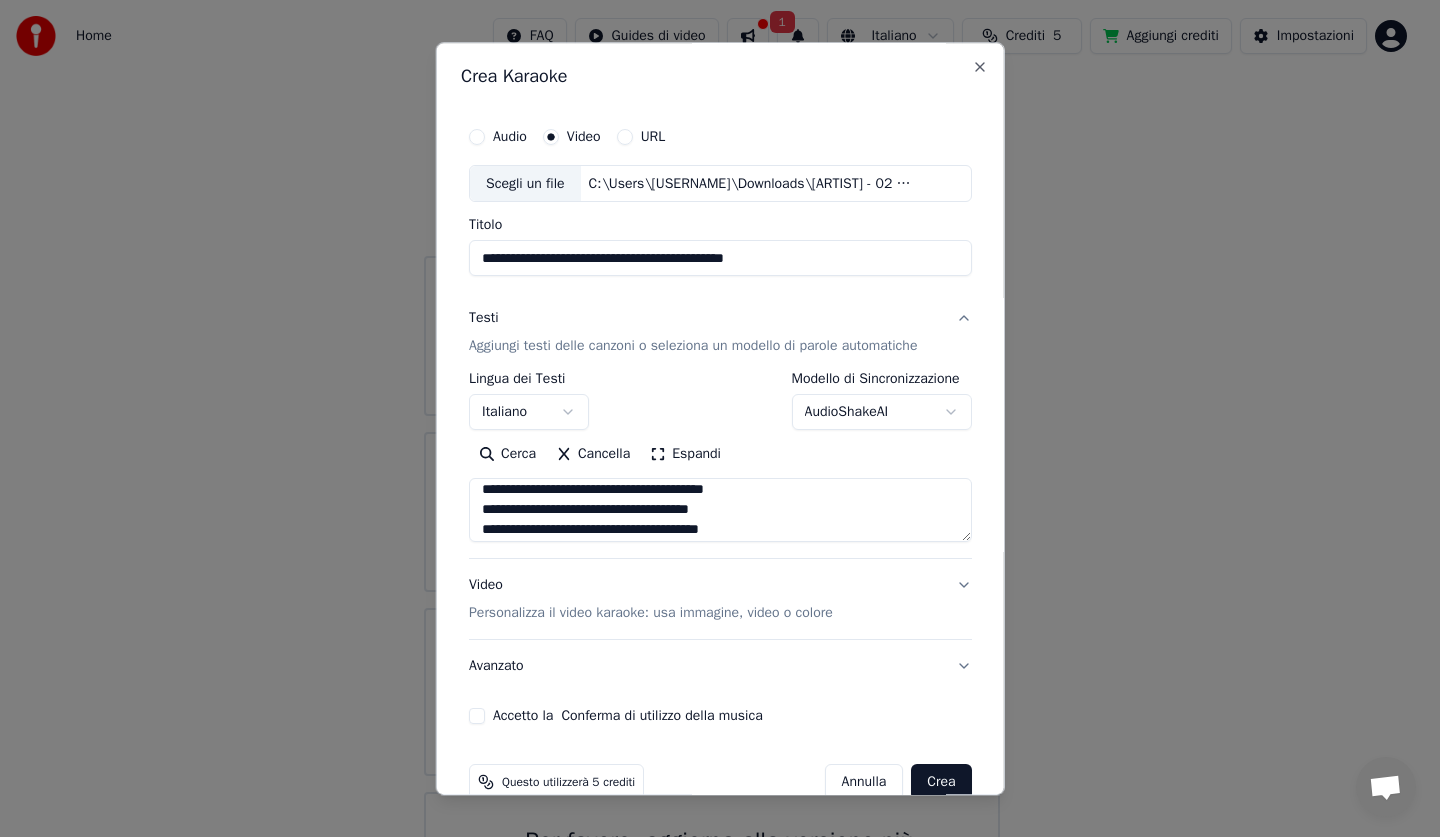 scroll, scrollTop: 907, scrollLeft: 0, axis: vertical 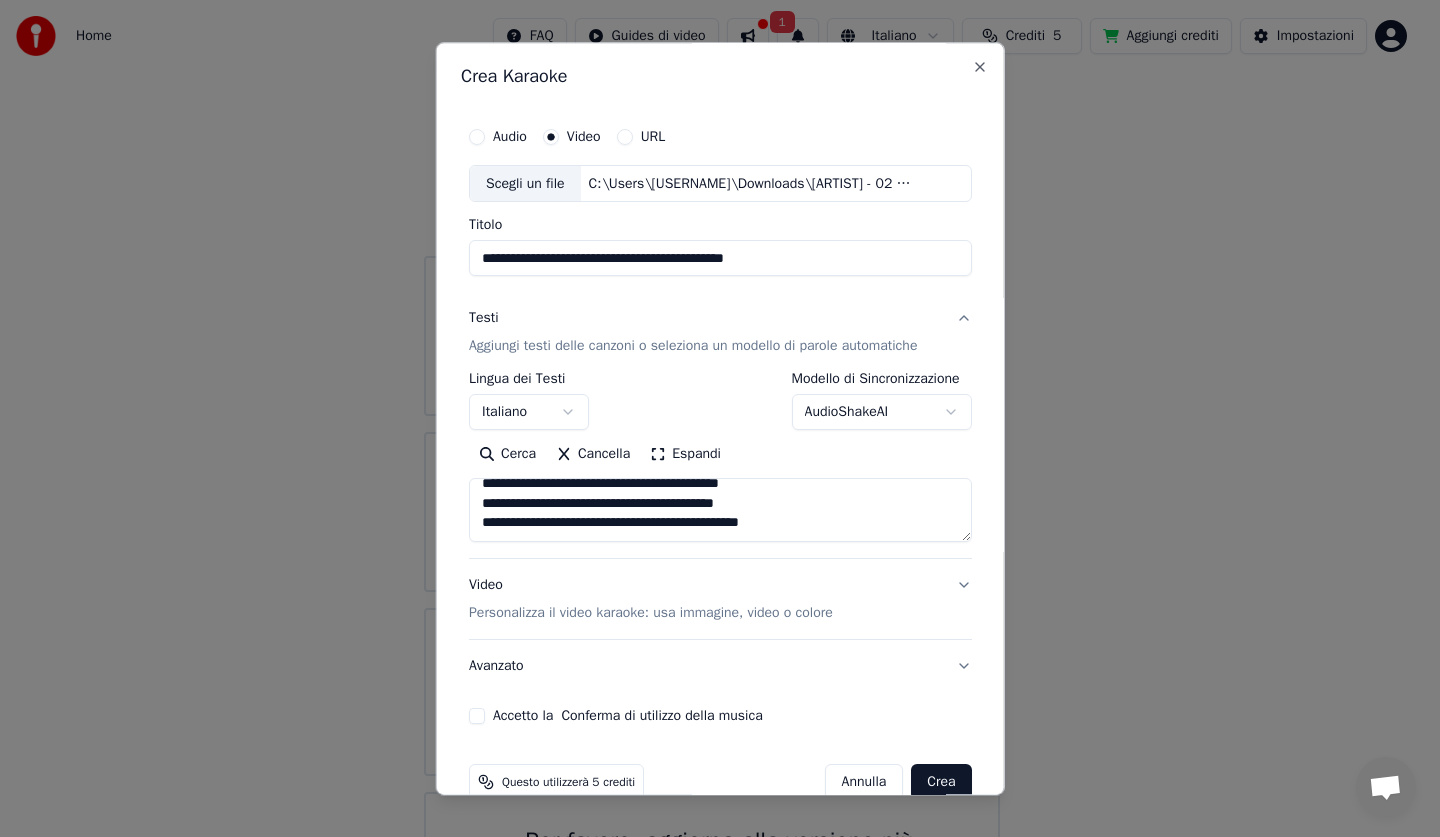 type on "**********" 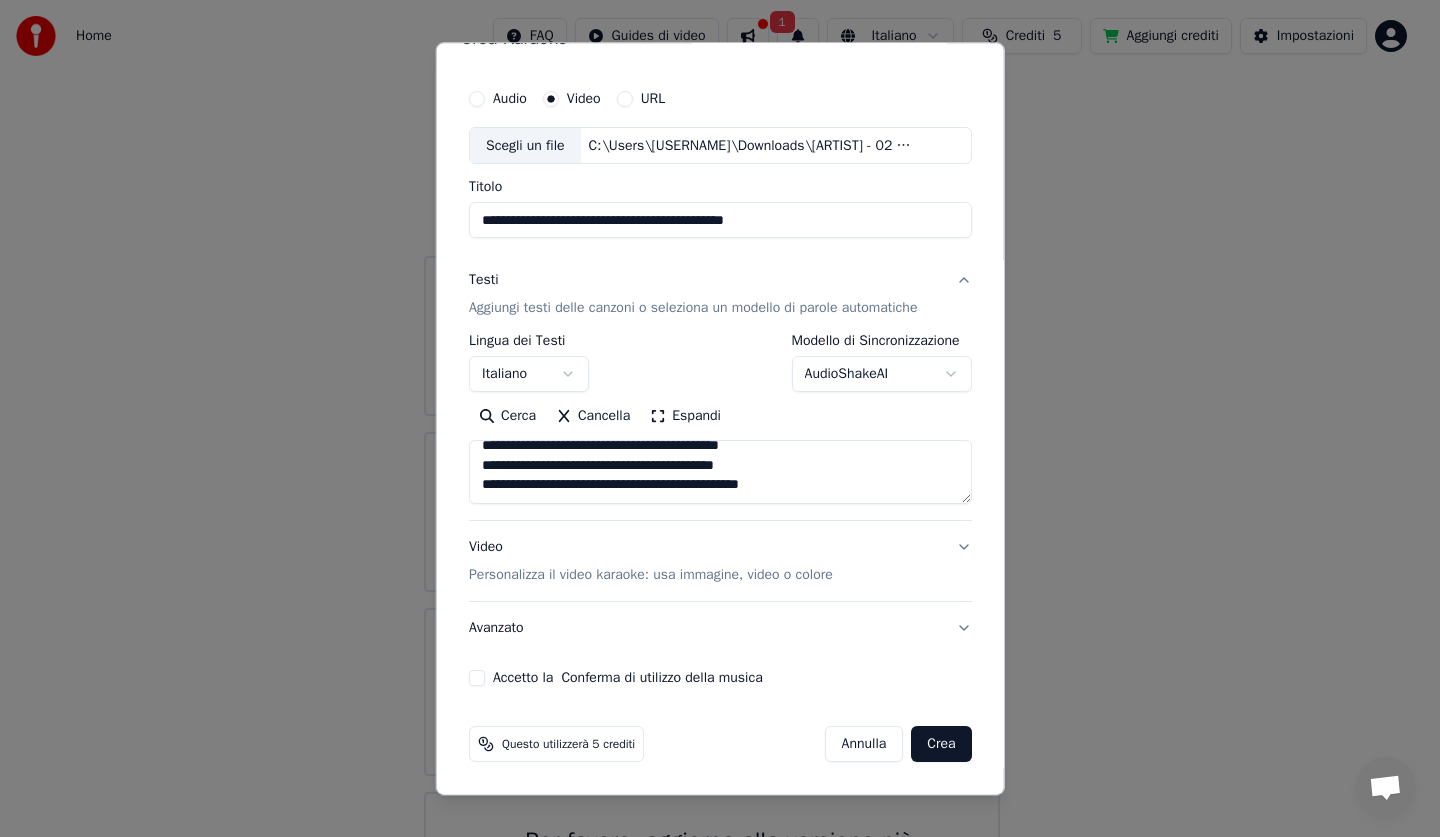 click on "Accetto la   Conferma di utilizzo della musica" at bounding box center [477, 679] 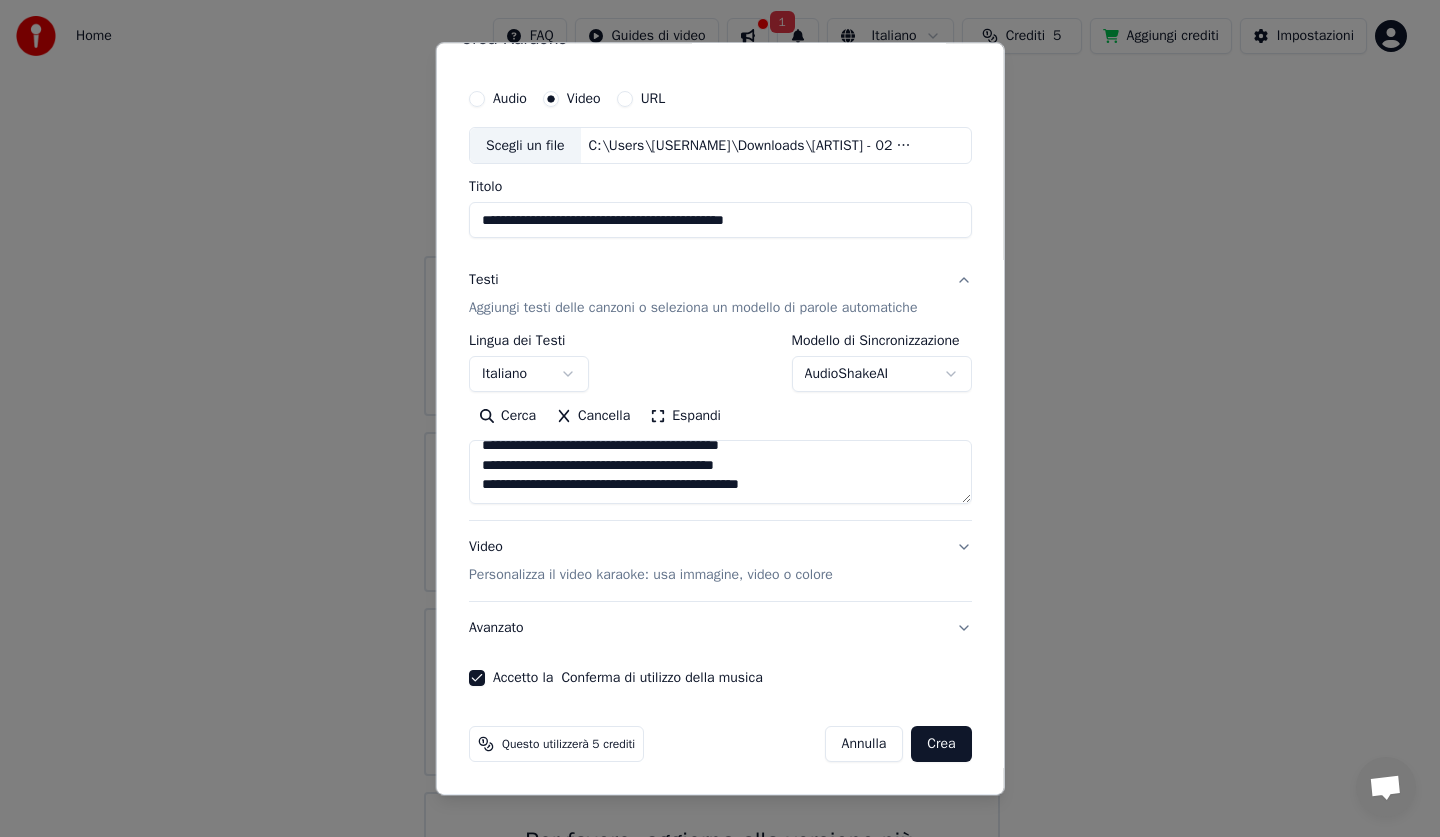 click on "Crea" at bounding box center (941, 745) 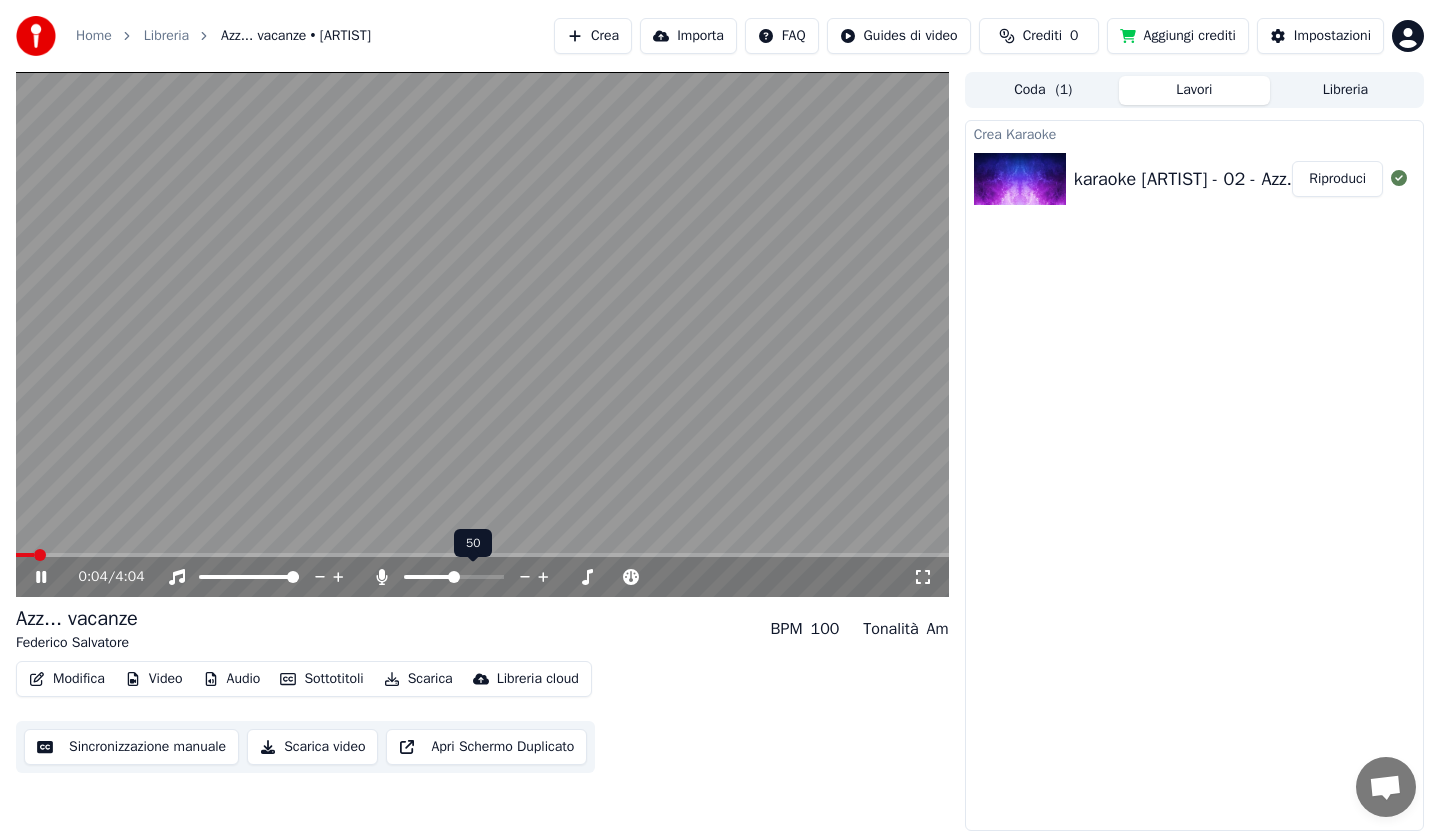 click at bounding box center (454, 577) 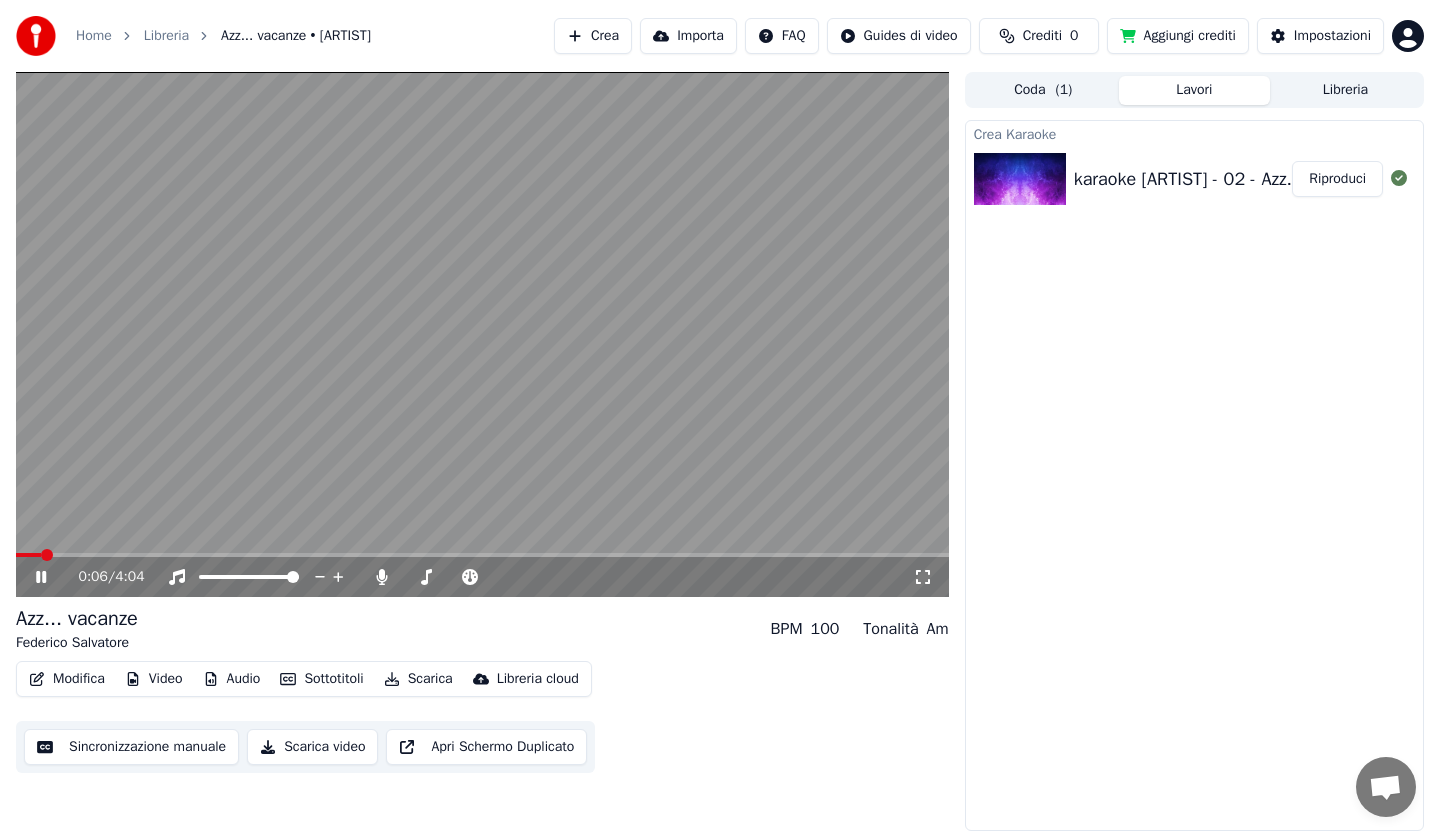click 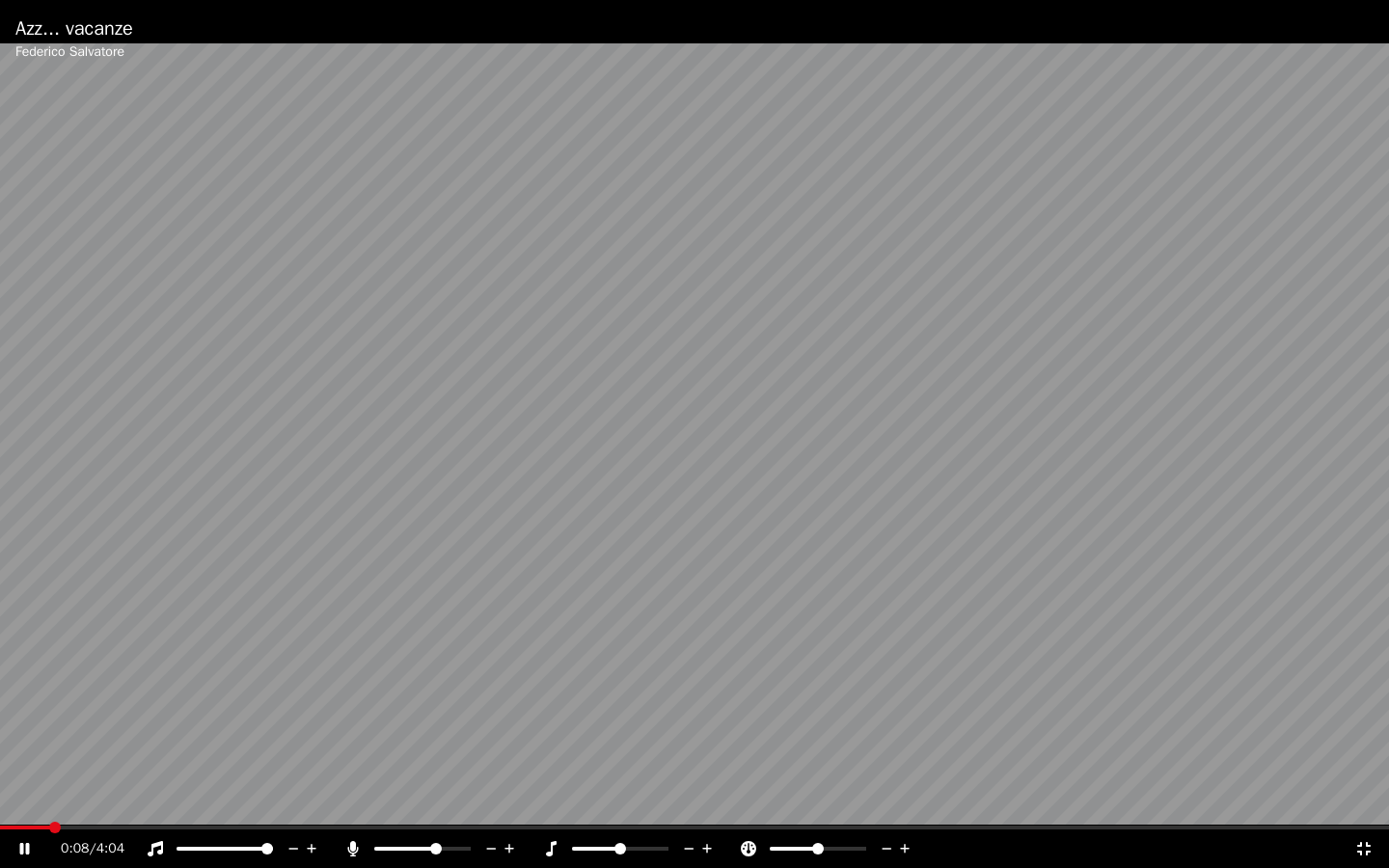 click at bounding box center (436, 849) 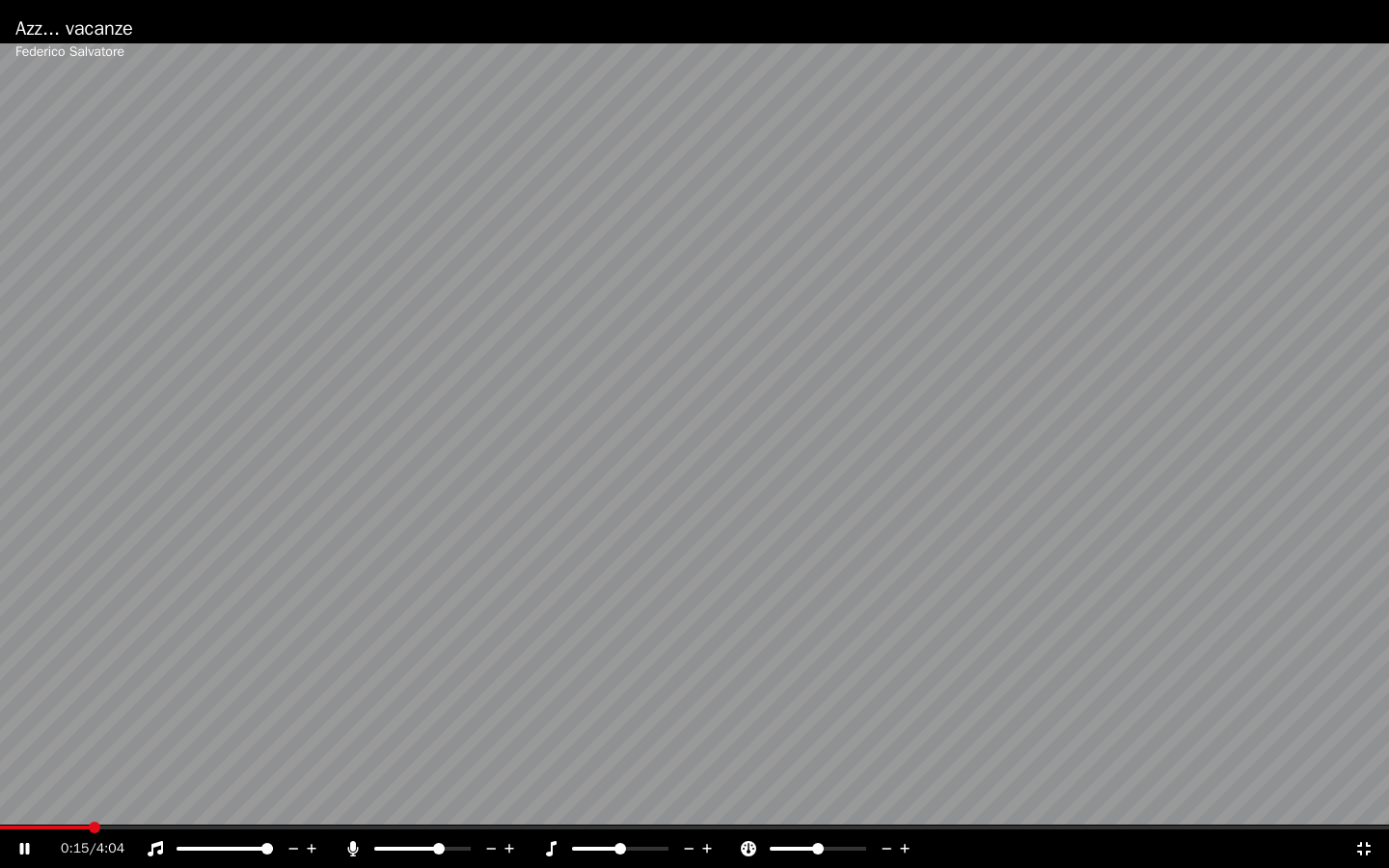 click at bounding box center [439, 849] 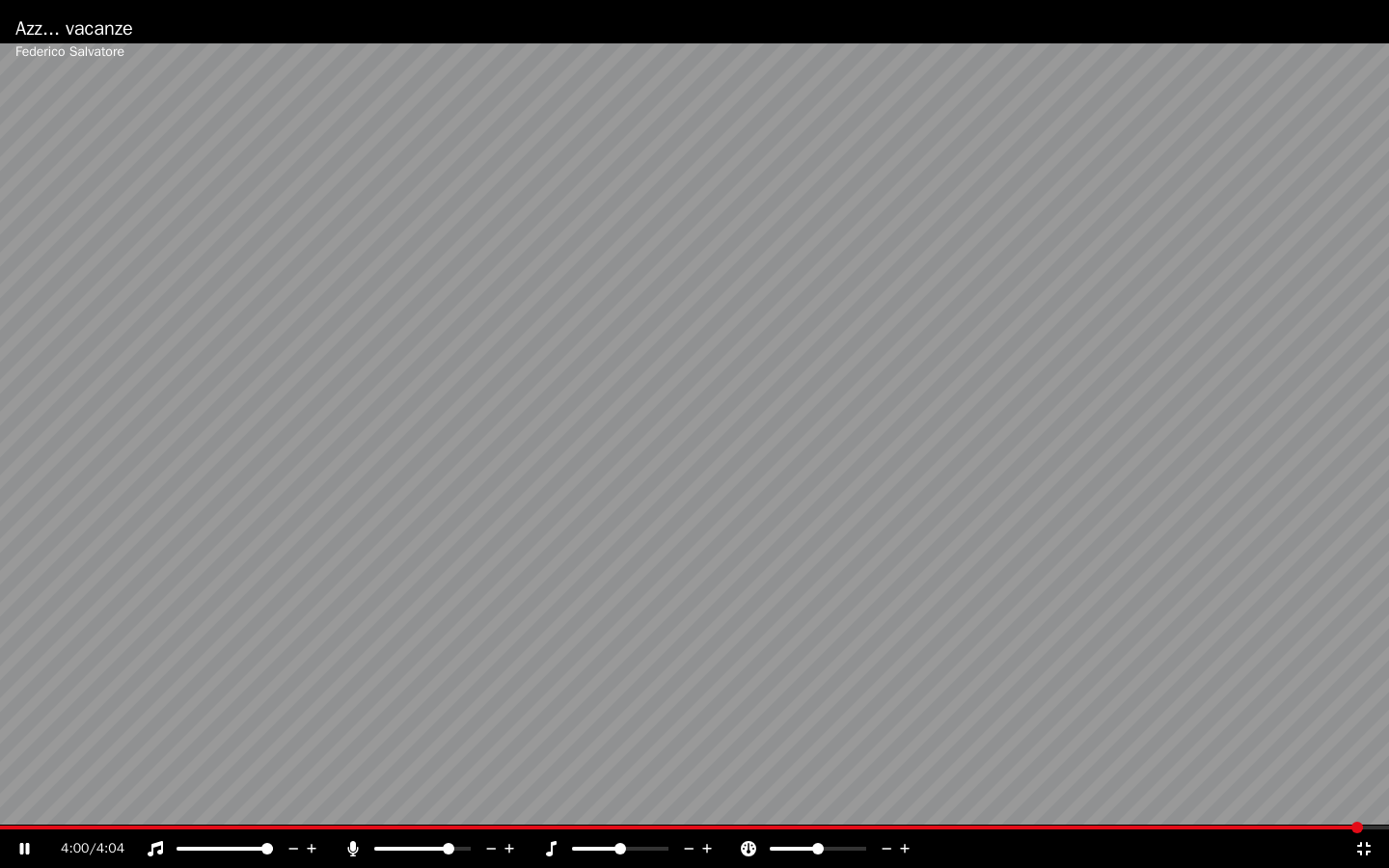 click 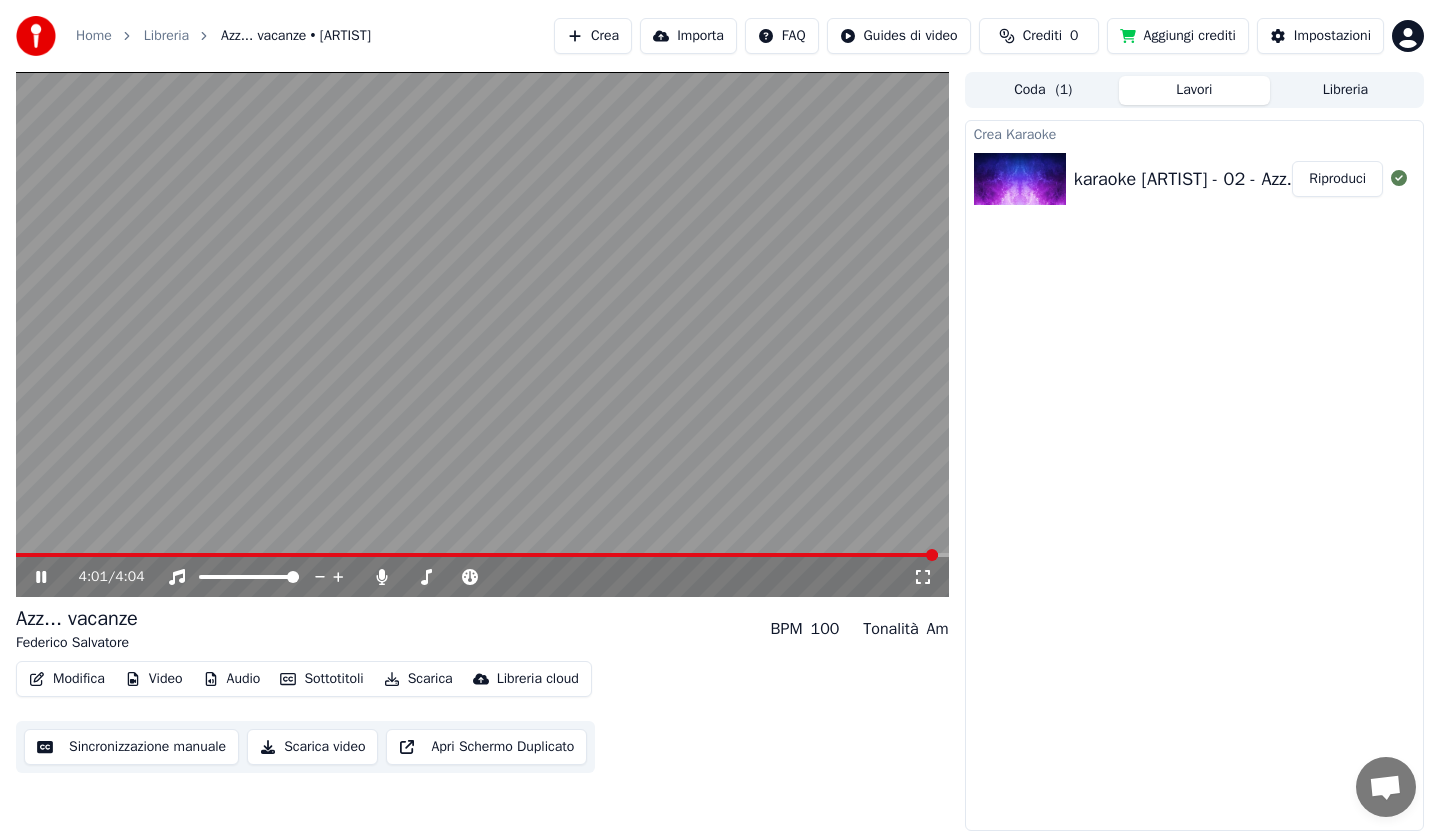 click 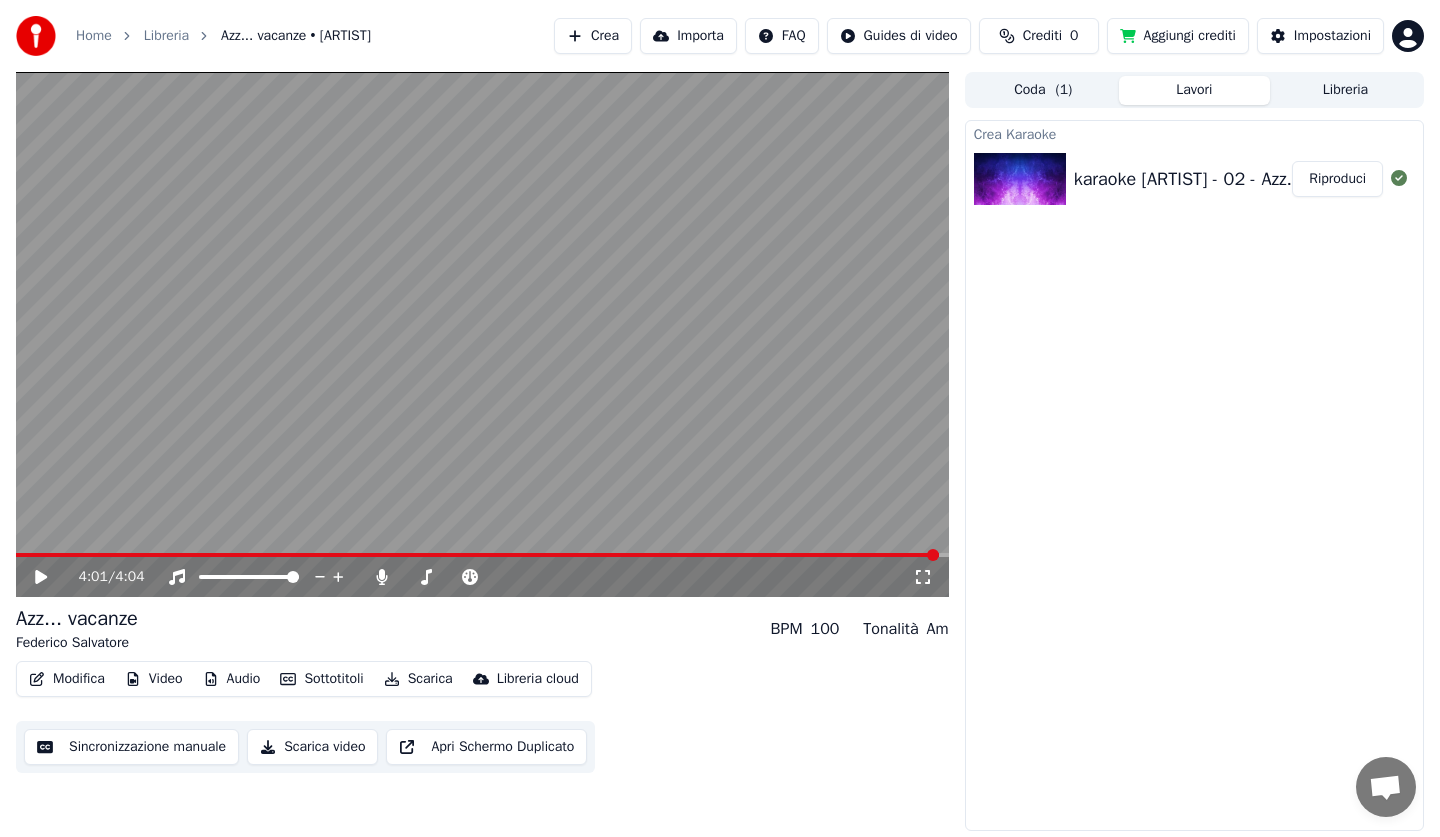 click on "Modifica" at bounding box center (67, 679) 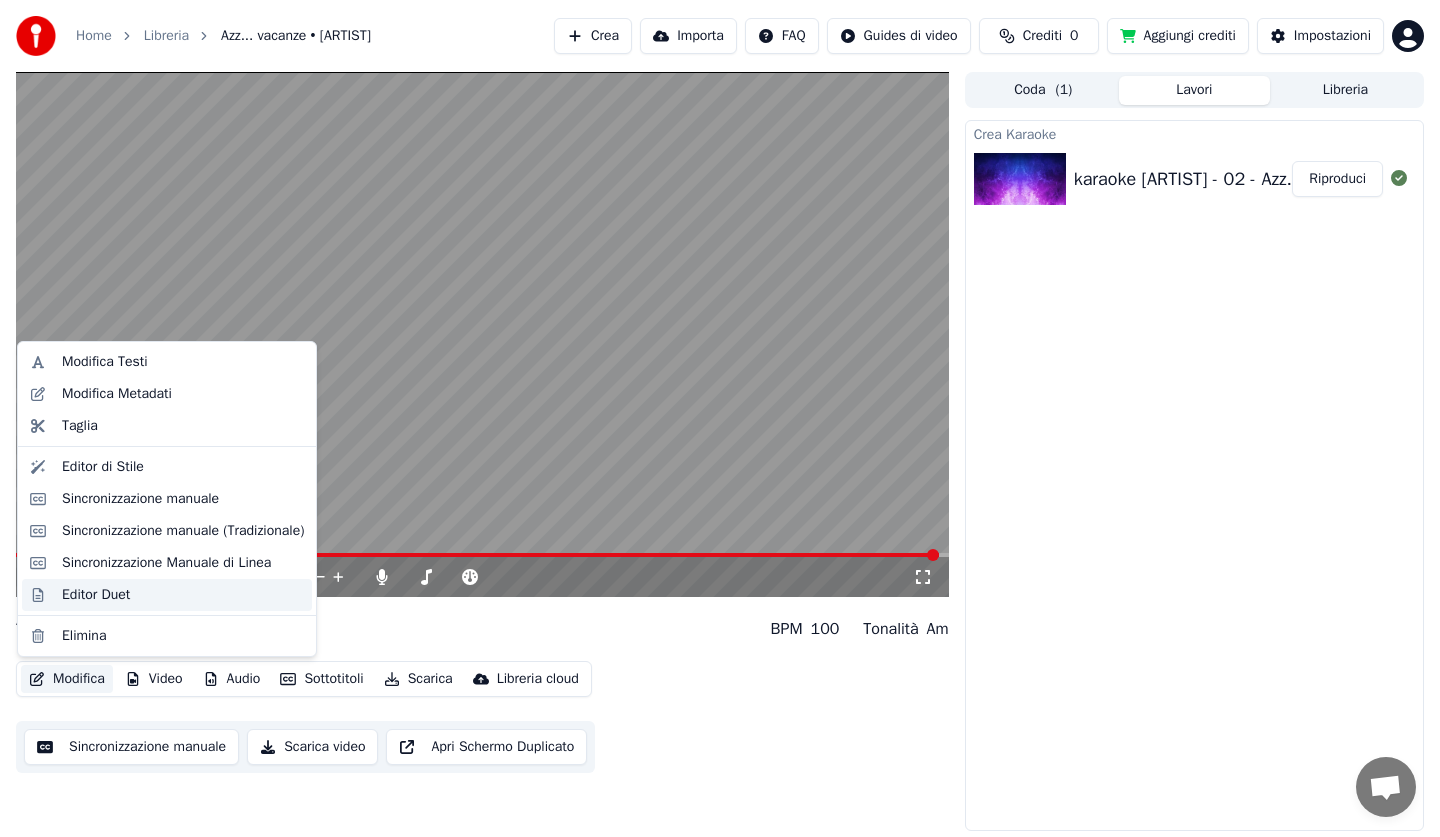 click on "Editor Duet" at bounding box center [96, 595] 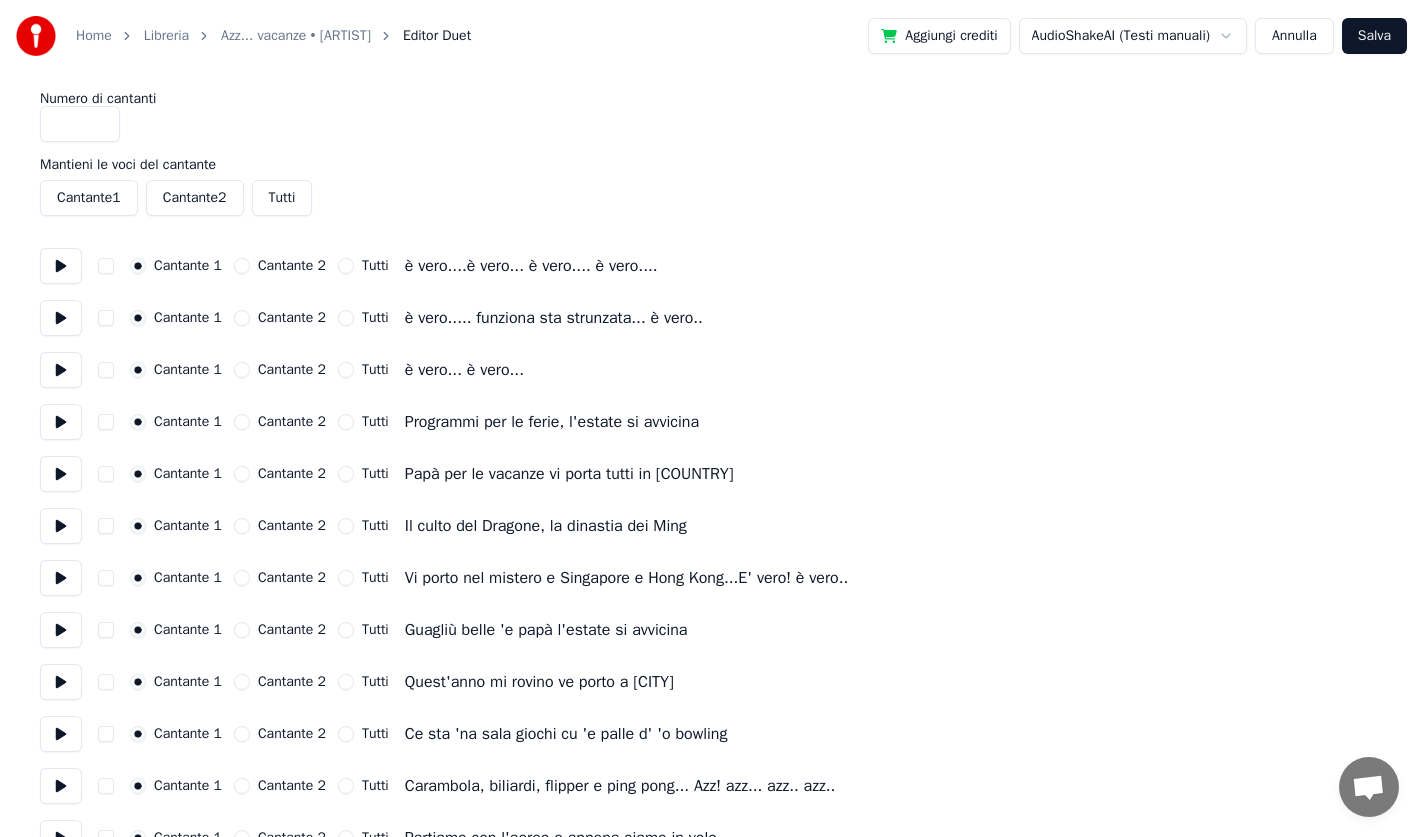 click on "Annulla" at bounding box center [1294, 36] 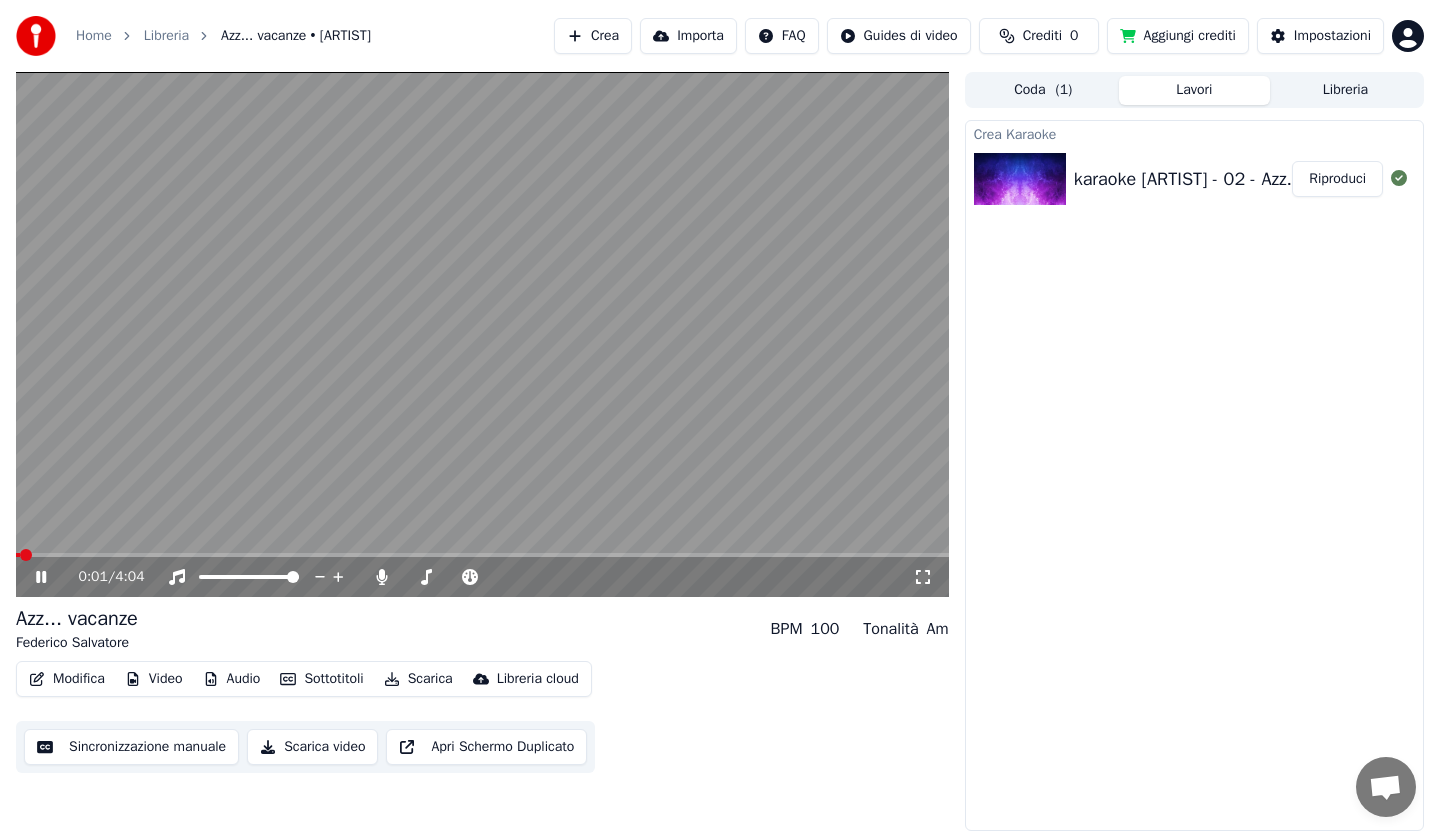 click 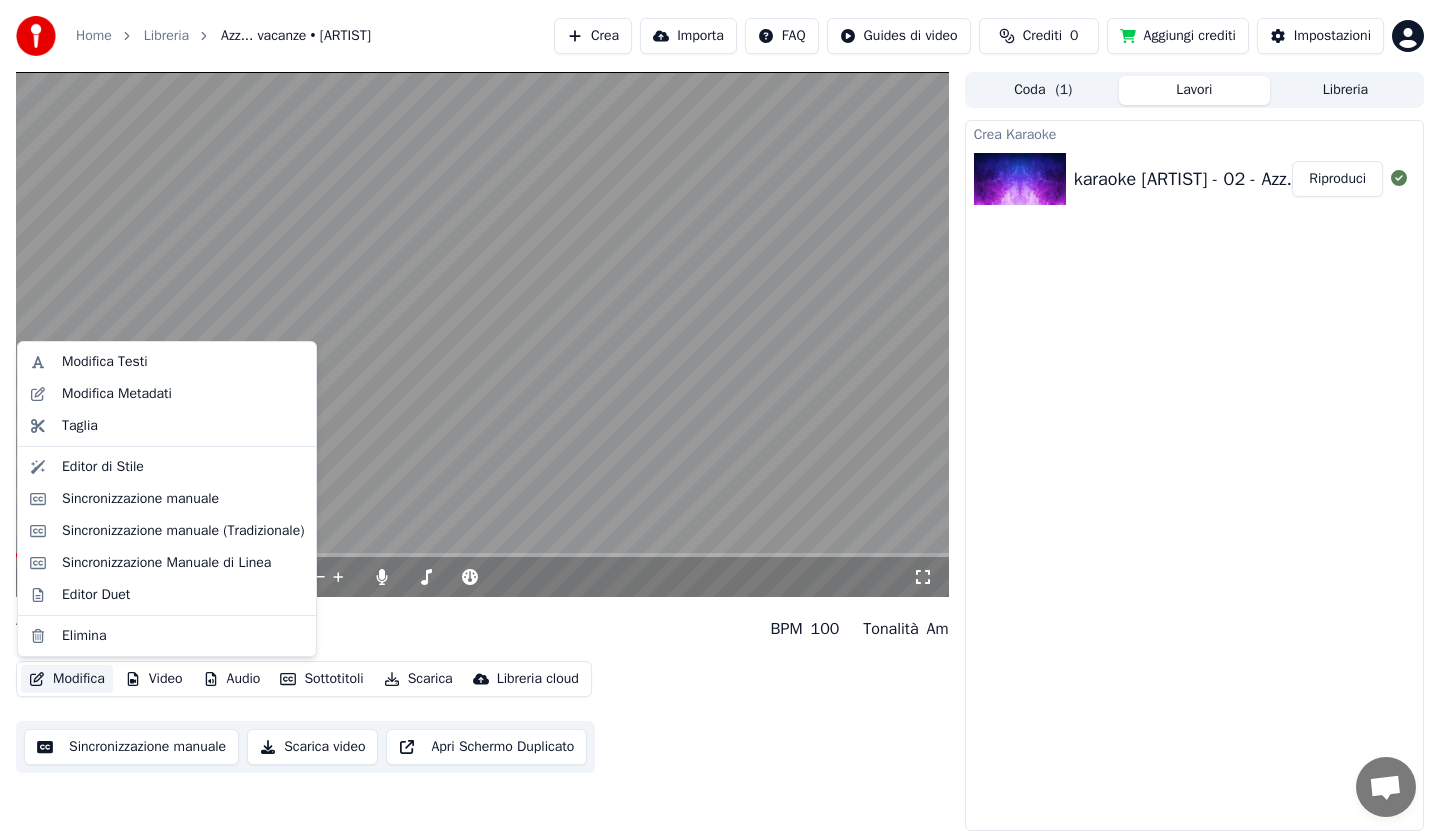 click on "Modifica" at bounding box center (67, 679) 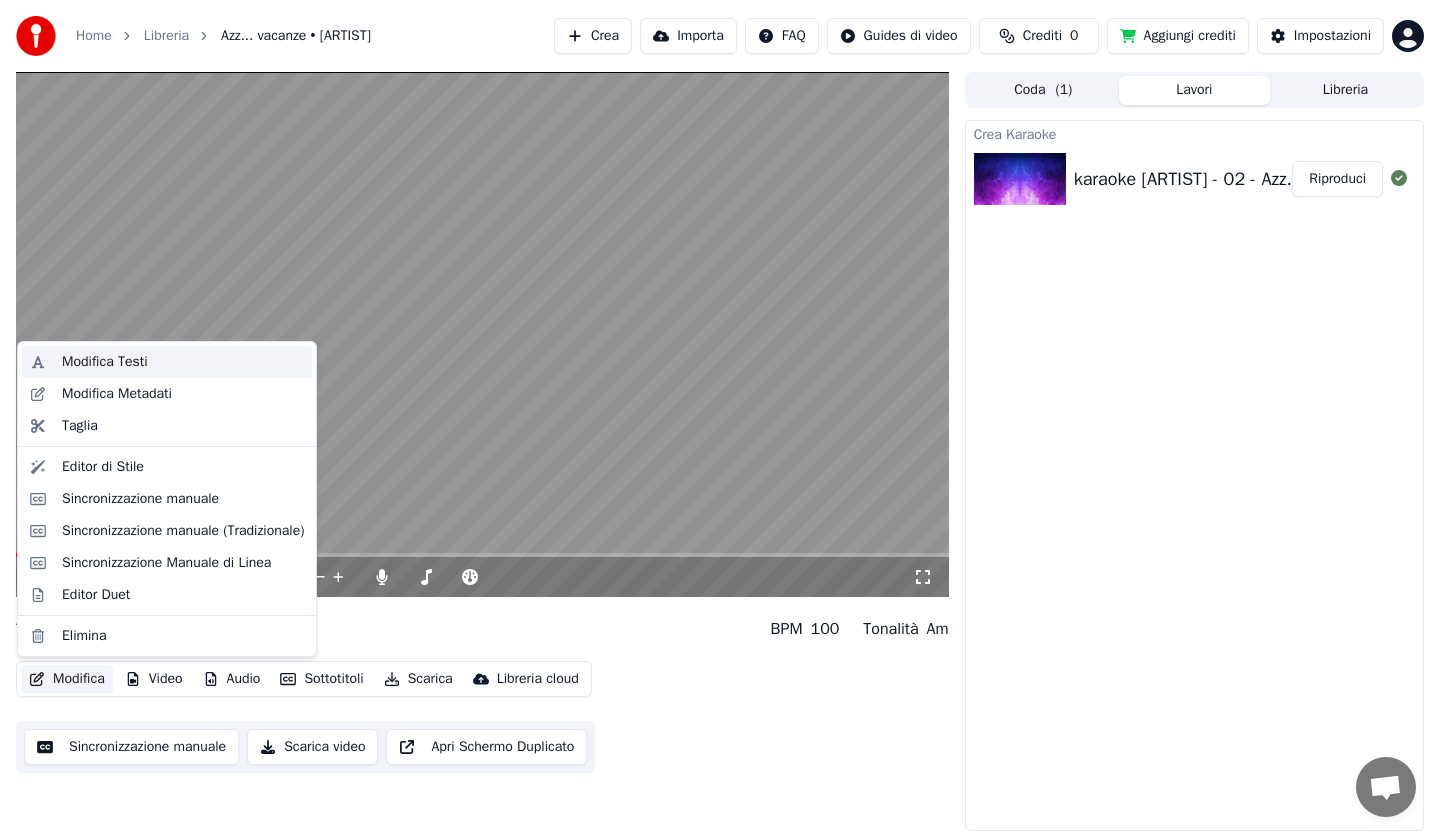 click on "Modifica Testi" at bounding box center [105, 362] 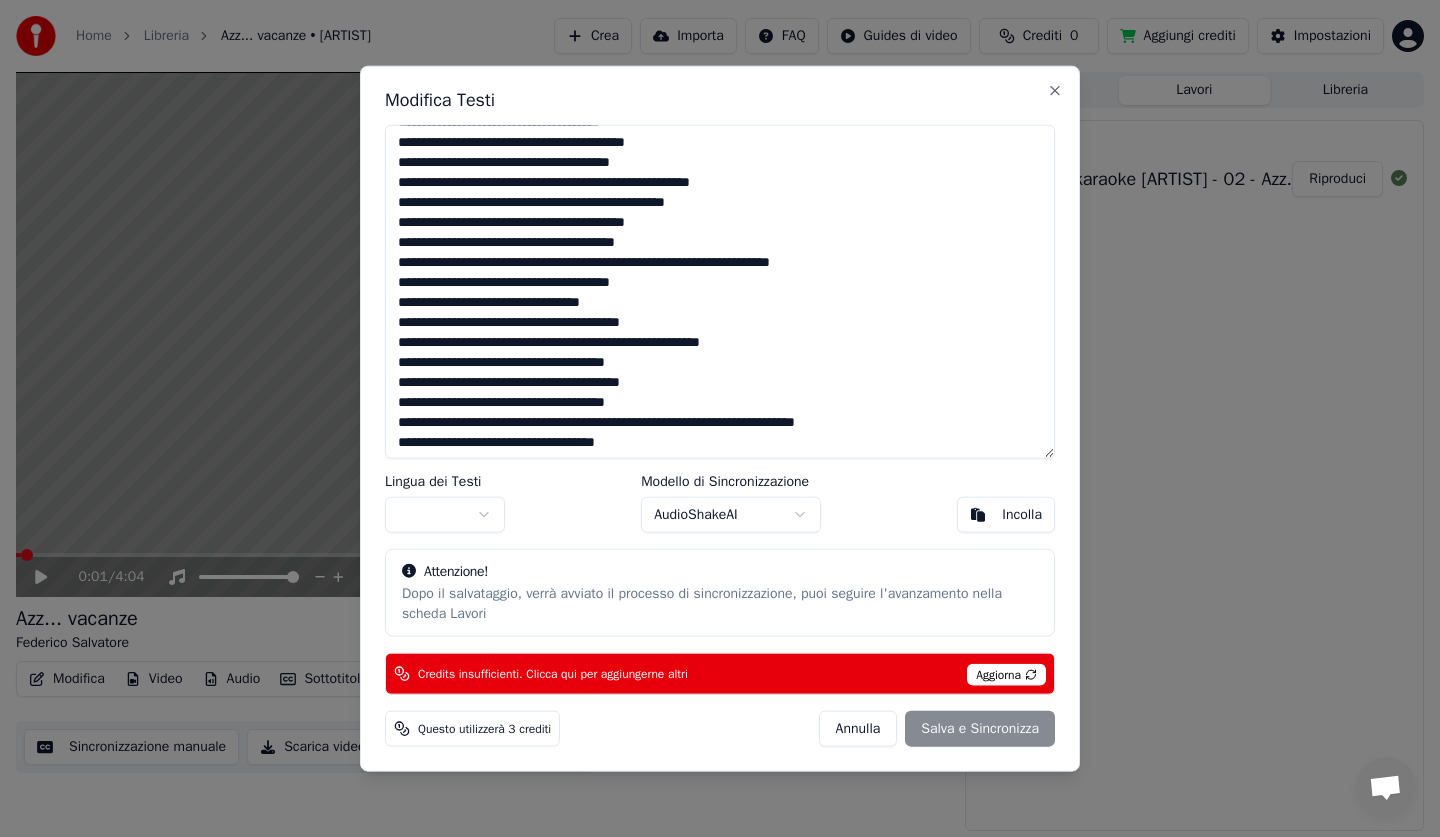 scroll, scrollTop: 500, scrollLeft: 0, axis: vertical 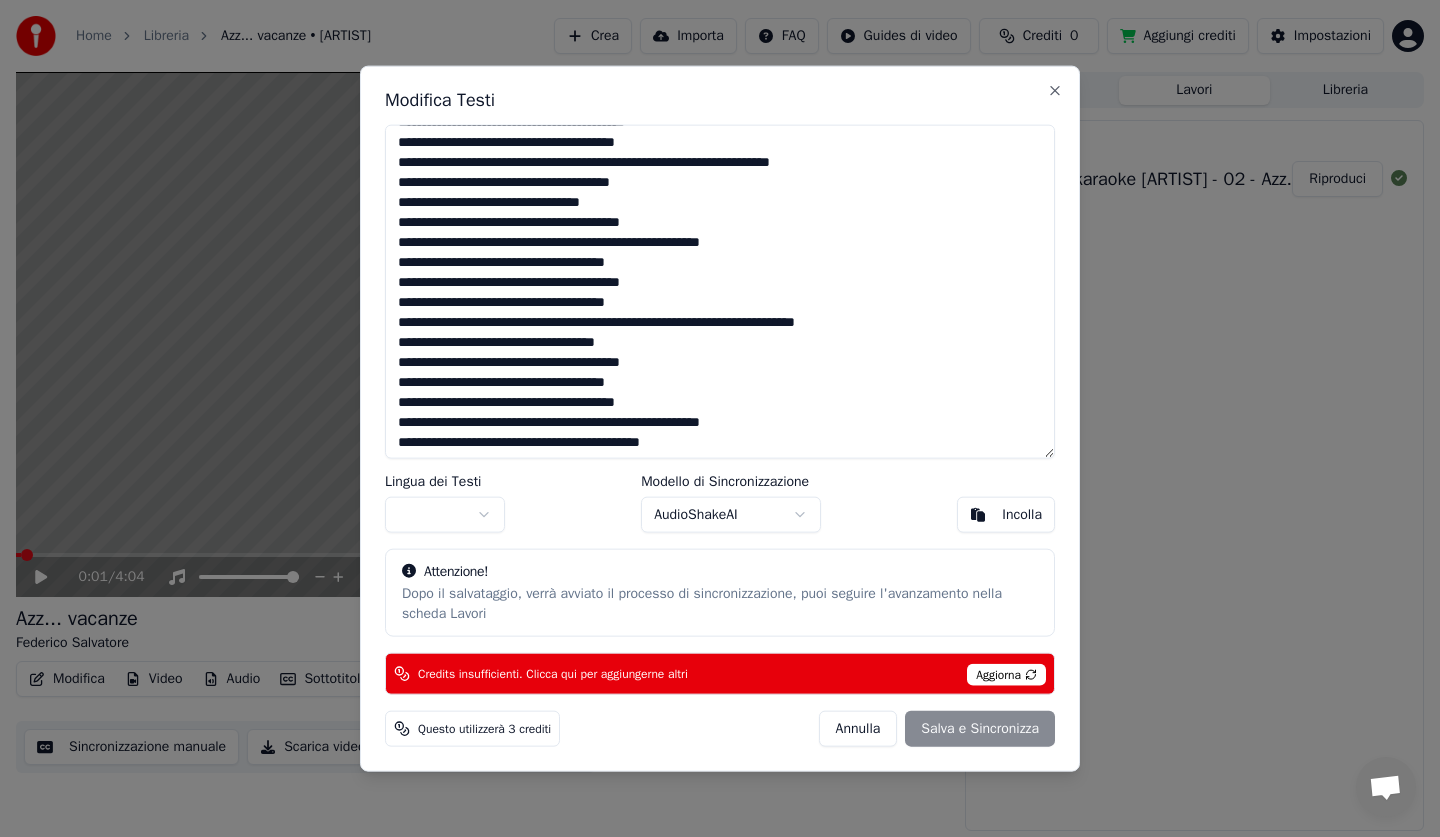 click at bounding box center [720, 291] 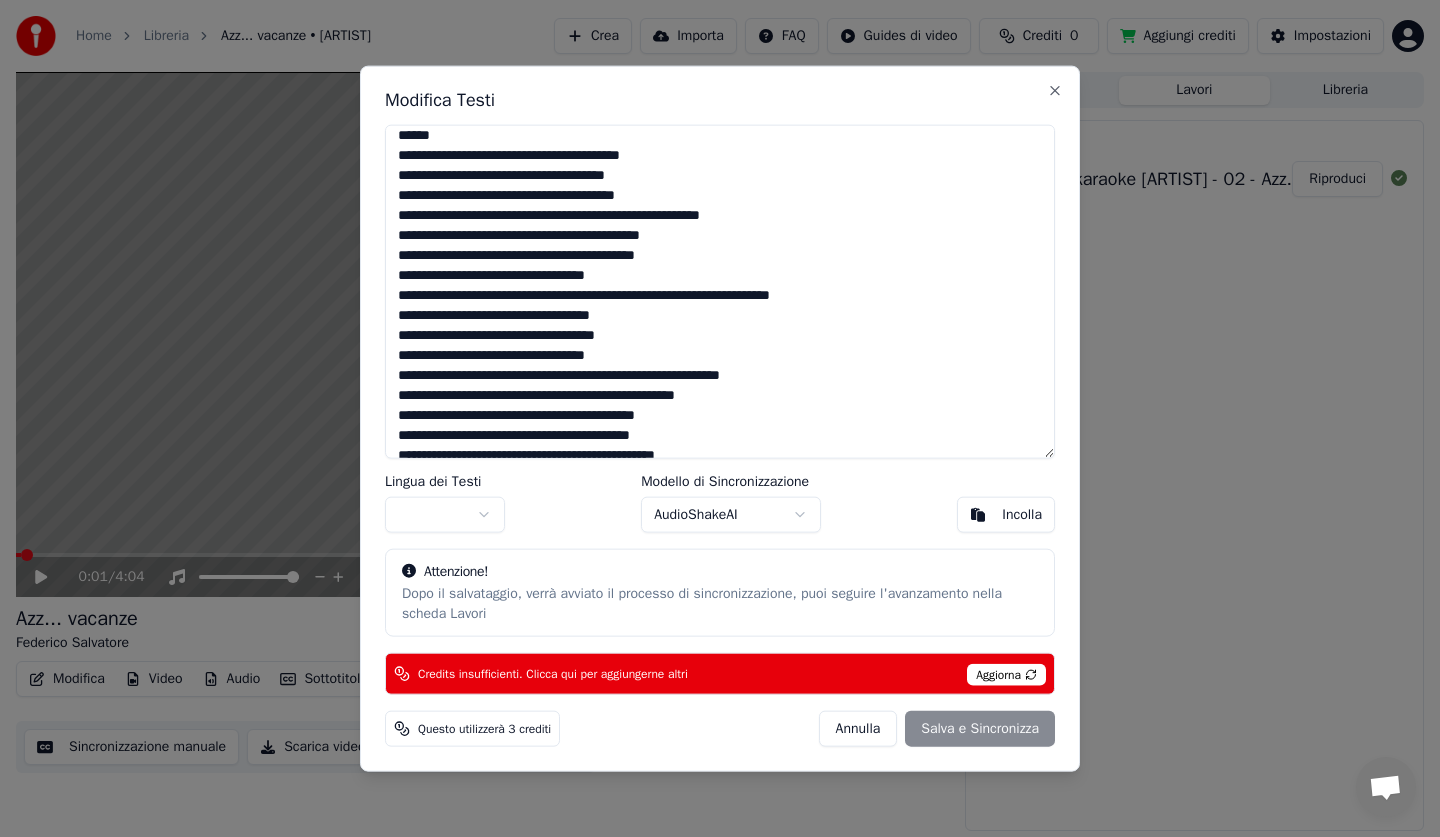 scroll, scrollTop: 627, scrollLeft: 0, axis: vertical 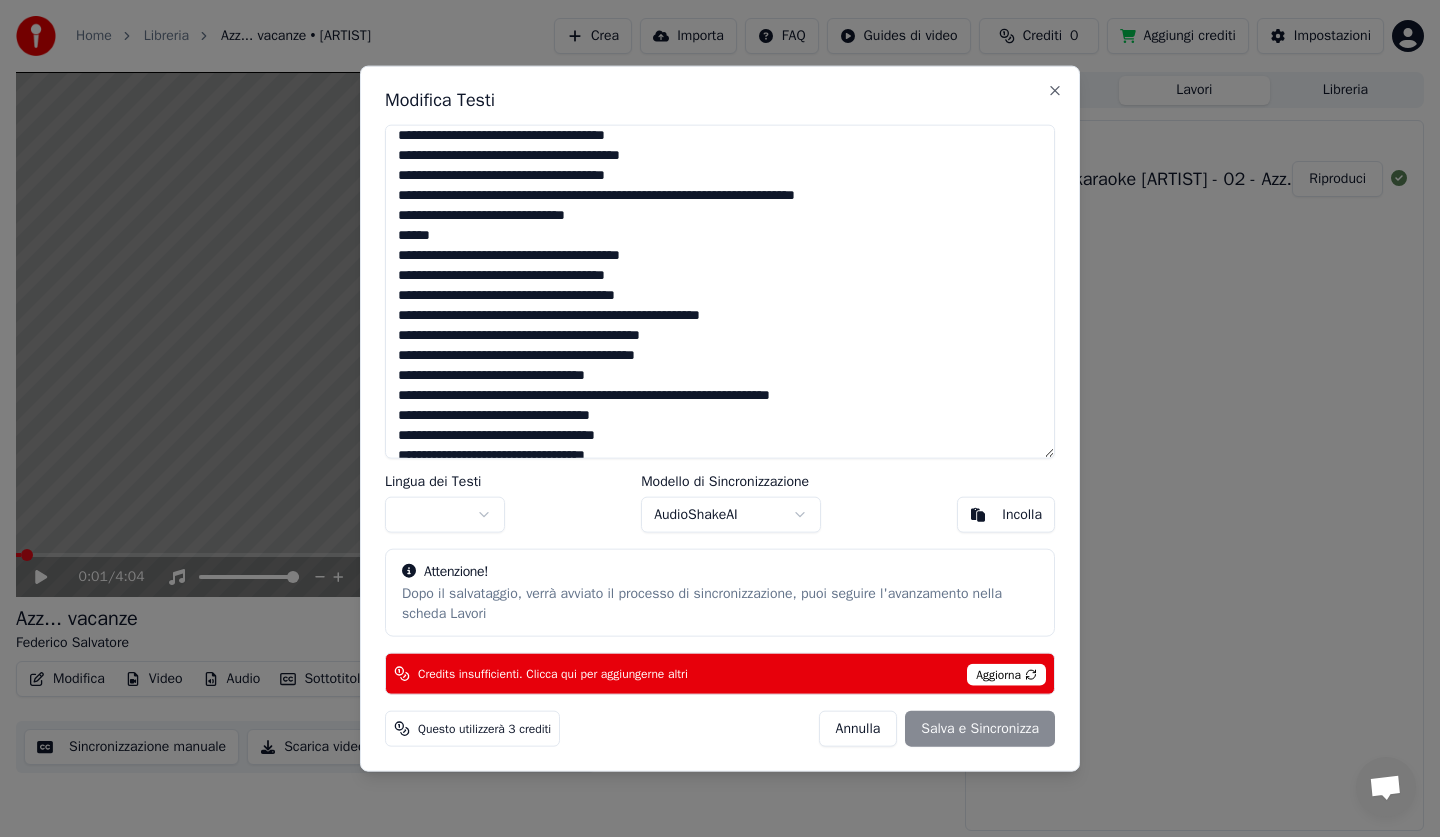 click at bounding box center [720, 291] 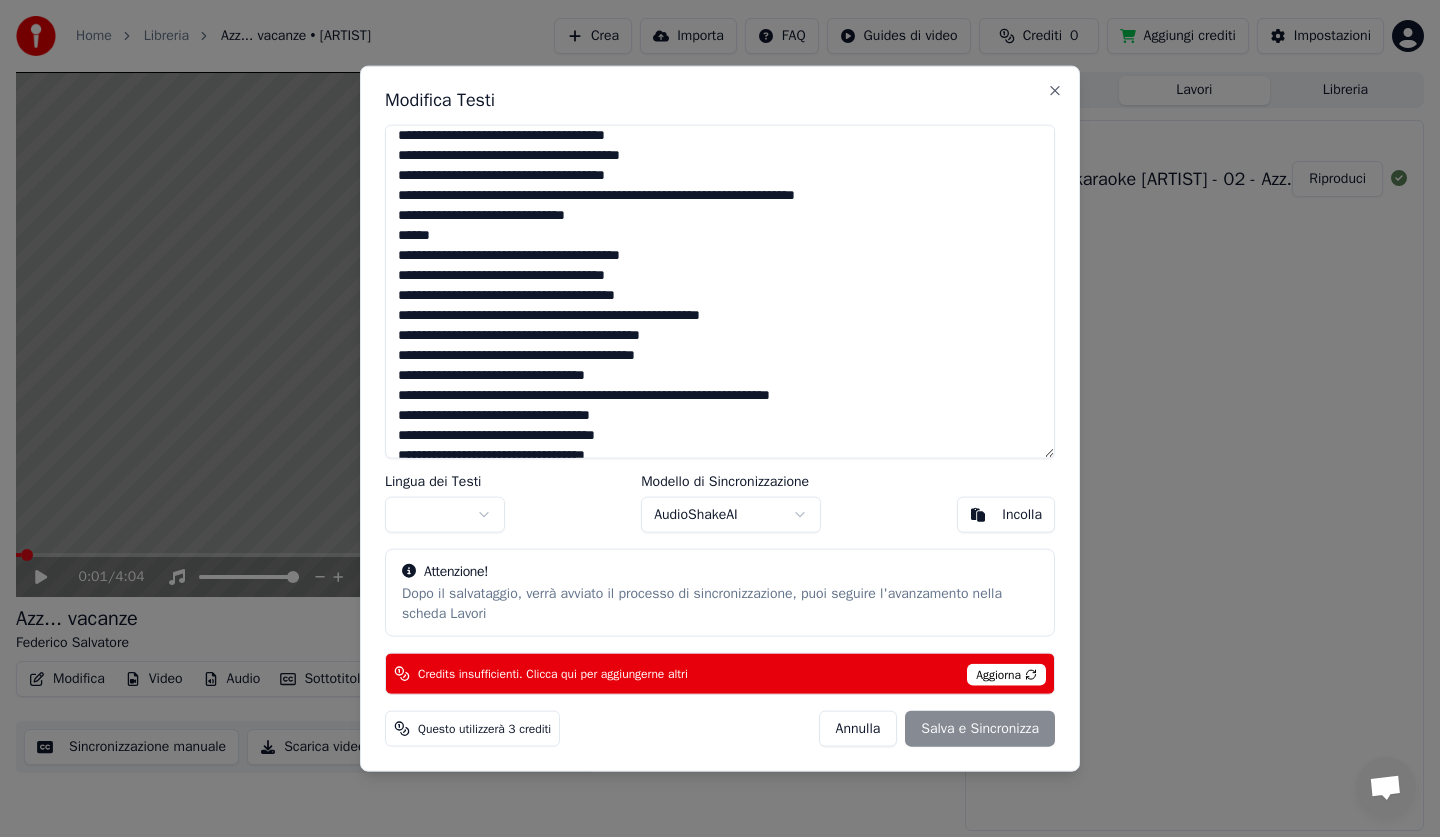 scroll, scrollTop: 727, scrollLeft: 0, axis: vertical 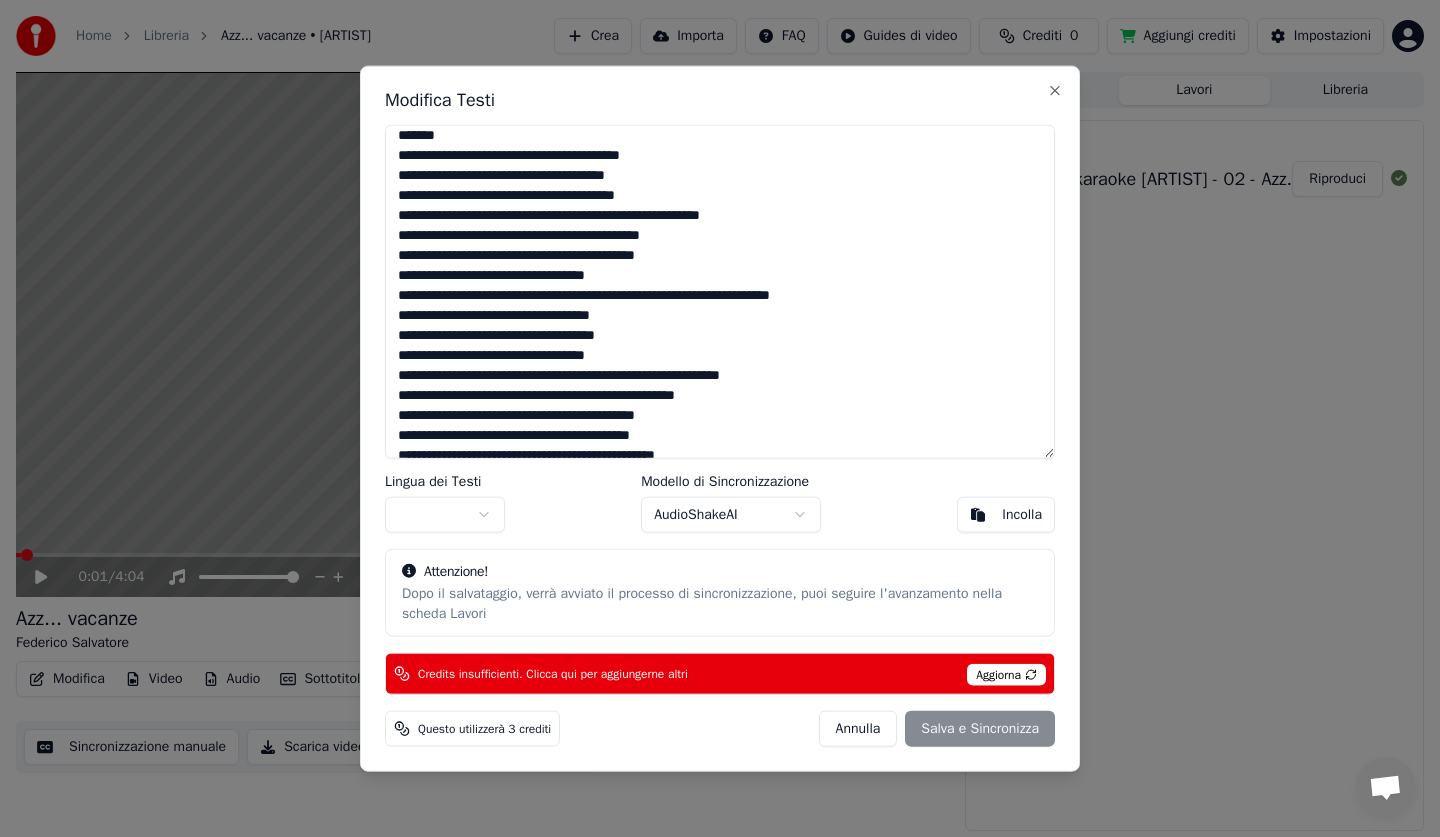 click on "Annulla Salva e Sincronizza" at bounding box center (937, 729) 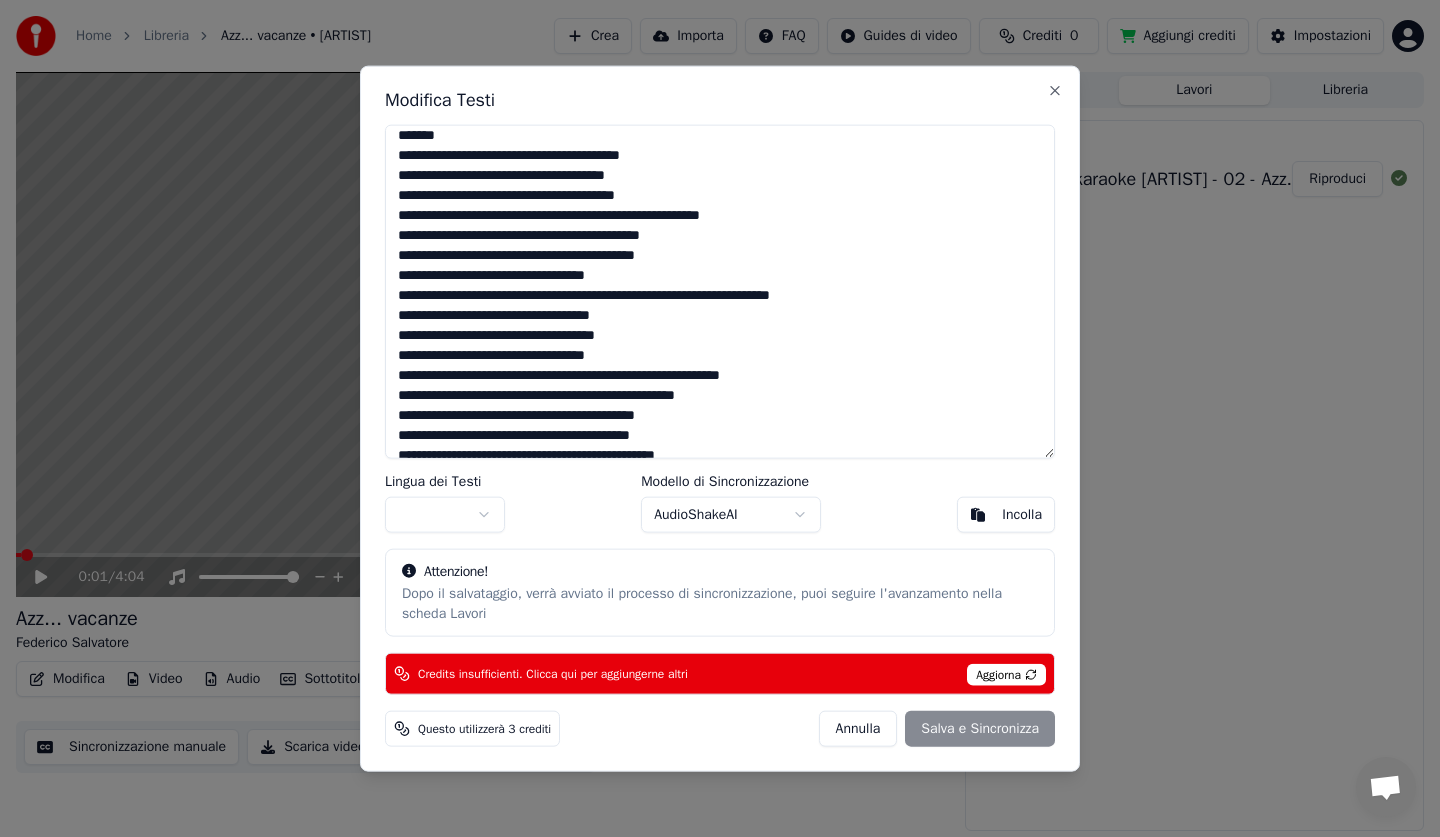click at bounding box center [445, 515] 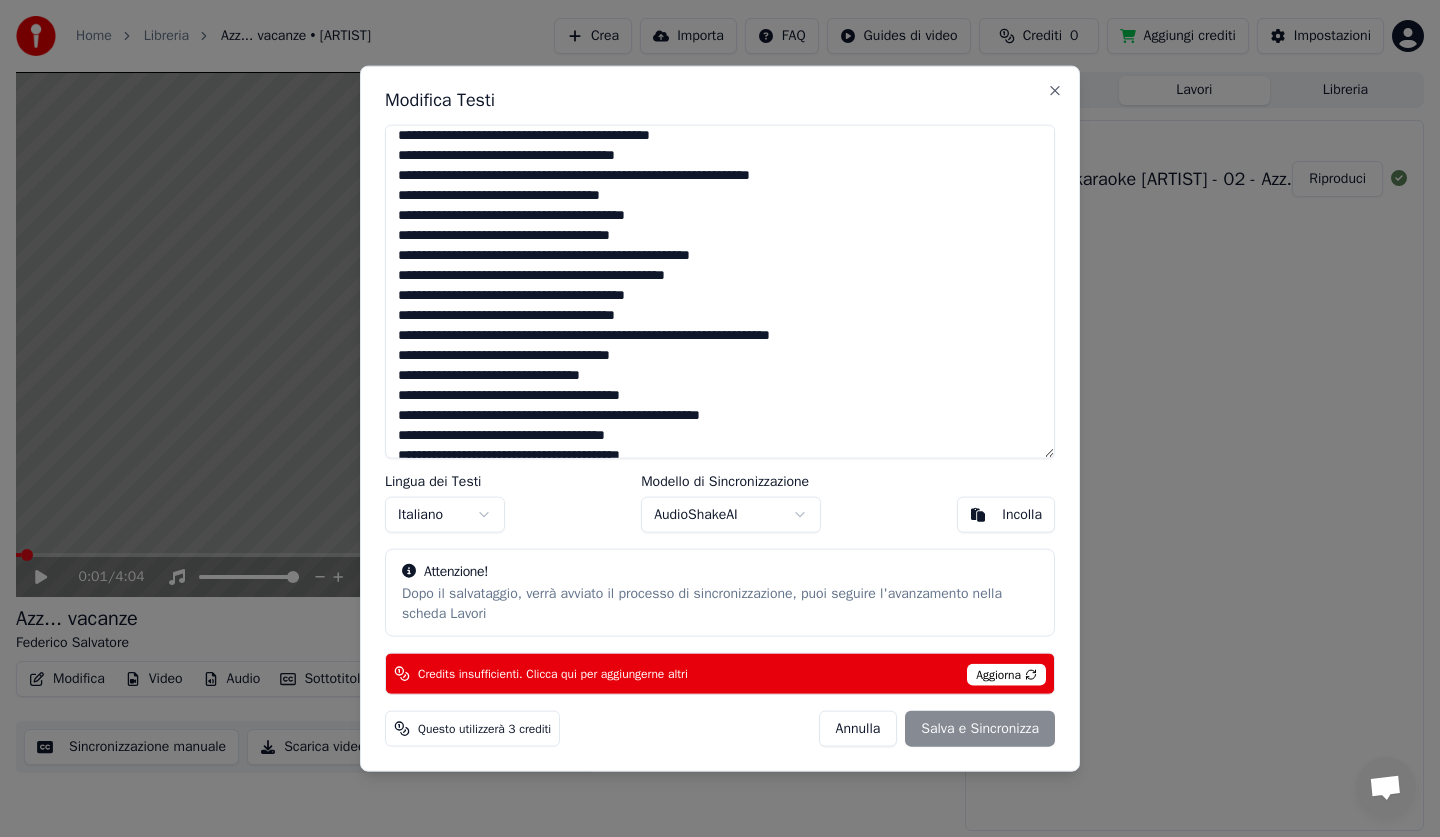 scroll, scrollTop: 0, scrollLeft: 0, axis: both 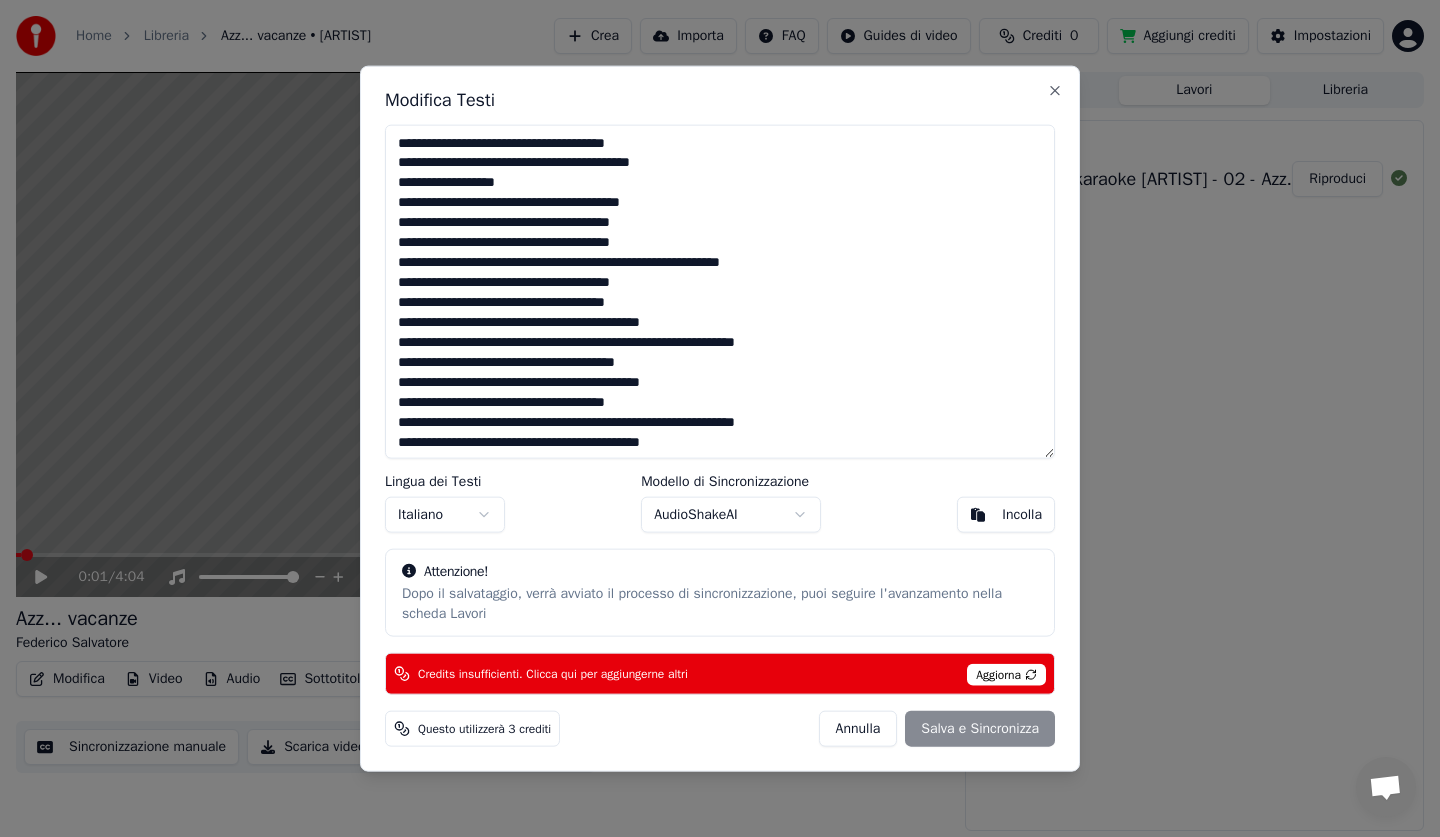 drag, startPoint x: 528, startPoint y: 164, endPoint x: 539, endPoint y: 258, distance: 94.641426 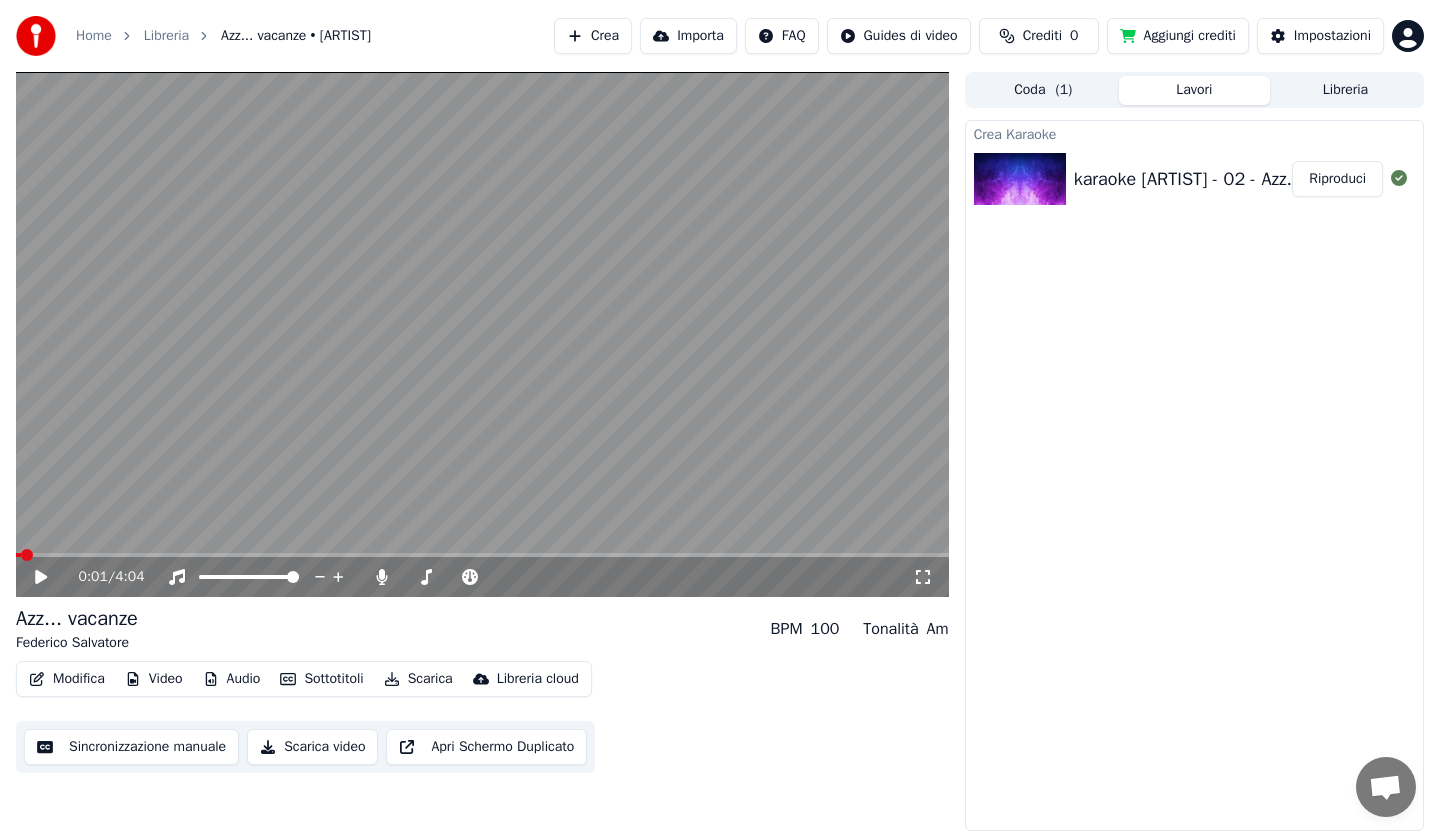 click on "Aggiungi crediti" at bounding box center [1178, 36] 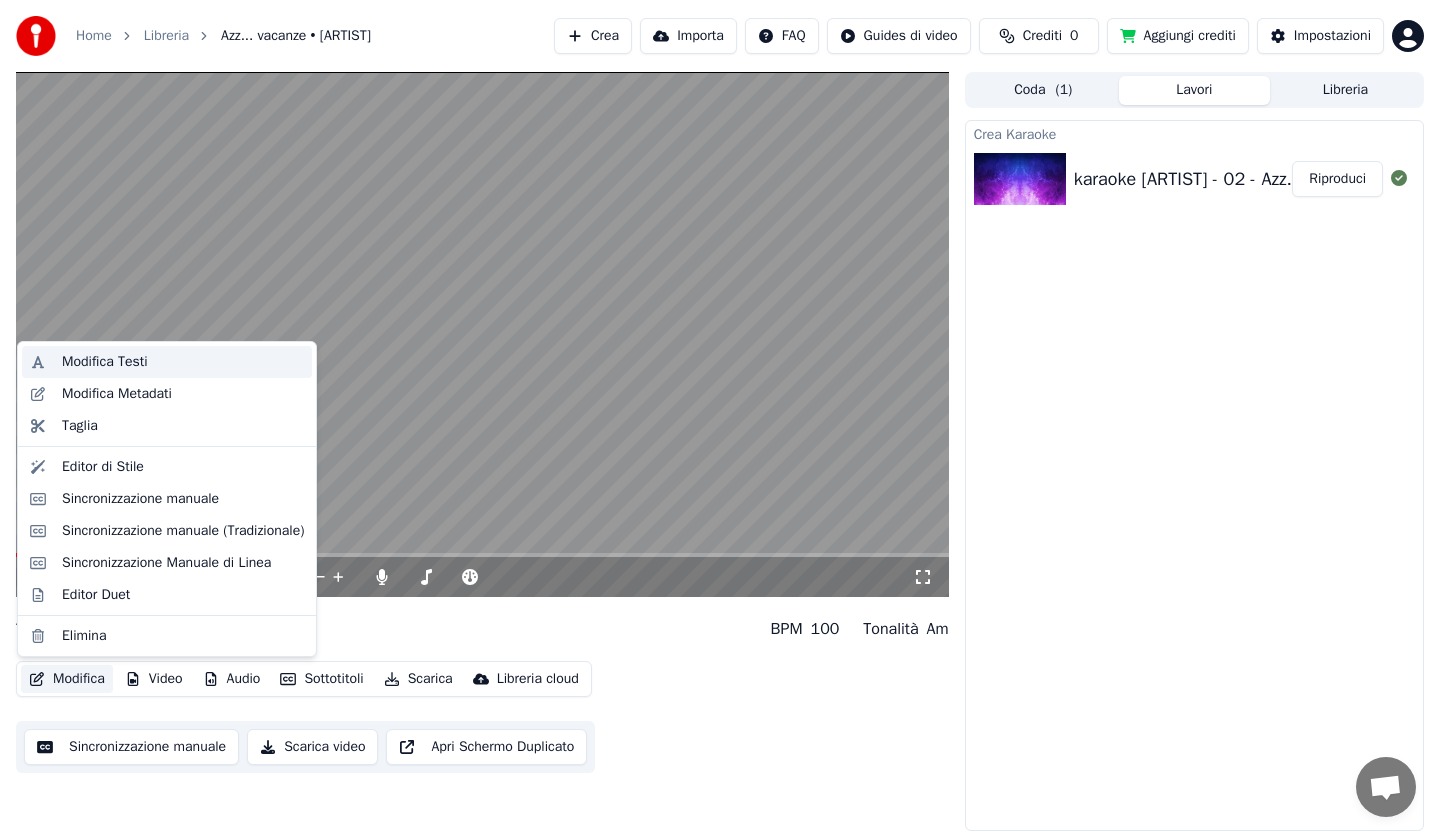click on "Modifica Testi" at bounding box center (183, 362) 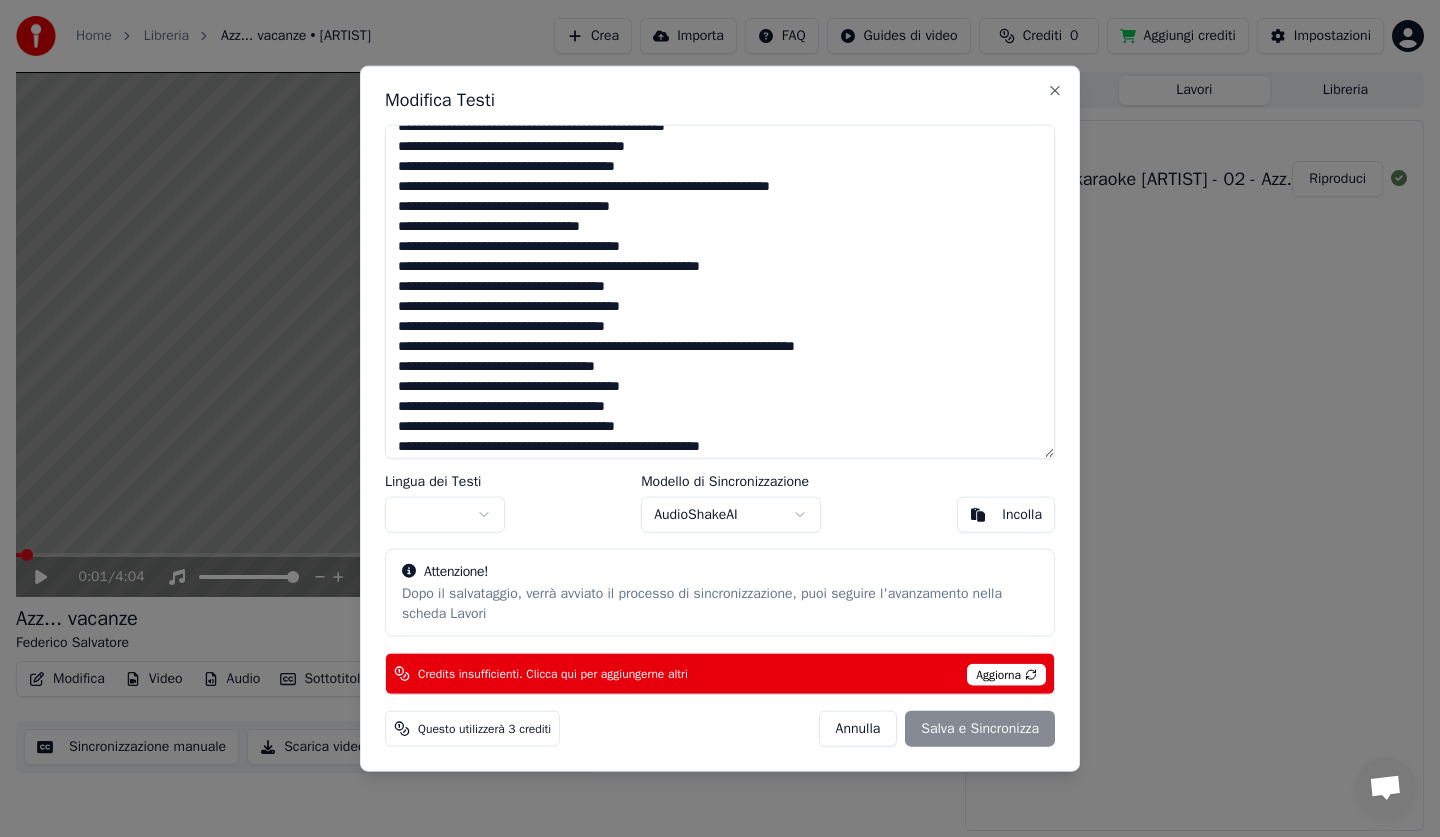 scroll, scrollTop: 500, scrollLeft: 0, axis: vertical 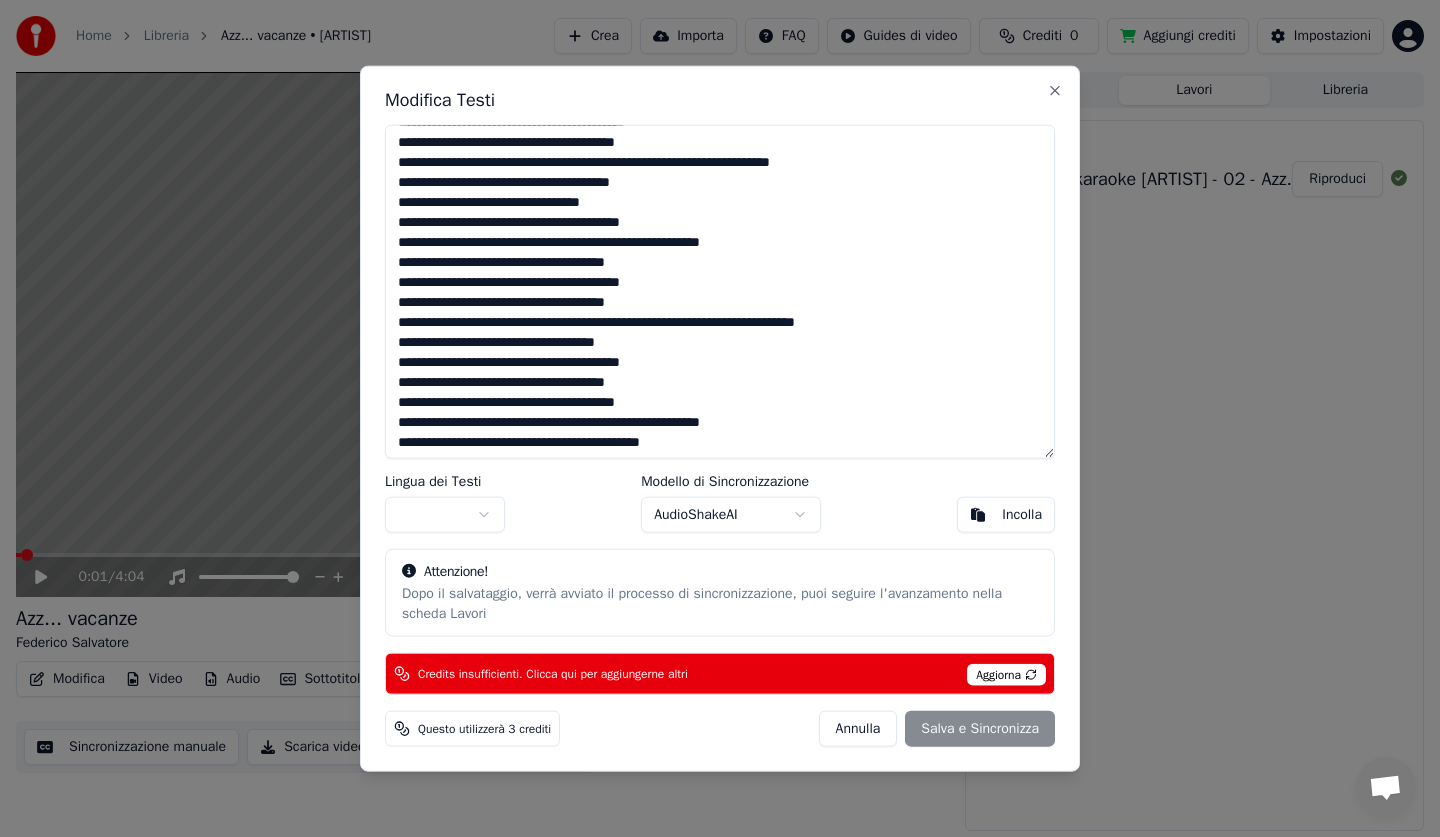 click at bounding box center (720, 291) 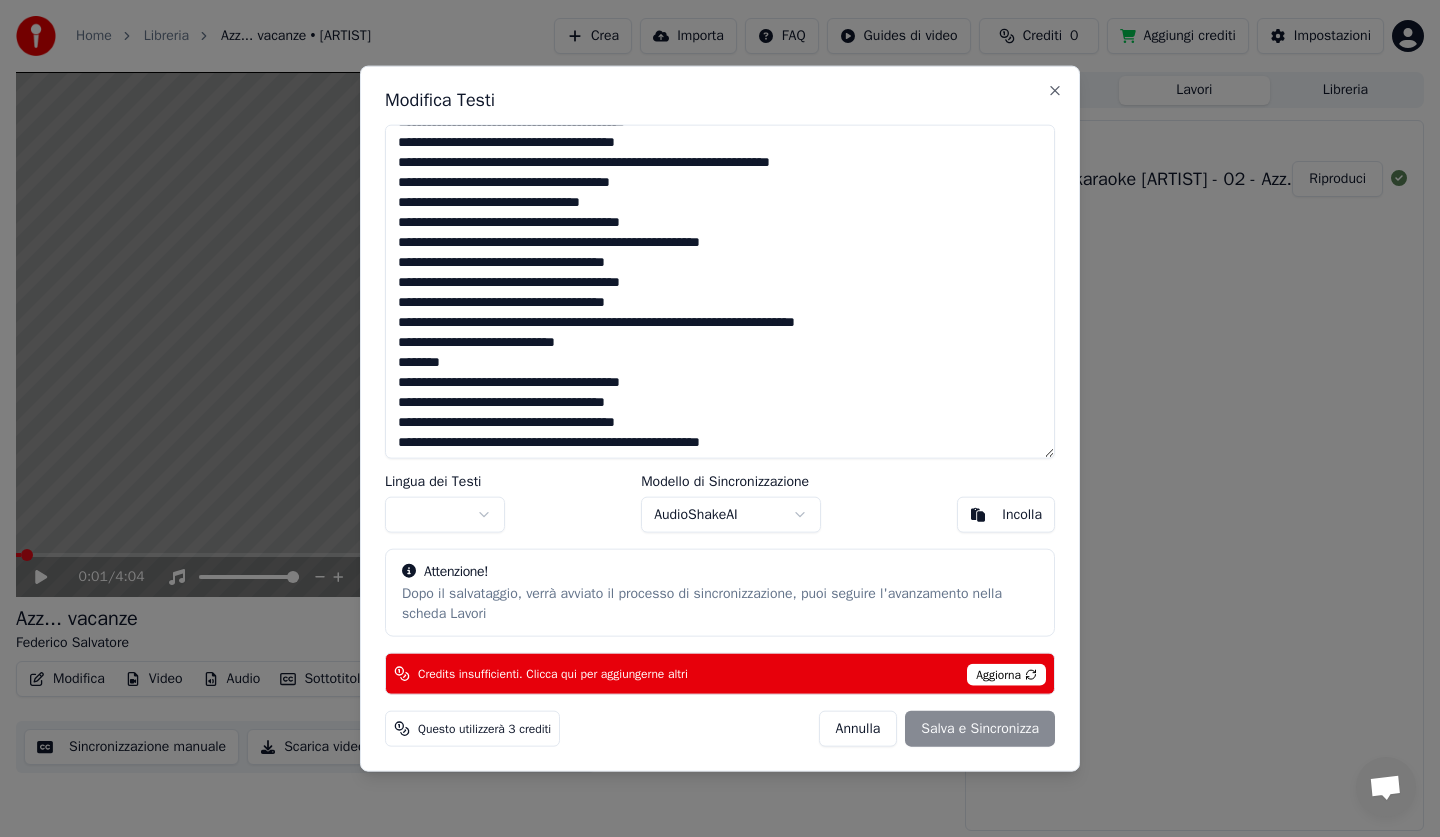 scroll, scrollTop: 727, scrollLeft: 0, axis: vertical 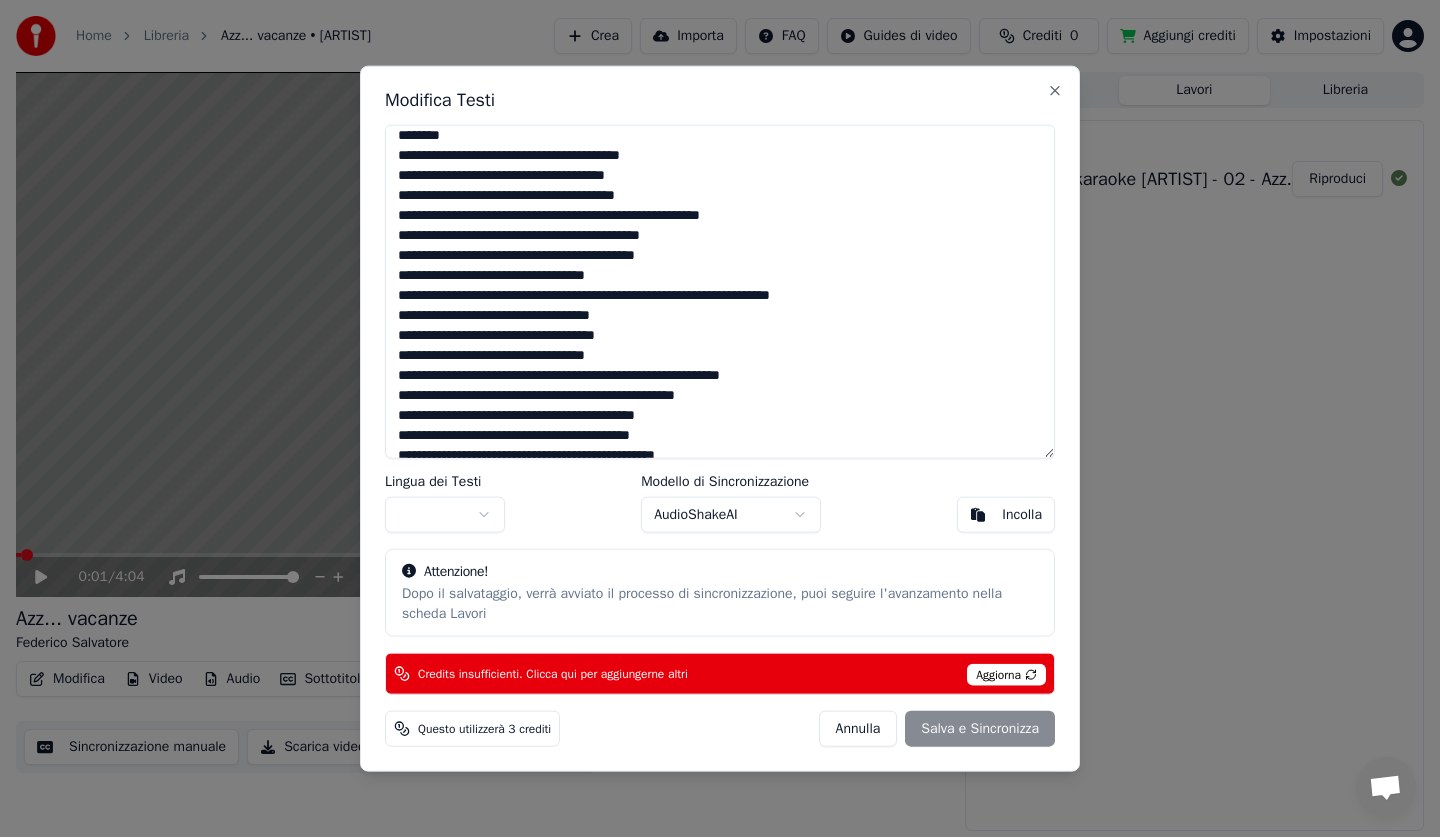 click at bounding box center [720, 291] 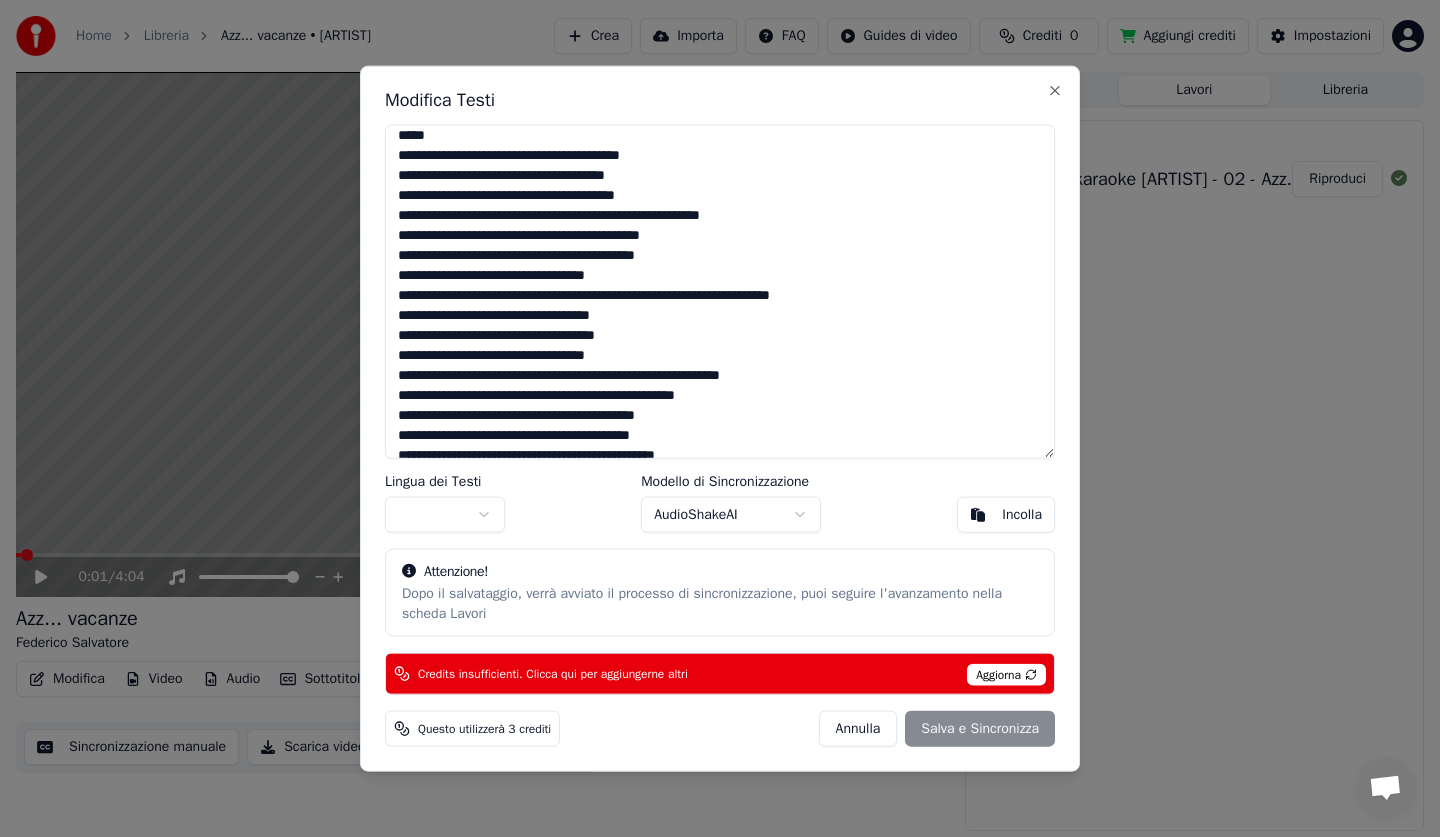scroll, scrollTop: 627, scrollLeft: 0, axis: vertical 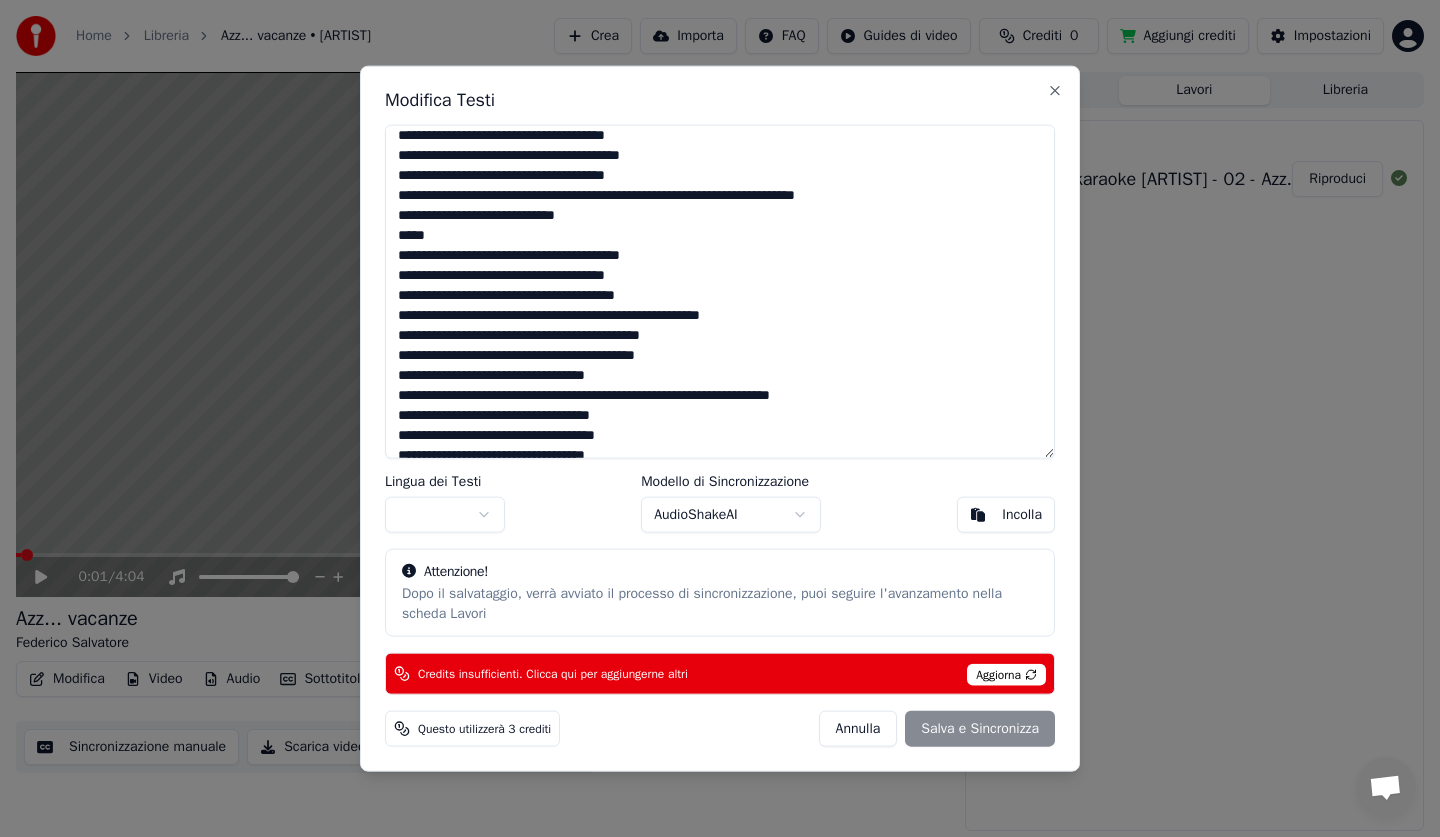 drag, startPoint x: 614, startPoint y: 253, endPoint x: 627, endPoint y: 286, distance: 35.468296 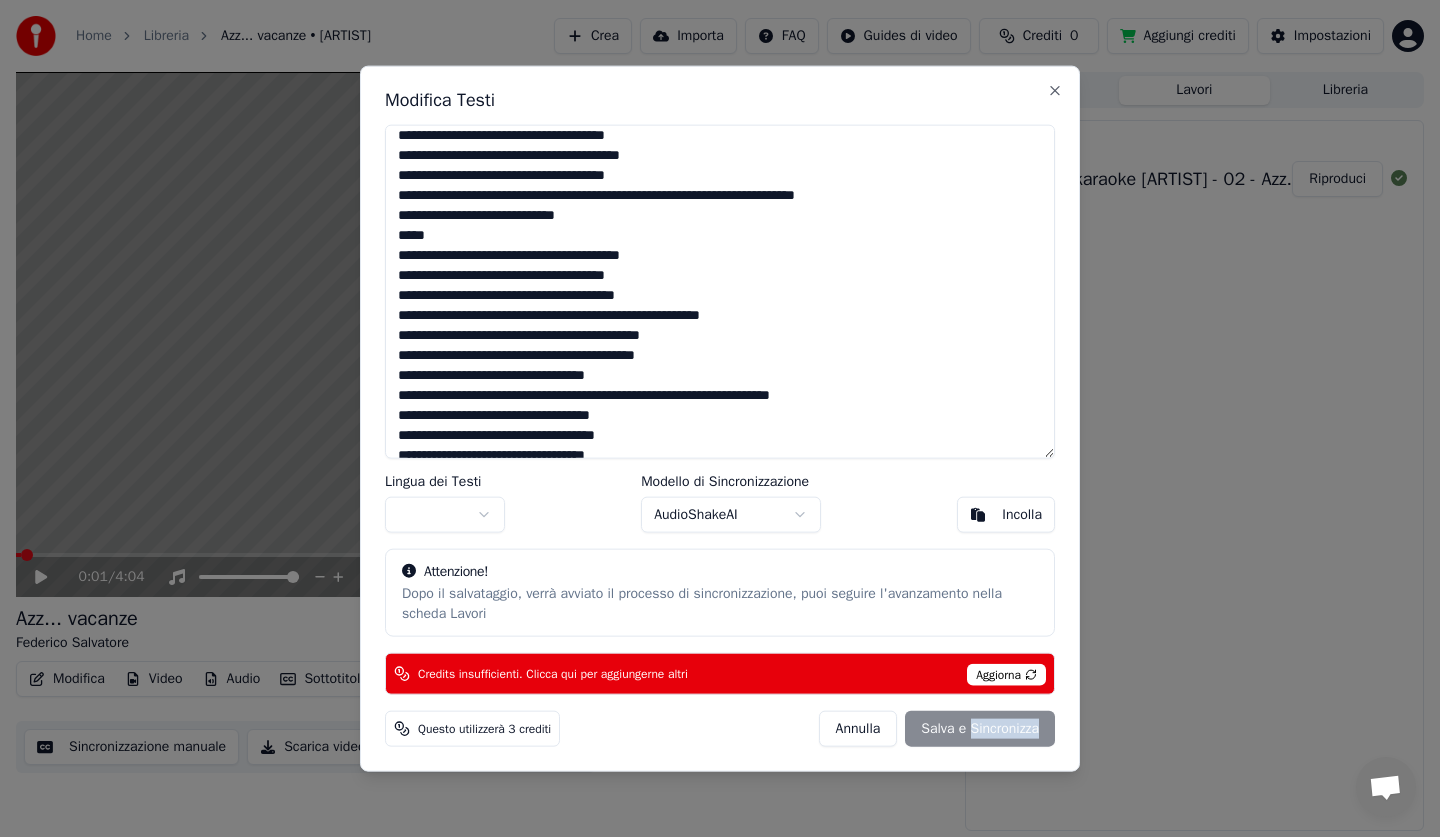 click on "Annulla Salva e Sincronizza" at bounding box center (937, 729) 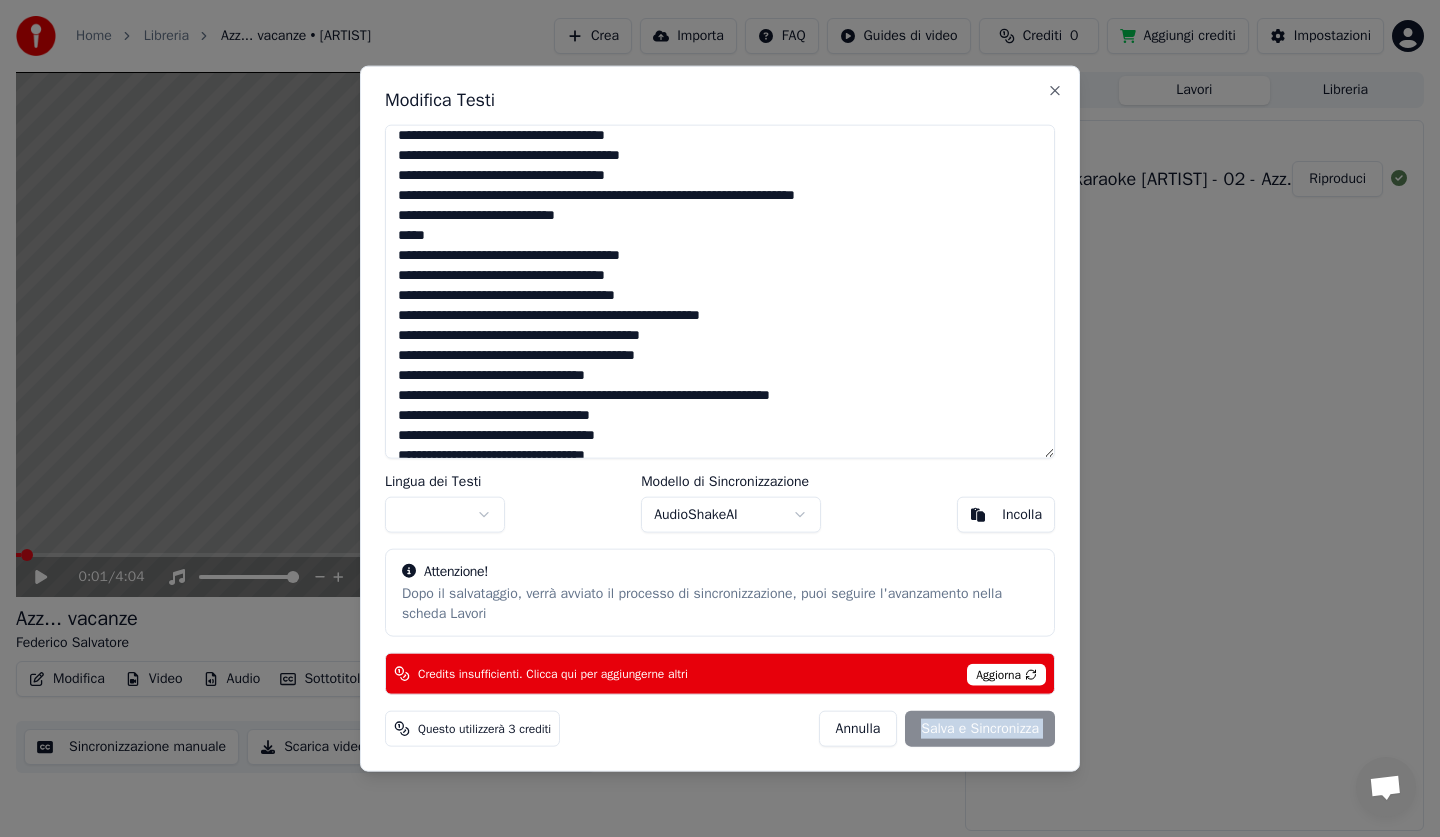click on "Annulla Salva e Sincronizza" at bounding box center [937, 729] 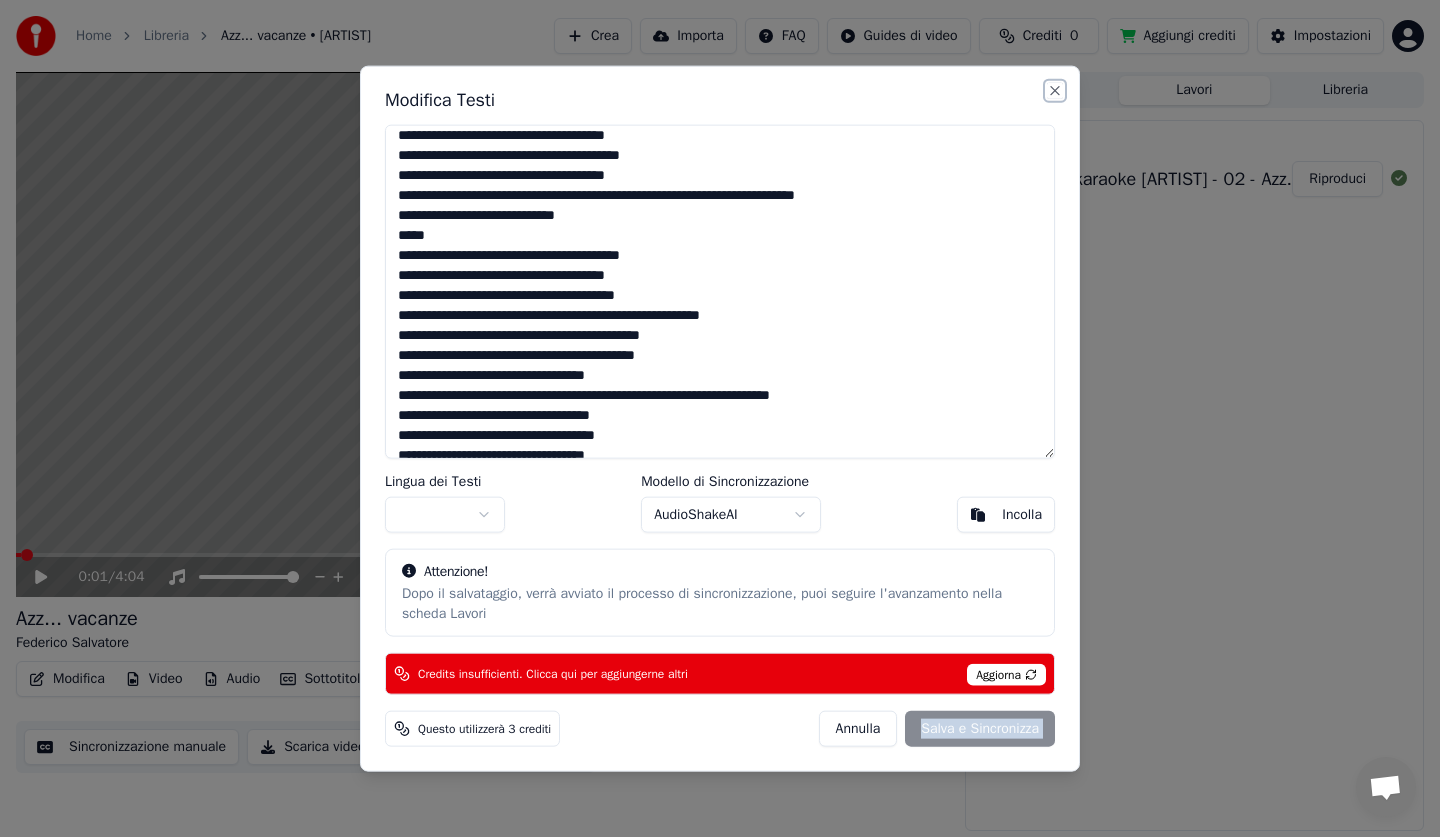 click on "Close" at bounding box center (1055, 90) 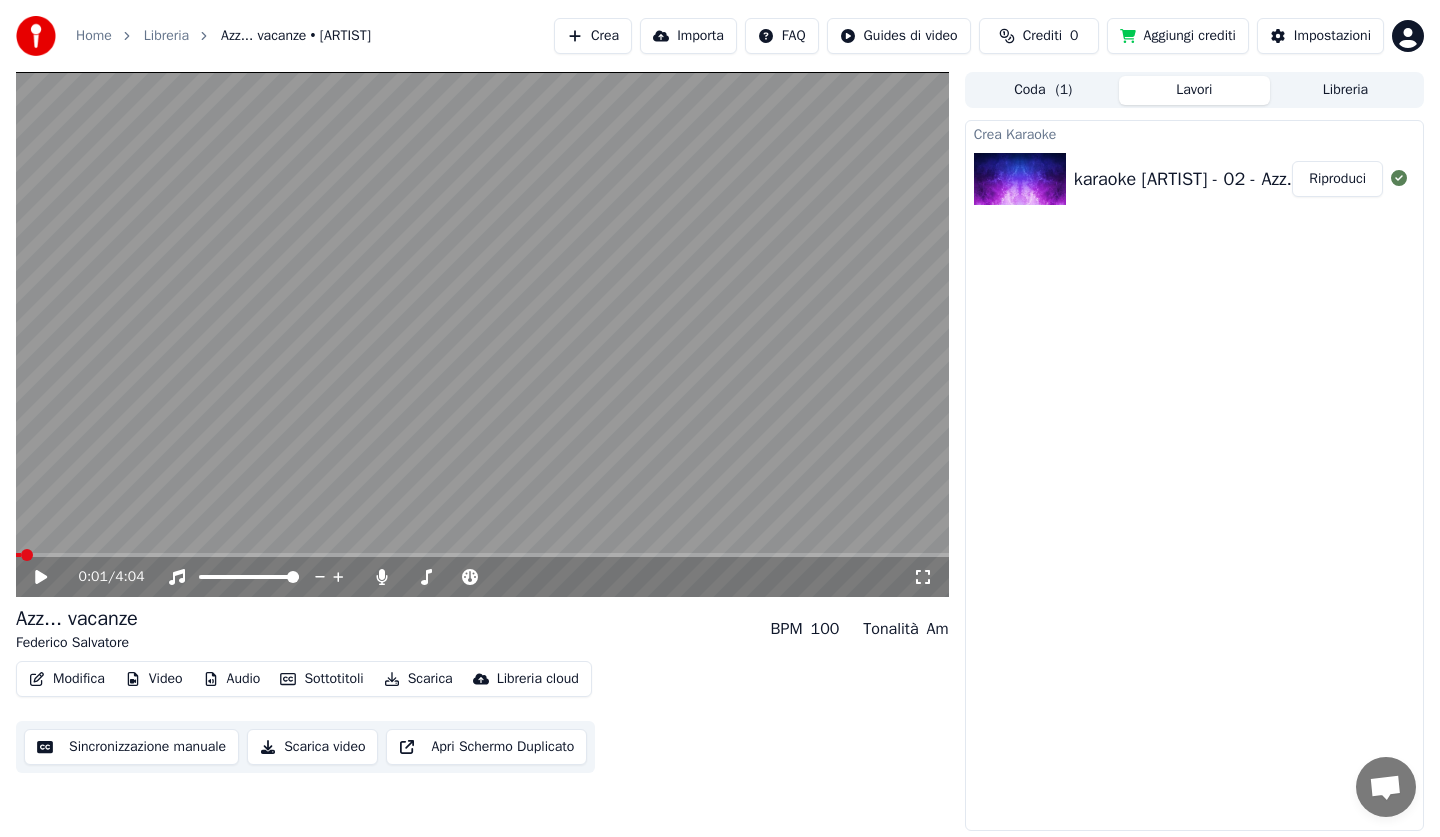 click on "Aggiungi crediti" at bounding box center (1178, 36) 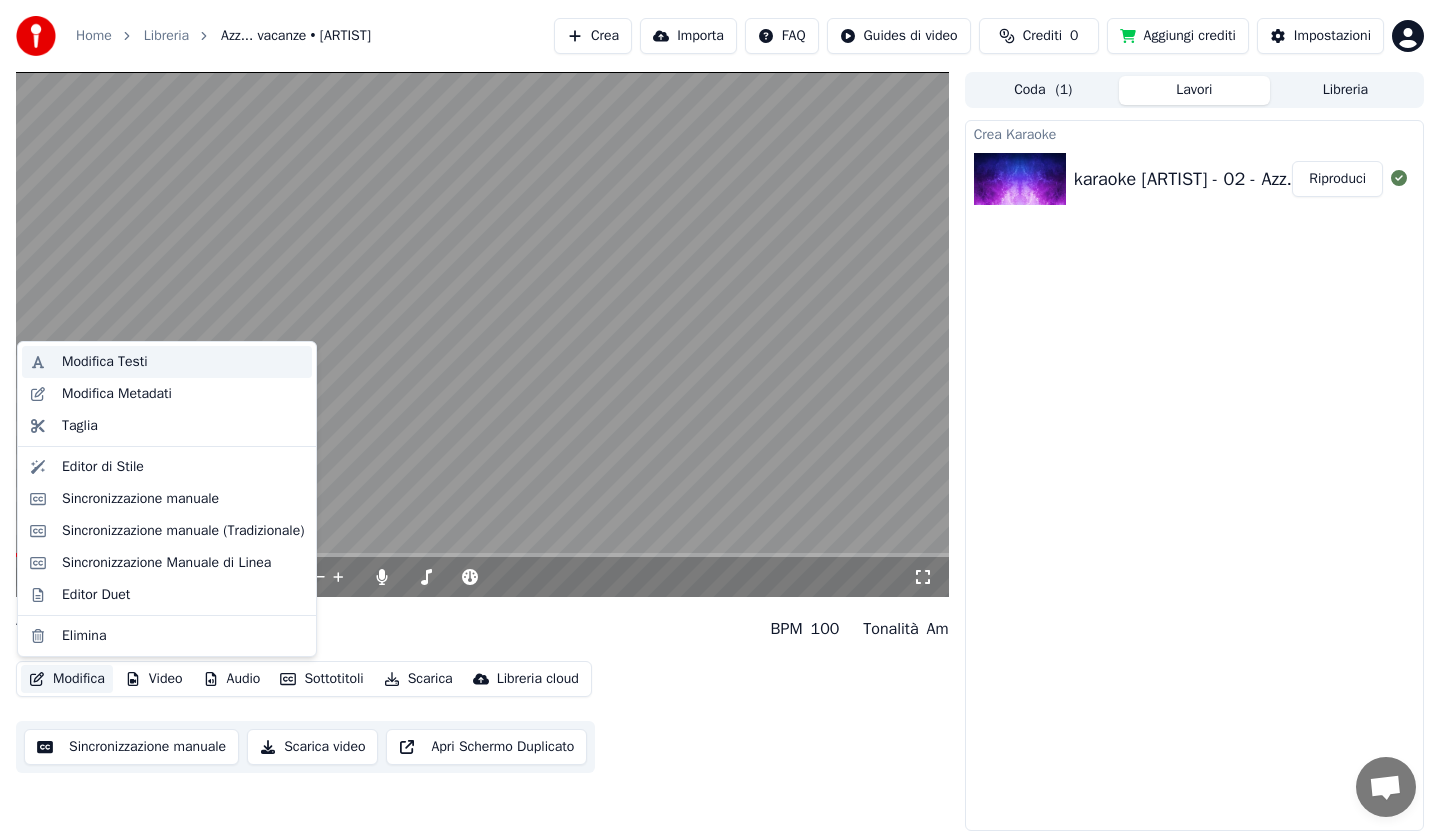click on "Modifica Testi" at bounding box center [105, 362] 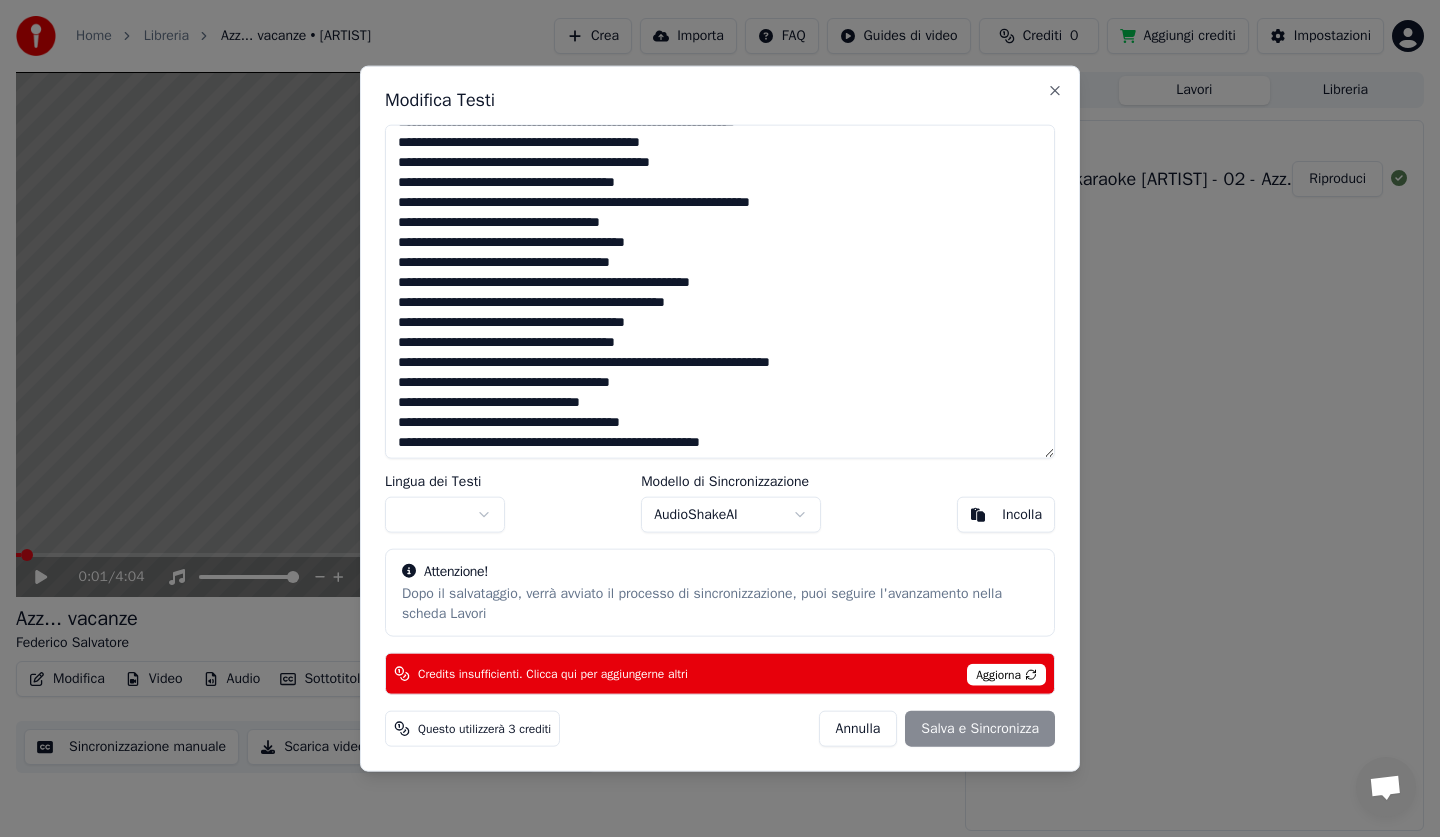 scroll, scrollTop: 0, scrollLeft: 0, axis: both 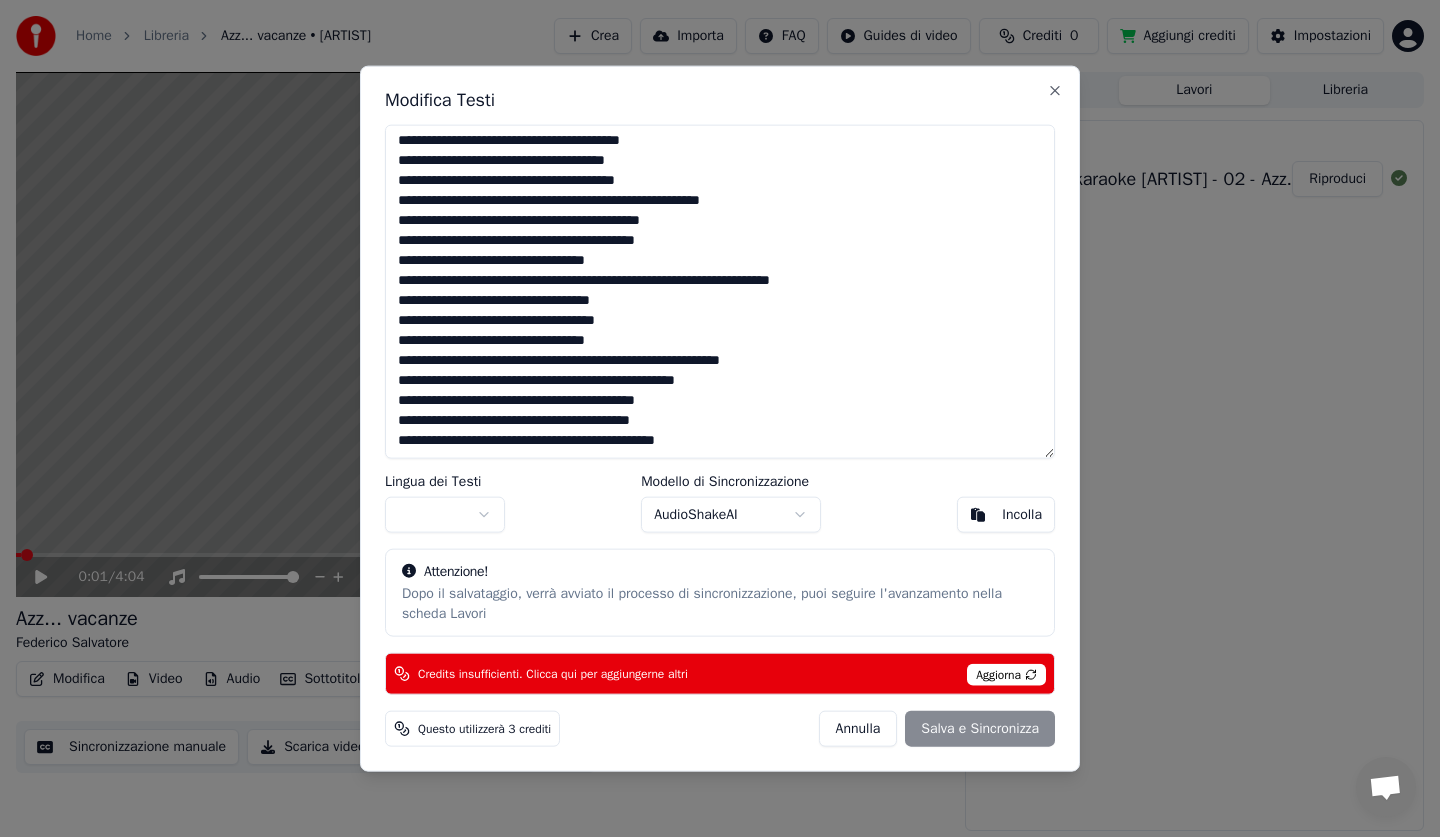 drag, startPoint x: 397, startPoint y: 143, endPoint x: 808, endPoint y: 687, distance: 681.8042 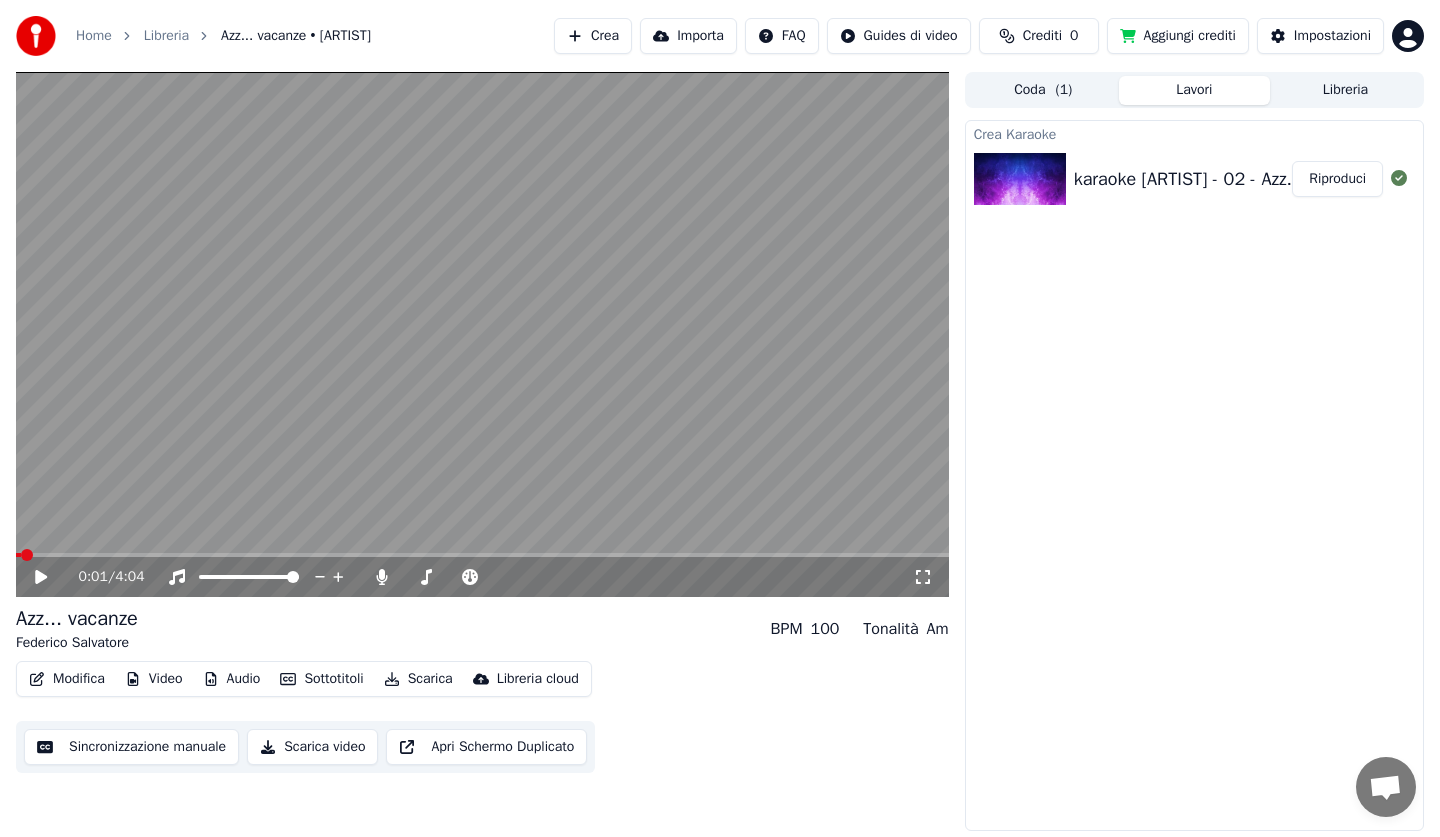 click on "Crea Karaoke karaoke Federico Salvatore - 02 - Azz... vacanze Riproduci" at bounding box center [1194, 475] 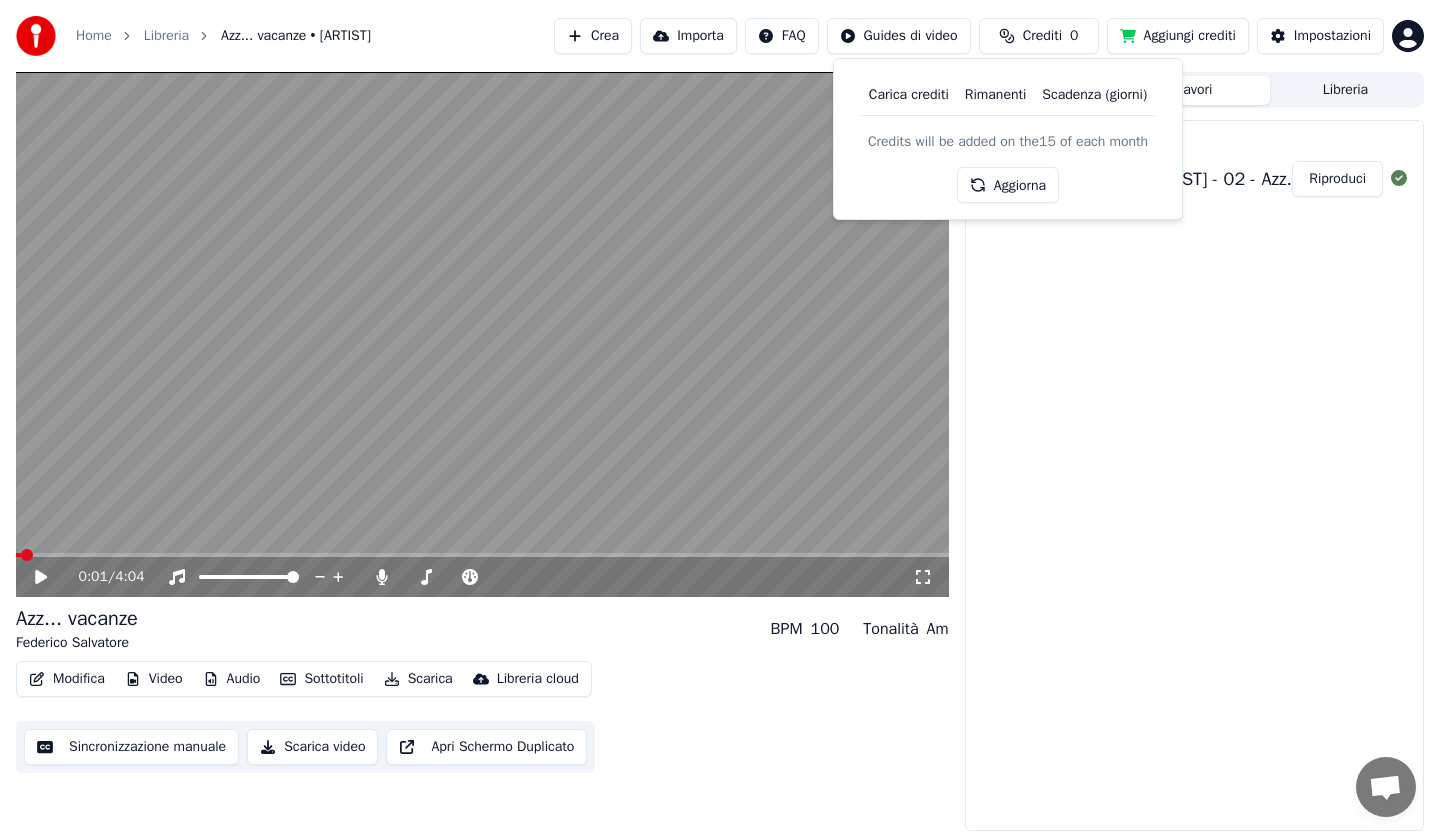 click on "Aggiorna" at bounding box center (1008, 185) 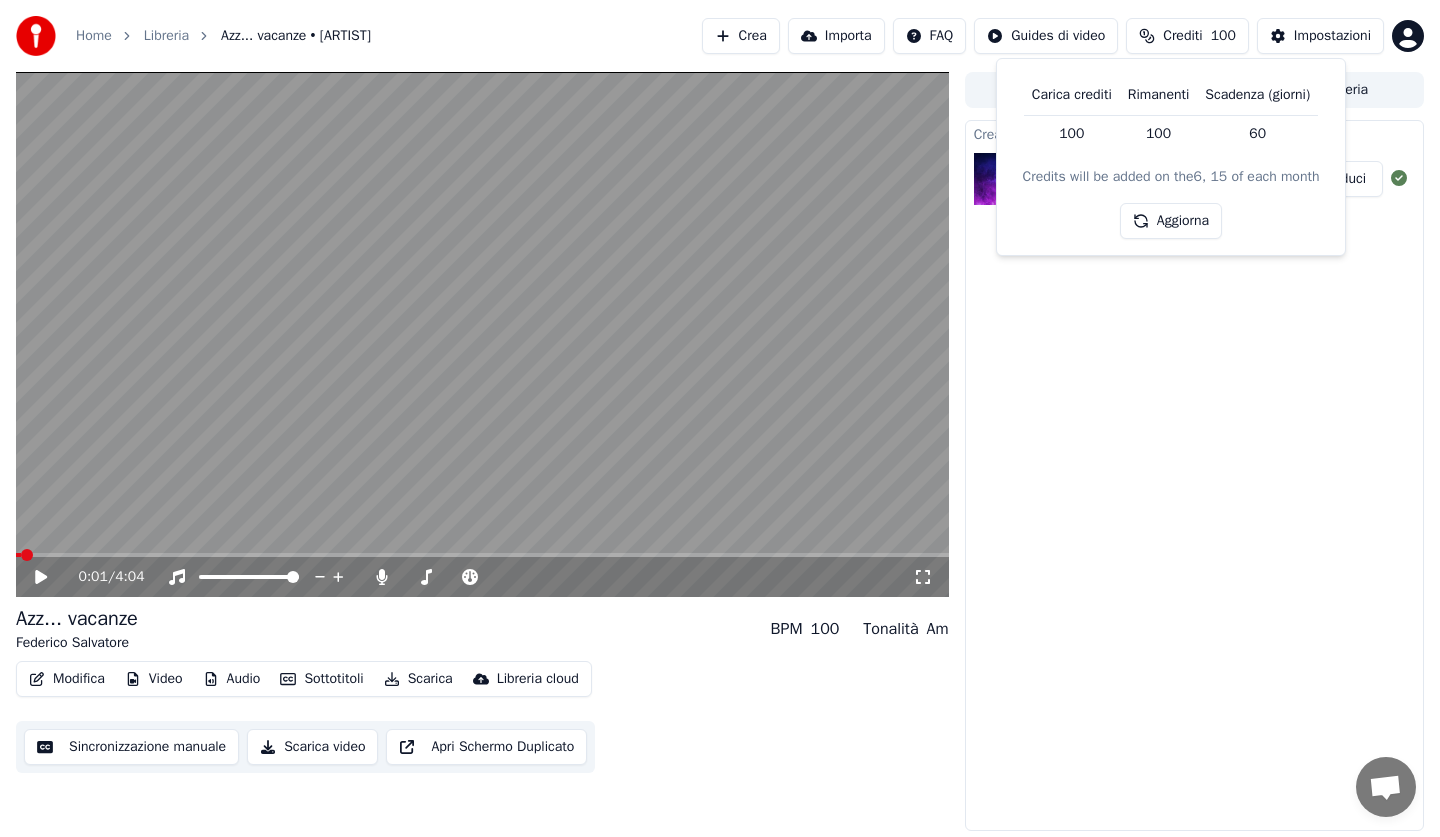 click on "Crea Karaoke karaoke Federico Salvatore - 02 - Azz... vacanze Riproduci" at bounding box center (1194, 475) 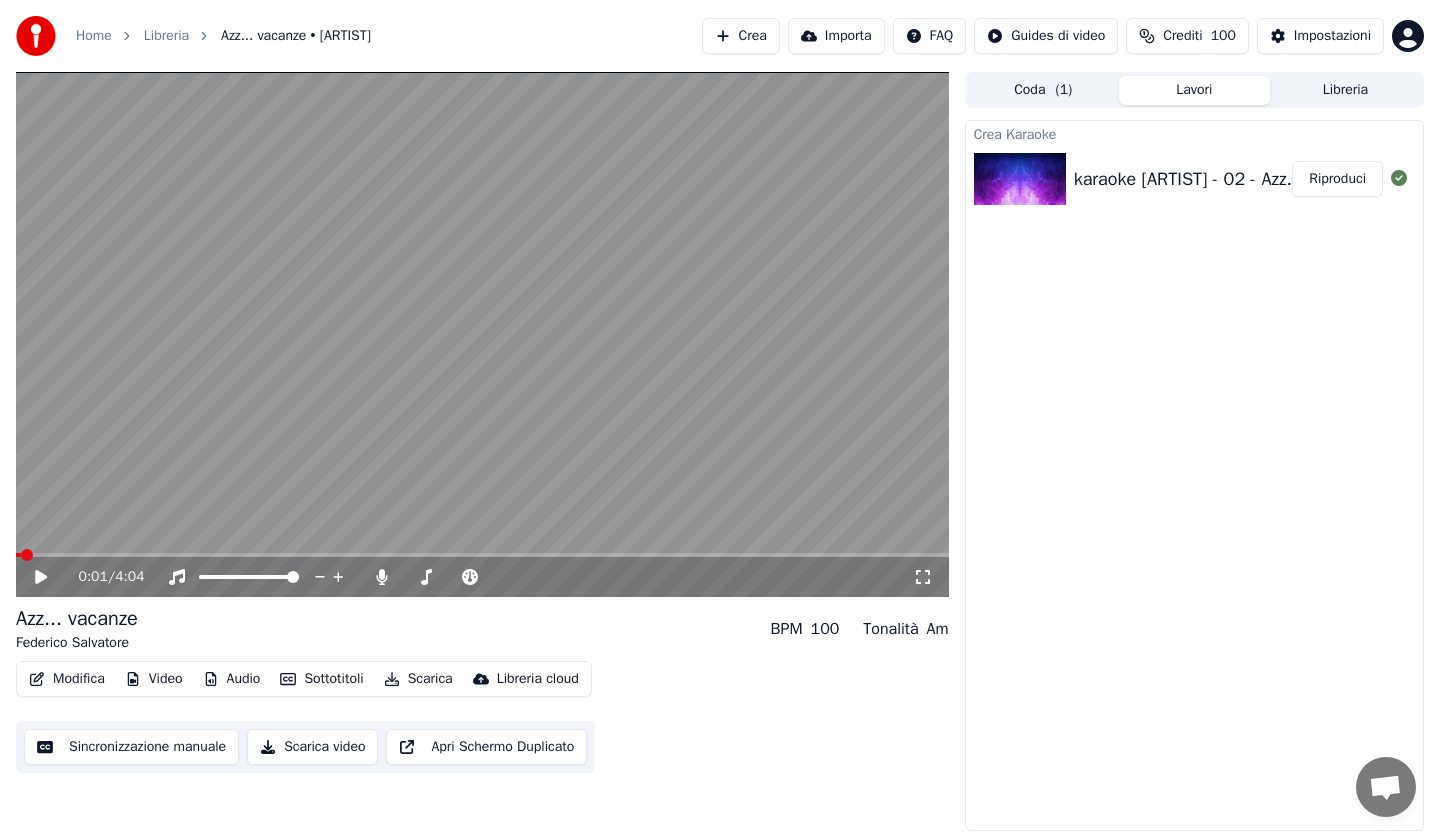 click on "Modifica" at bounding box center [67, 679] 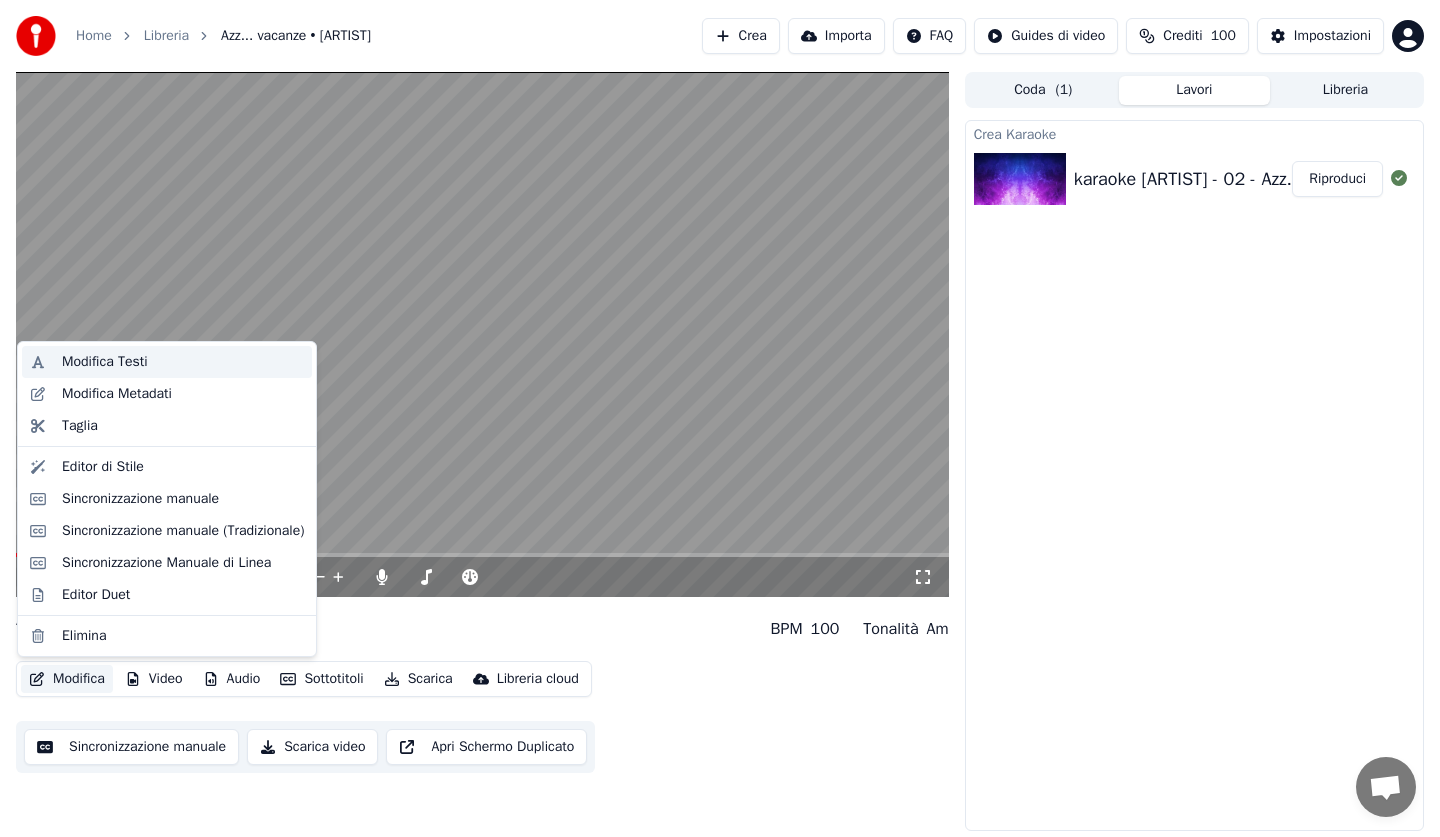 click on "Modifica Testi" at bounding box center [183, 362] 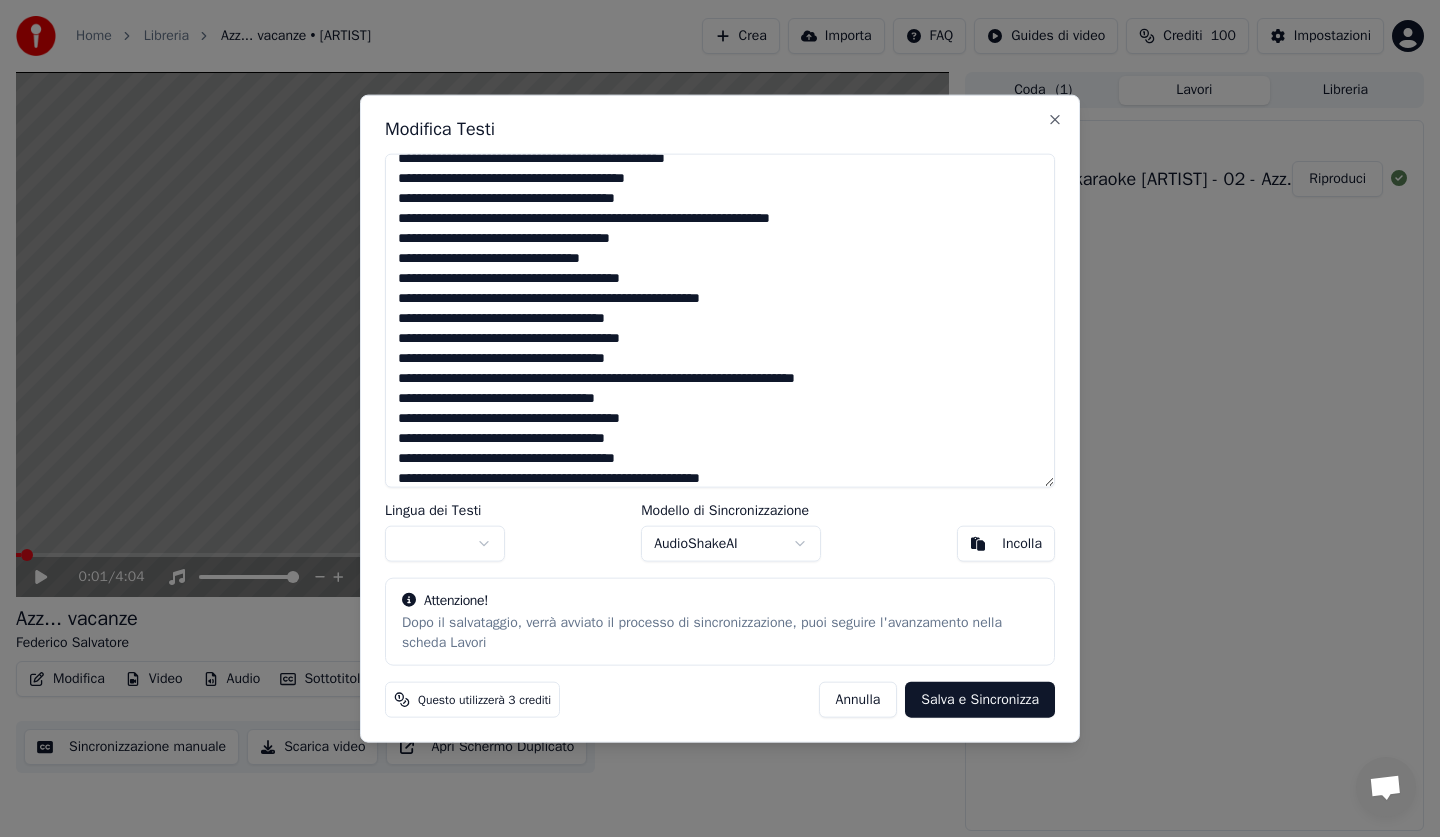 scroll, scrollTop: 500, scrollLeft: 0, axis: vertical 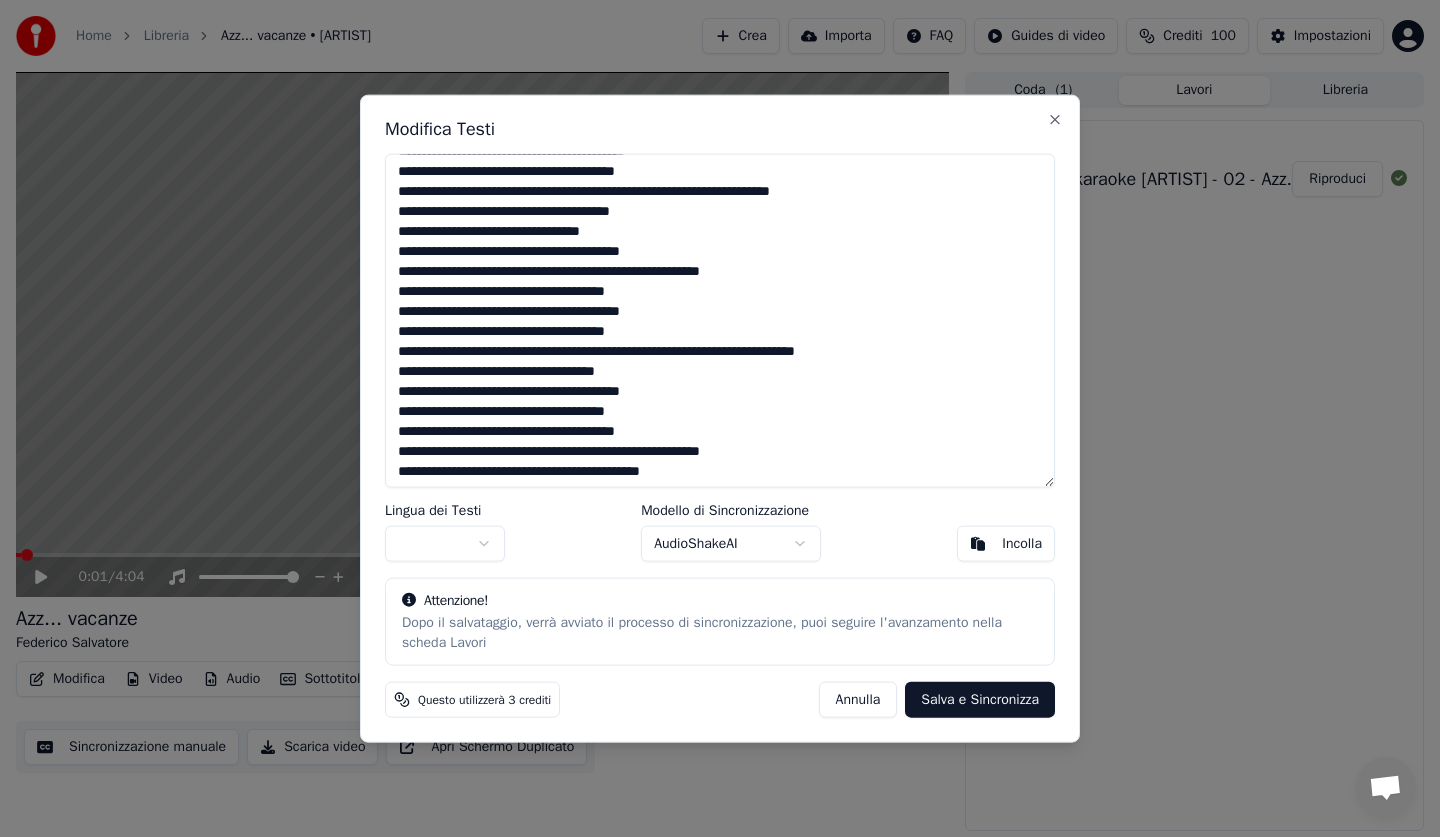 click at bounding box center (720, 320) 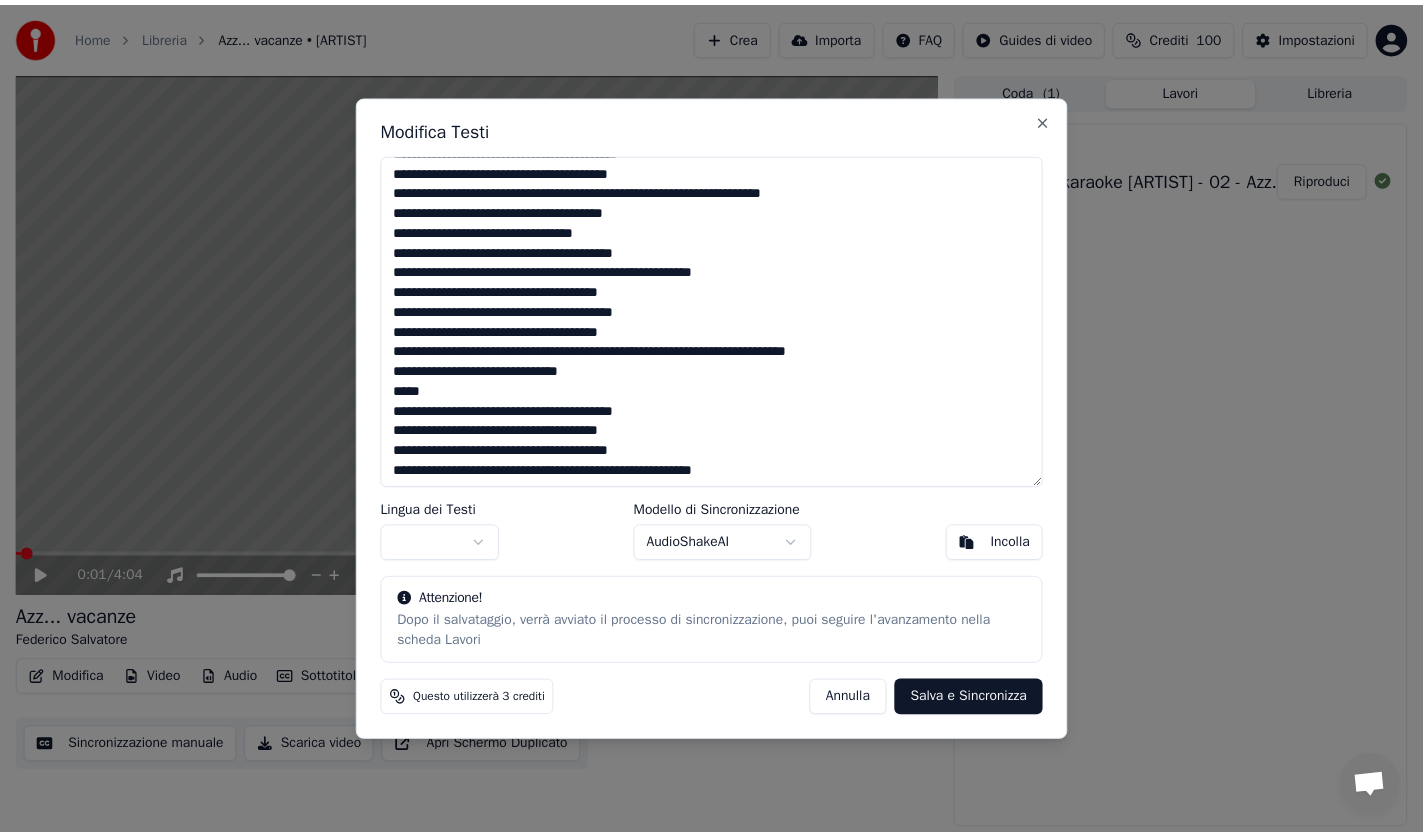scroll, scrollTop: 727, scrollLeft: 0, axis: vertical 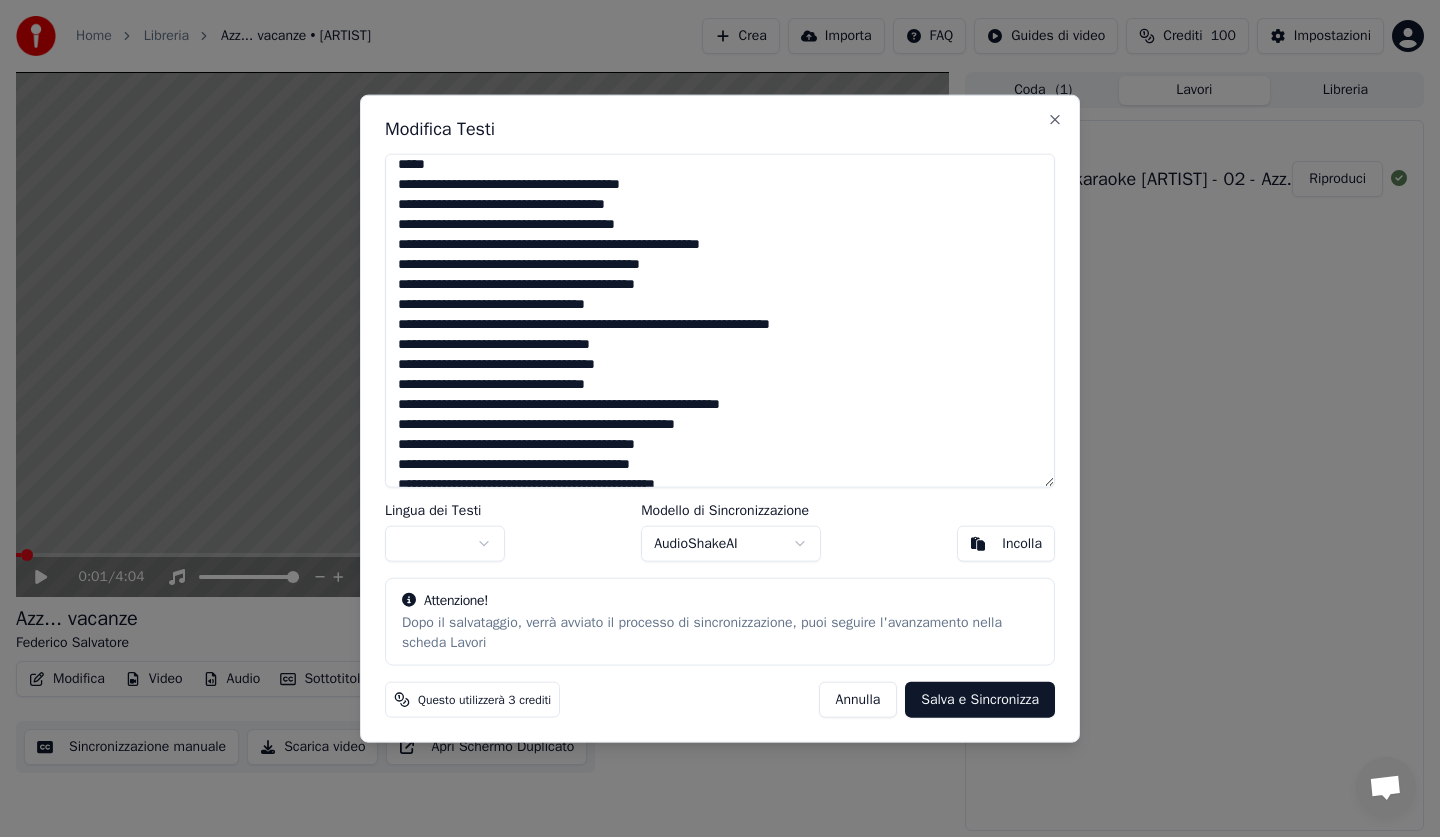 click at bounding box center (720, 320) 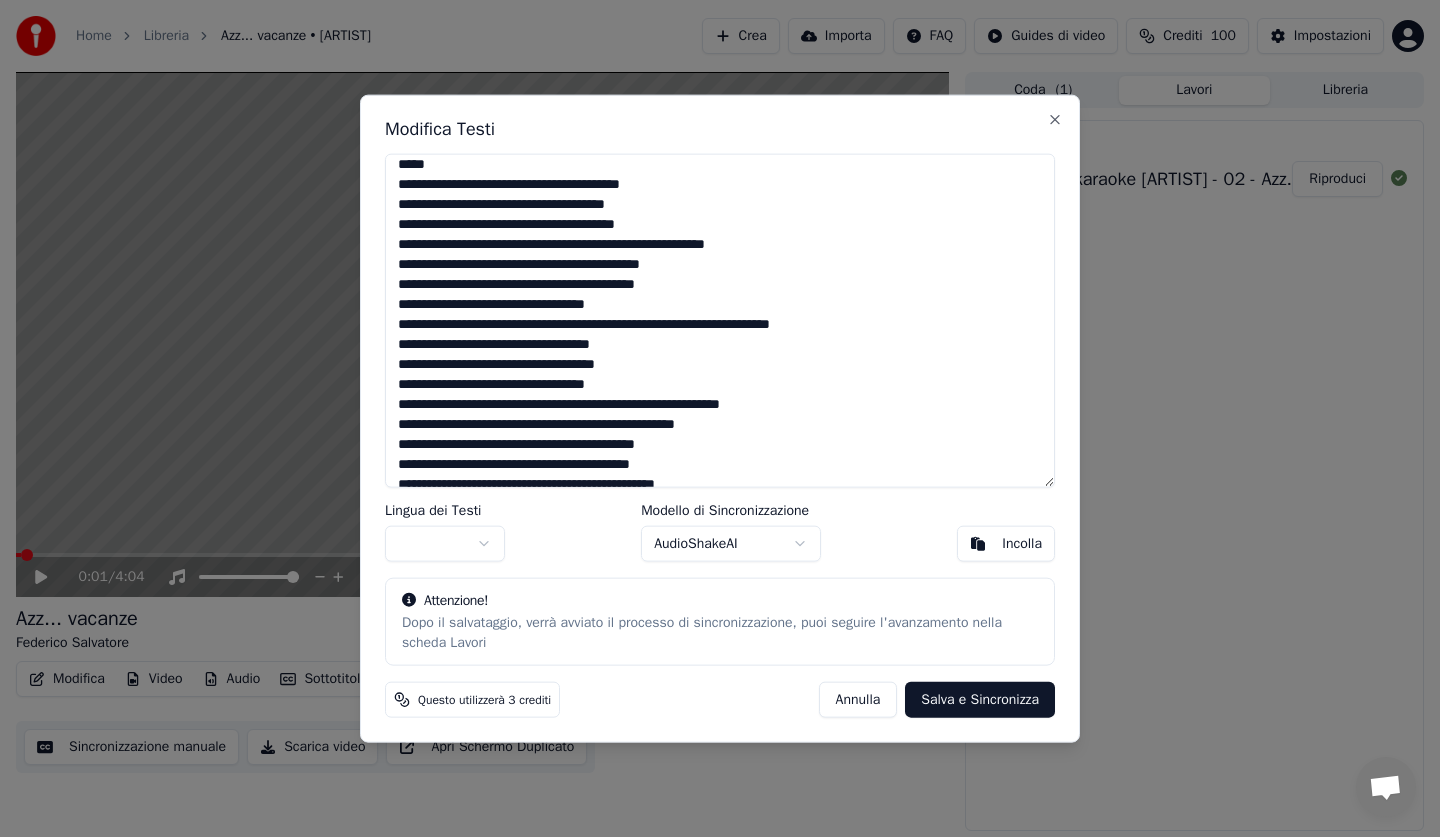 type on "**********" 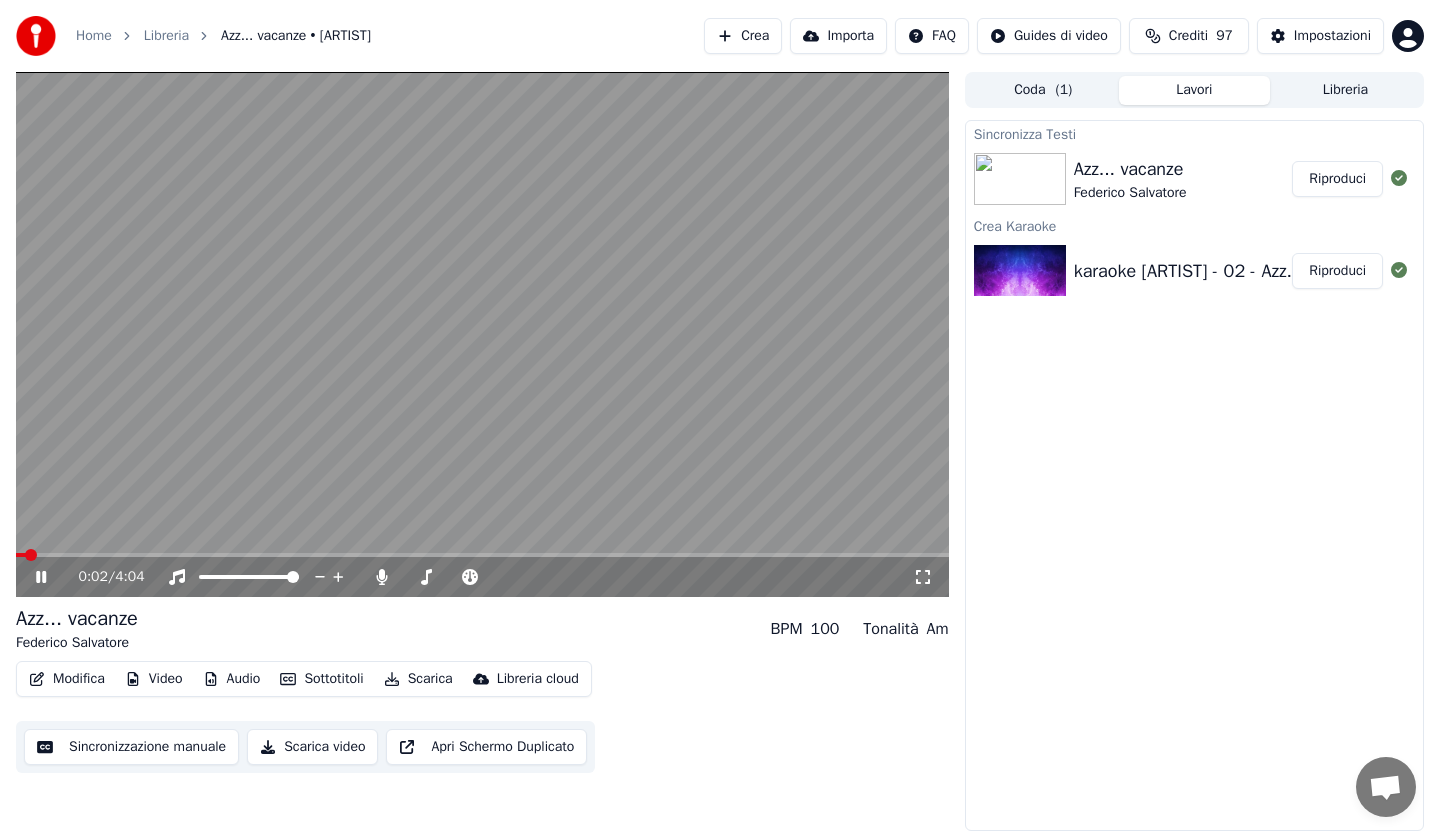 click 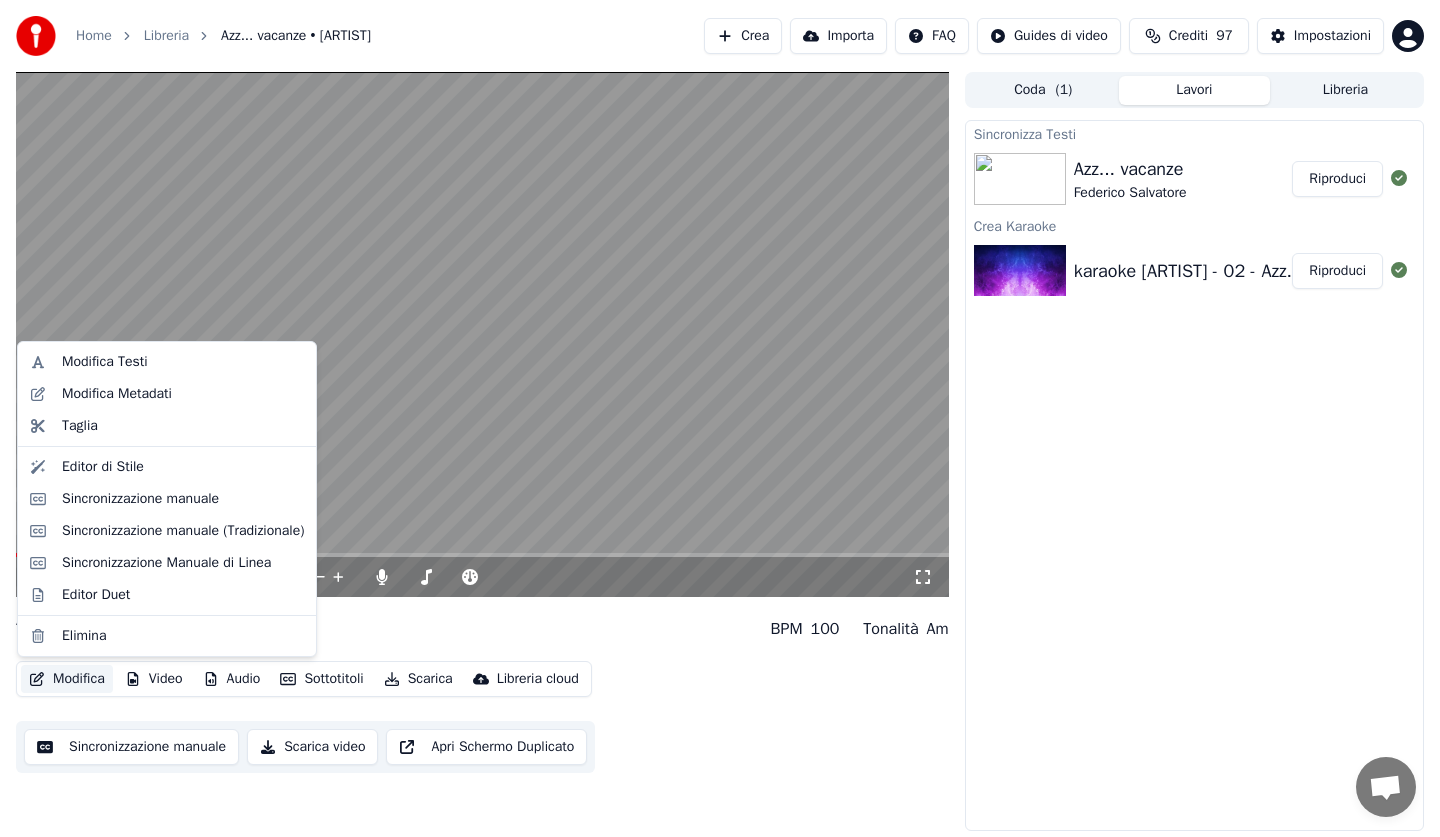 click on "Modifica" at bounding box center [67, 679] 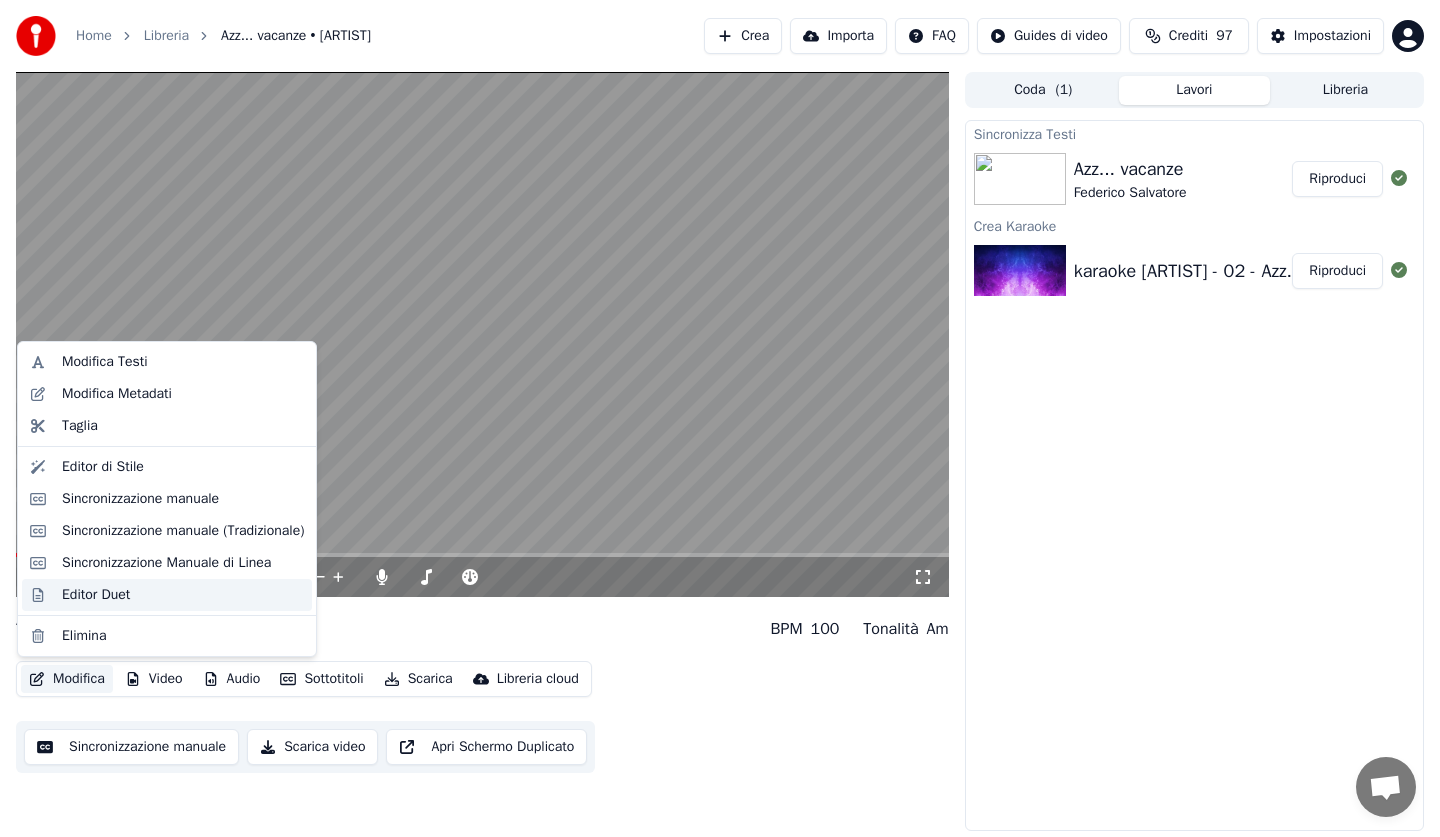 click on "Editor Duet" at bounding box center (96, 595) 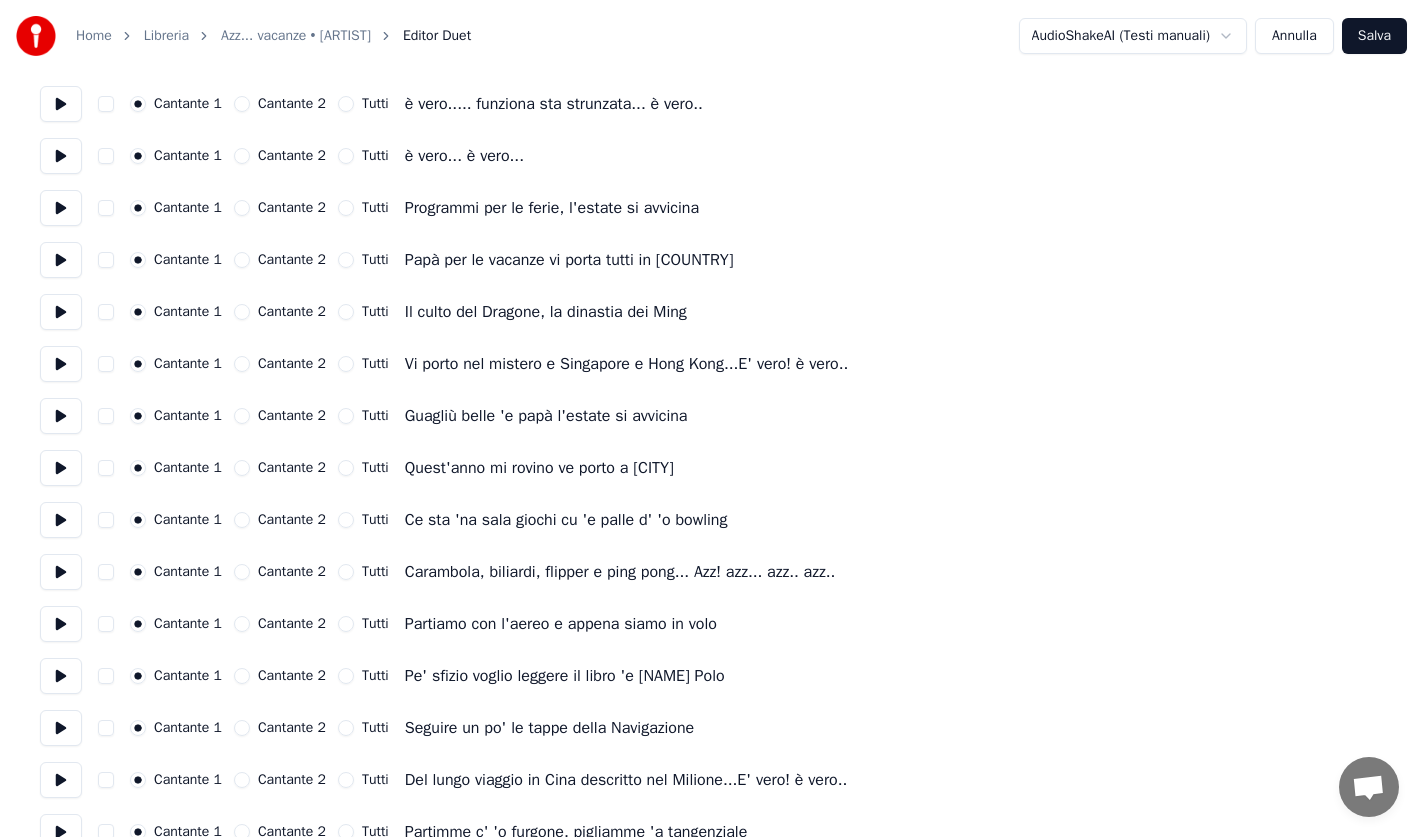 scroll, scrollTop: 300, scrollLeft: 0, axis: vertical 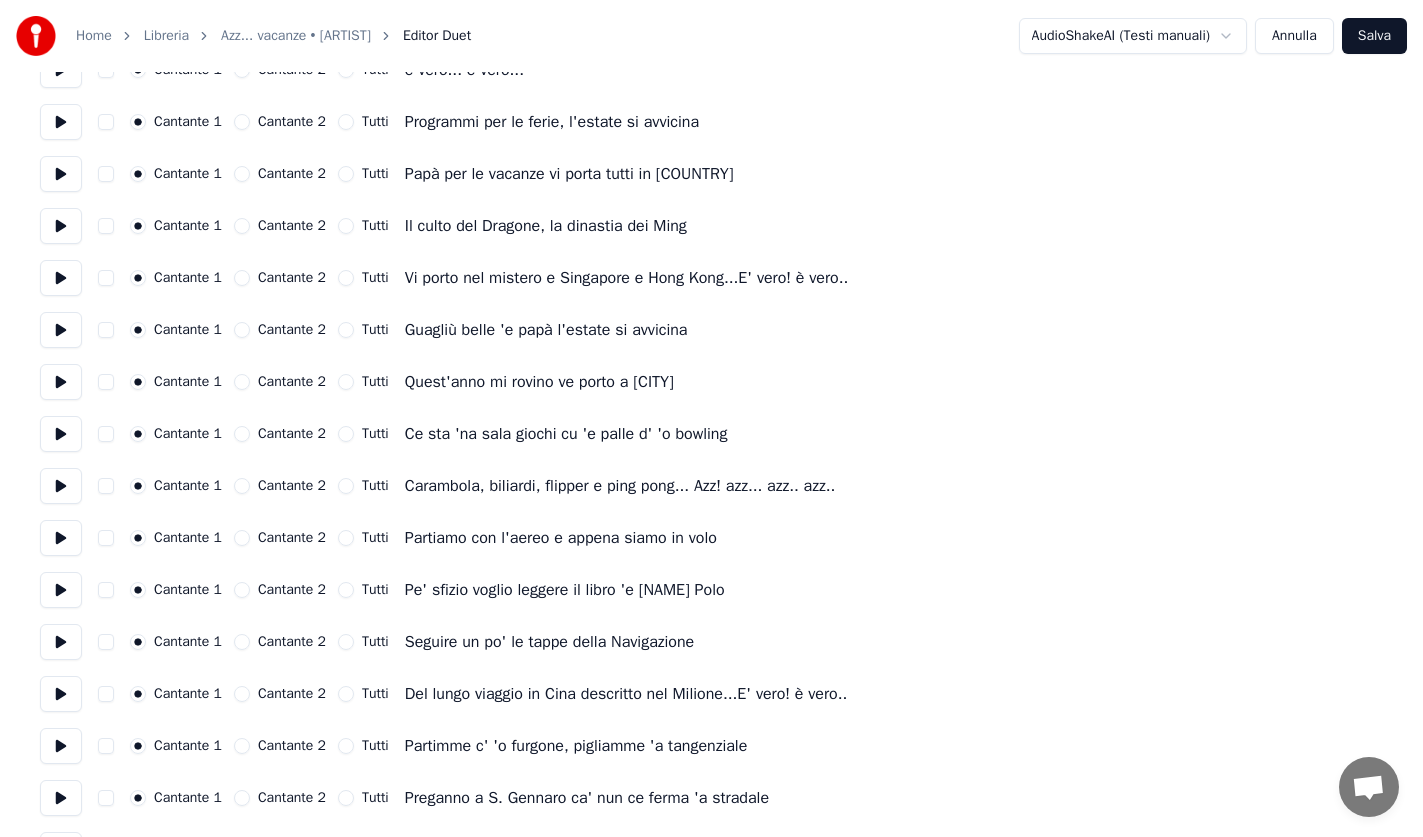 click on "Cantante 2" at bounding box center [242, 330] 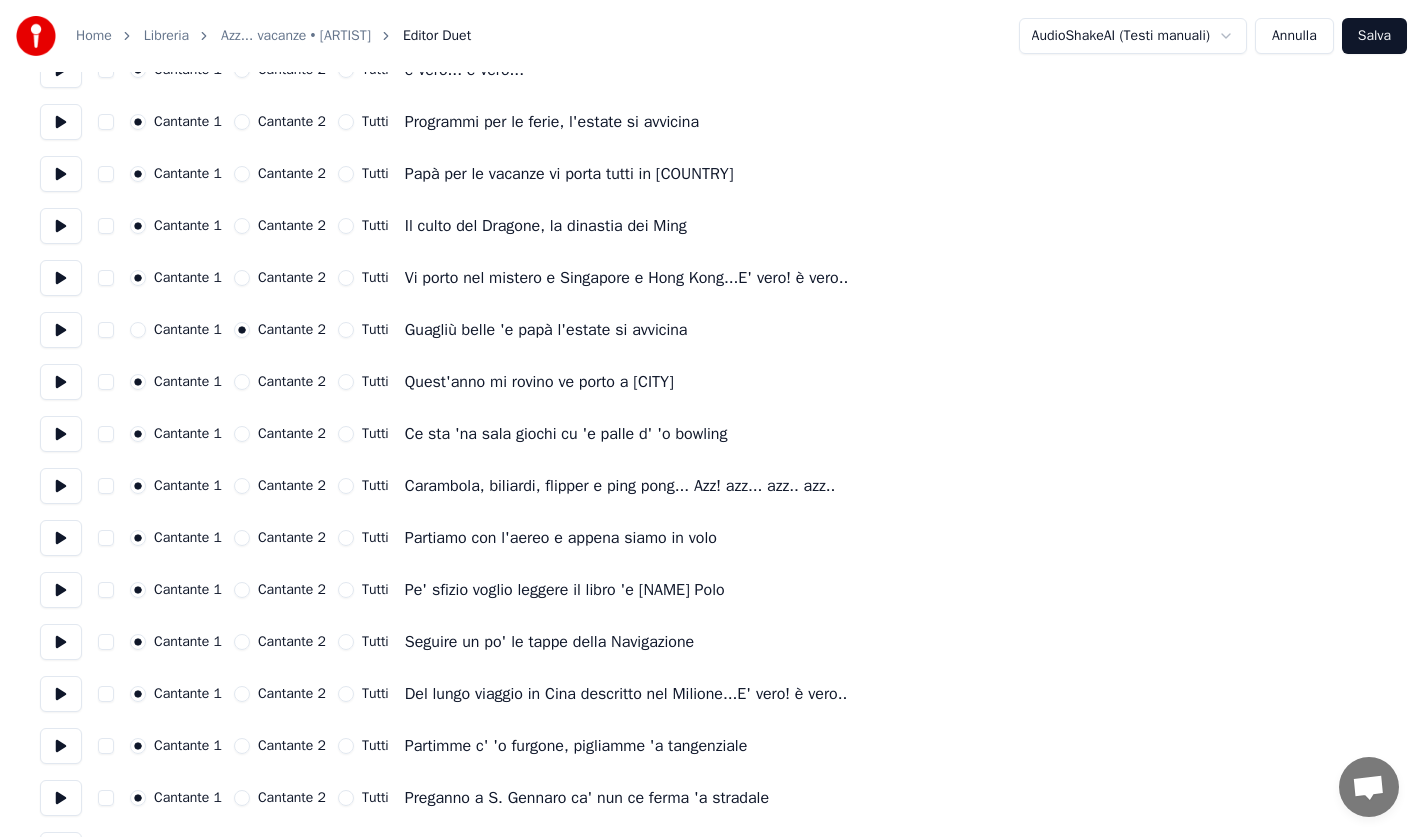 click on "Cantante 2" at bounding box center (242, 382) 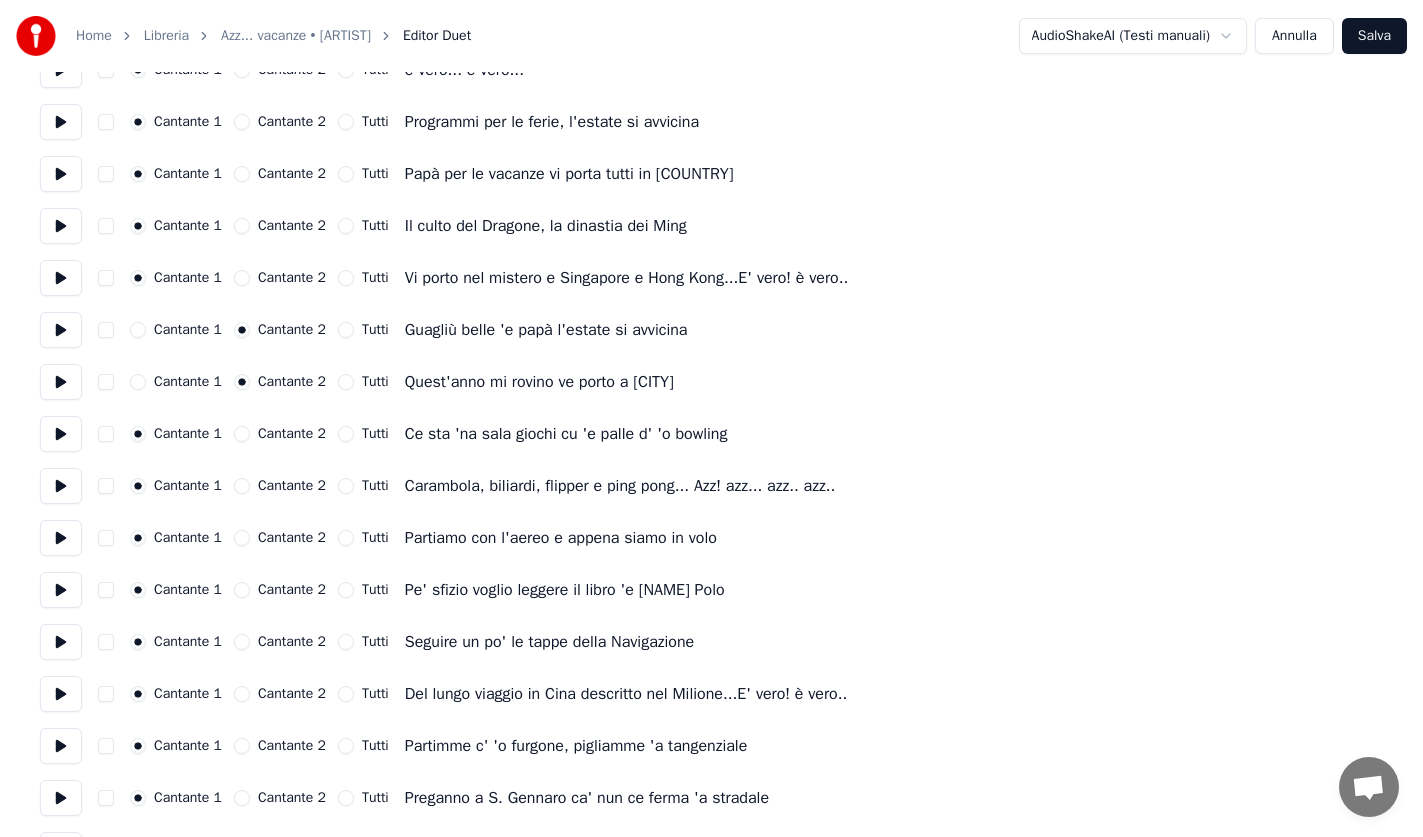 click on "Cantante 2" at bounding box center [242, 434] 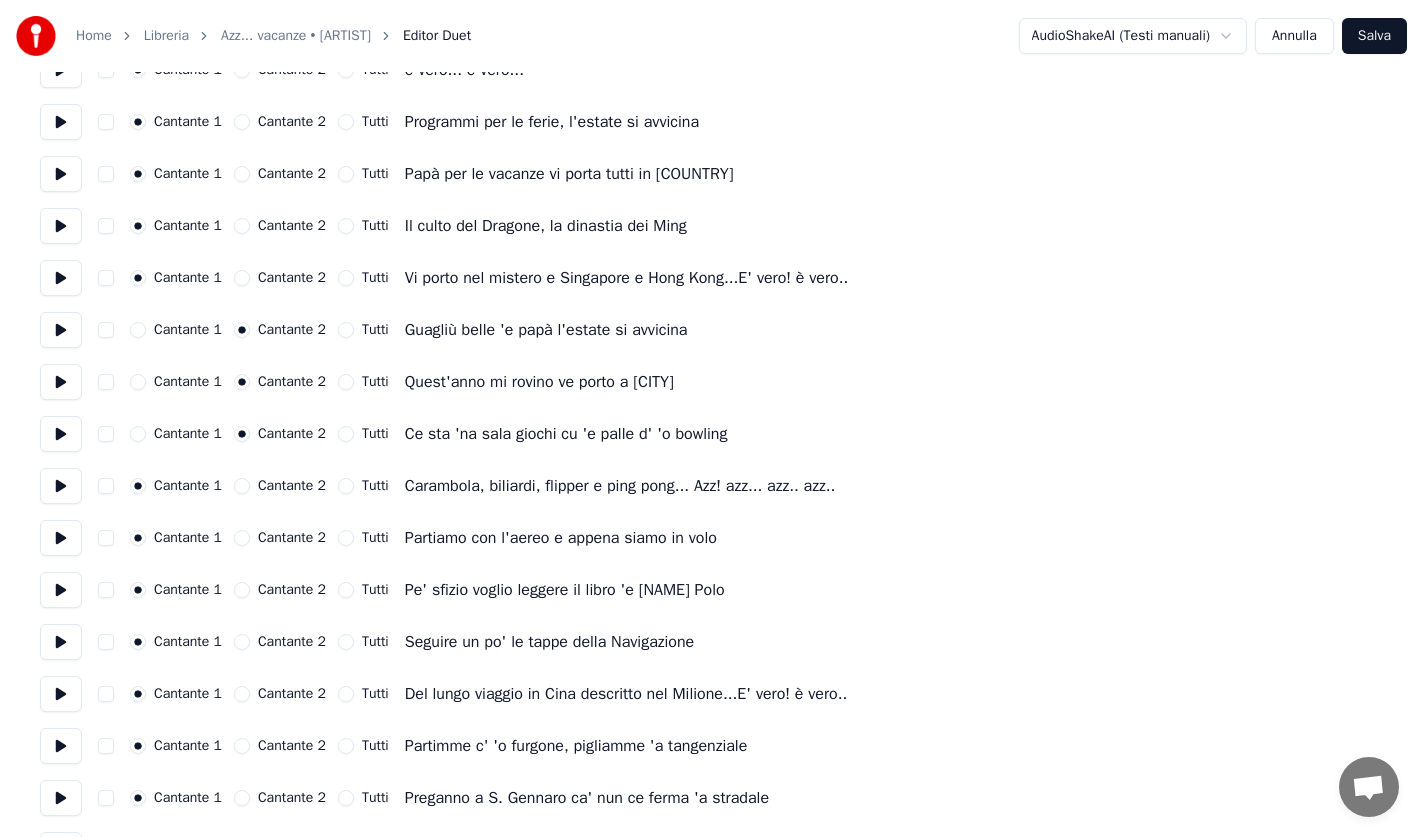 click on "Cantante 2" at bounding box center [242, 486] 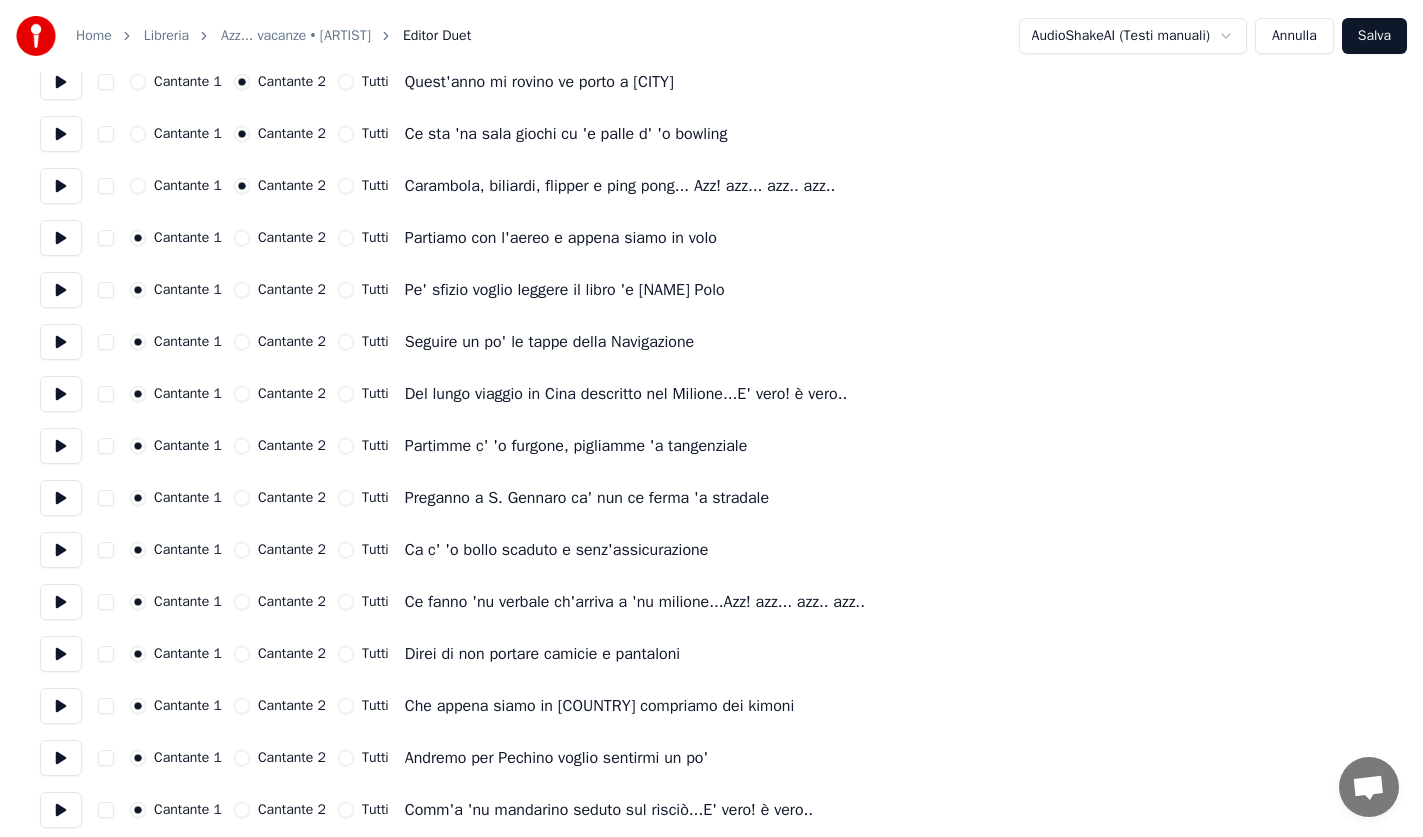 scroll, scrollTop: 700, scrollLeft: 0, axis: vertical 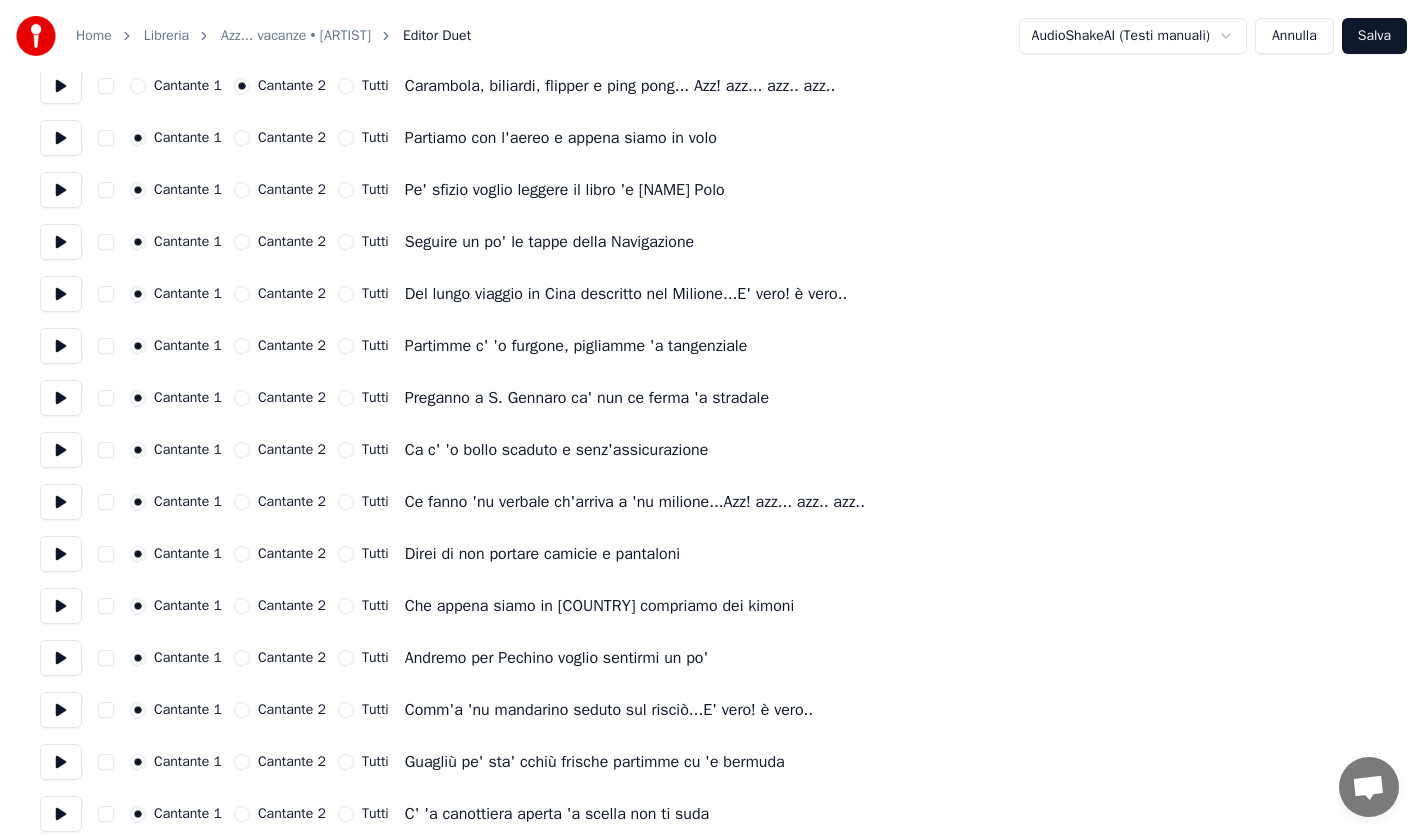 click on "Cantante 2" at bounding box center (242, 346) 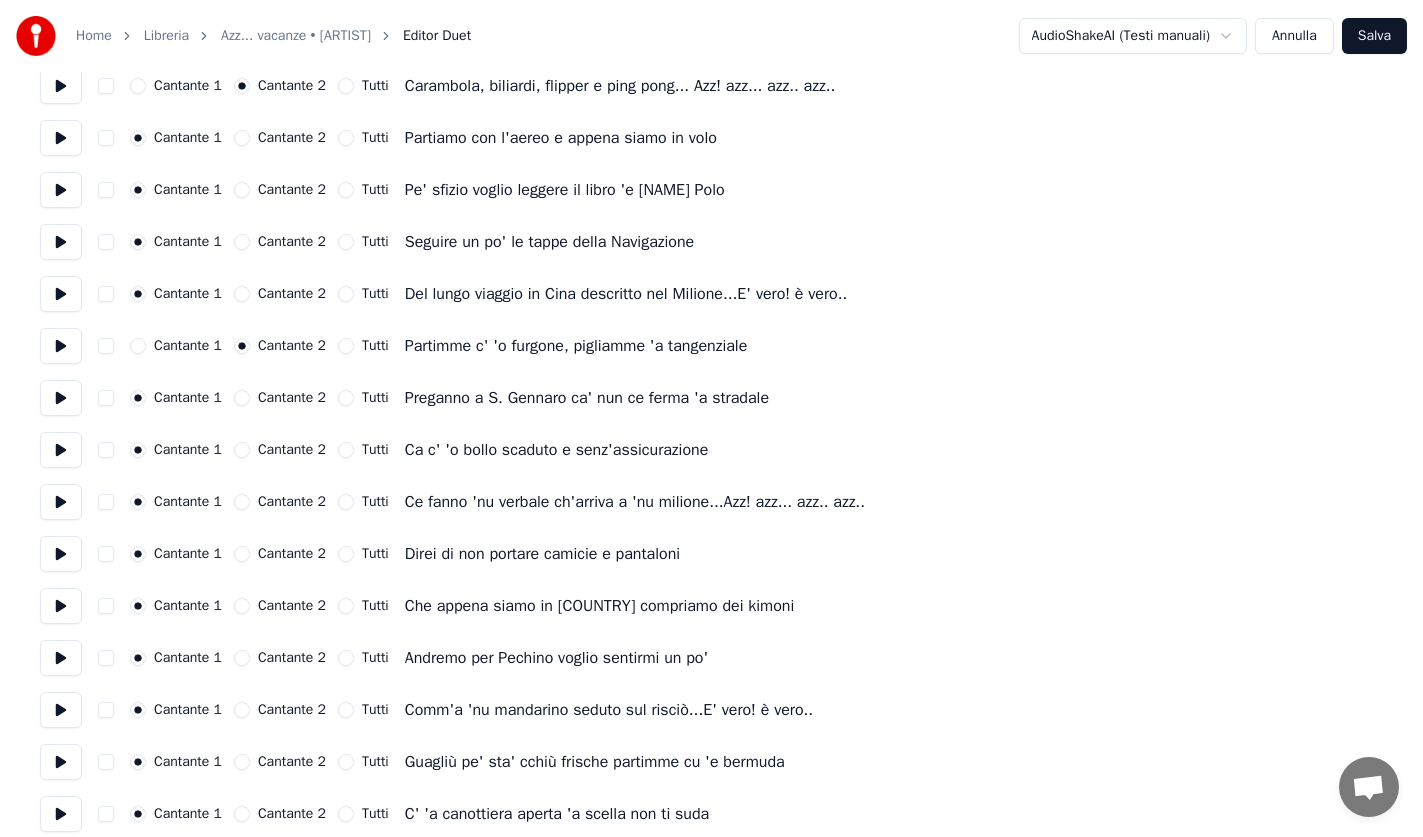 click on "Cantante 2" at bounding box center [242, 398] 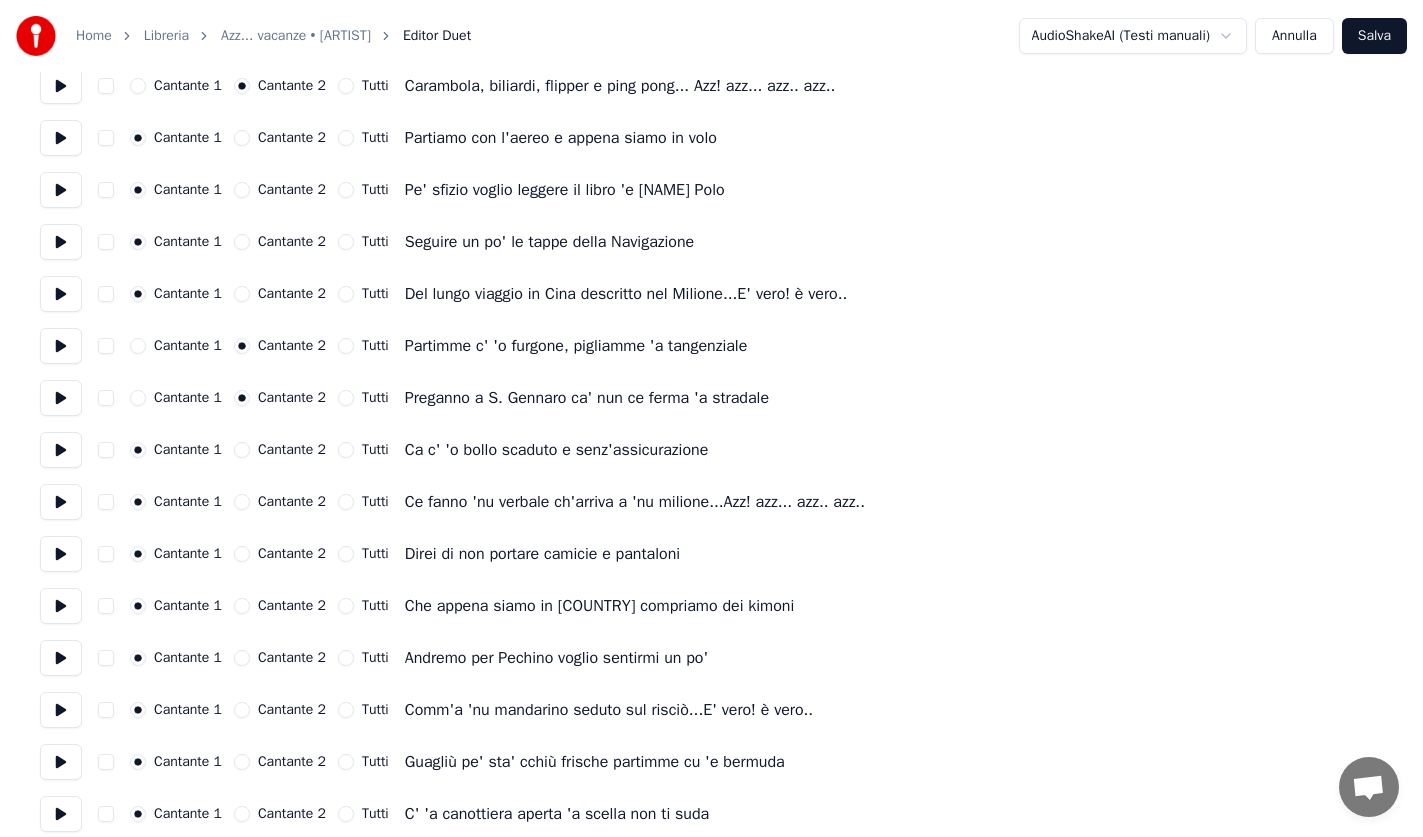 click on "Cantante 2" at bounding box center (242, 450) 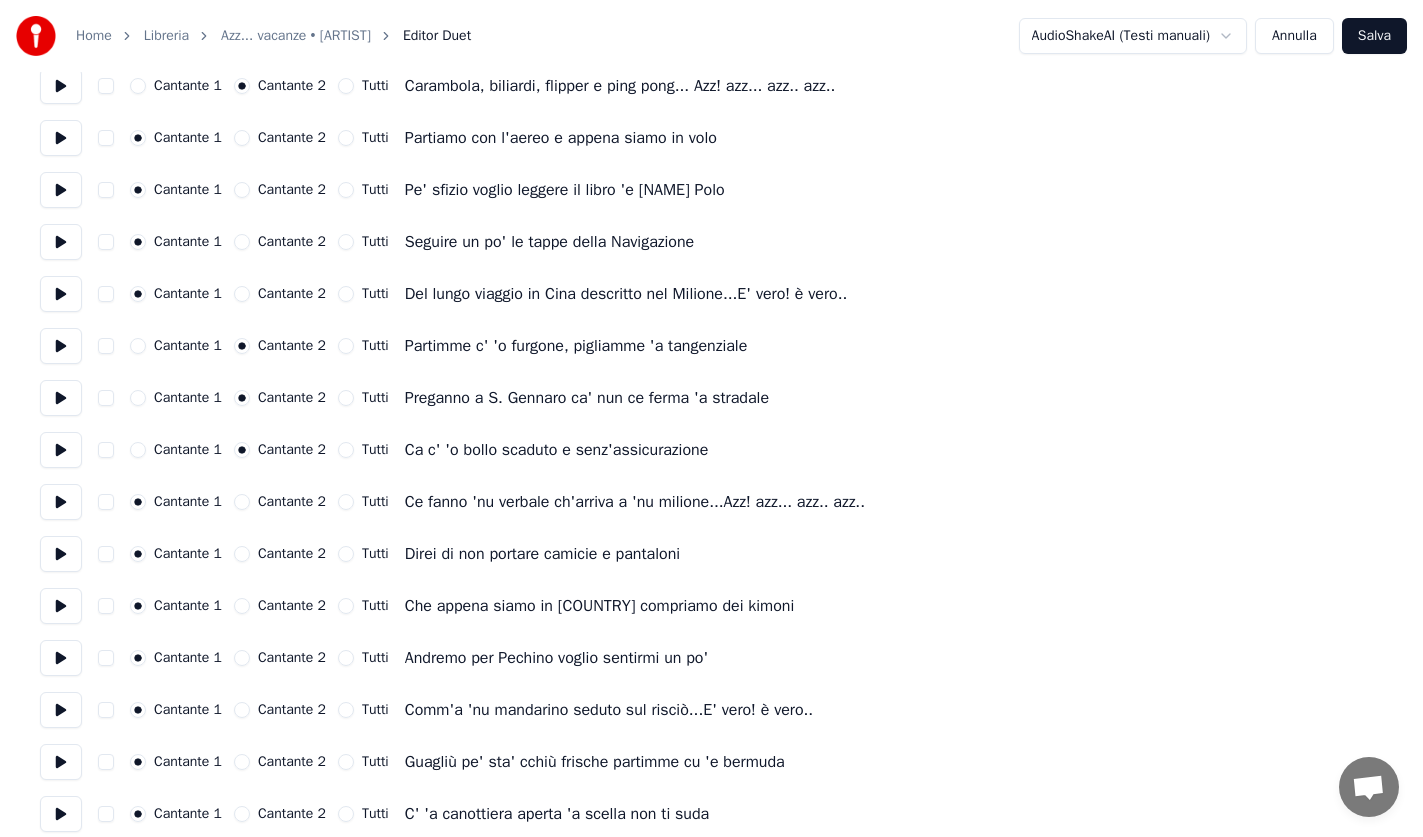 click on "Cantante 2" at bounding box center [242, 502] 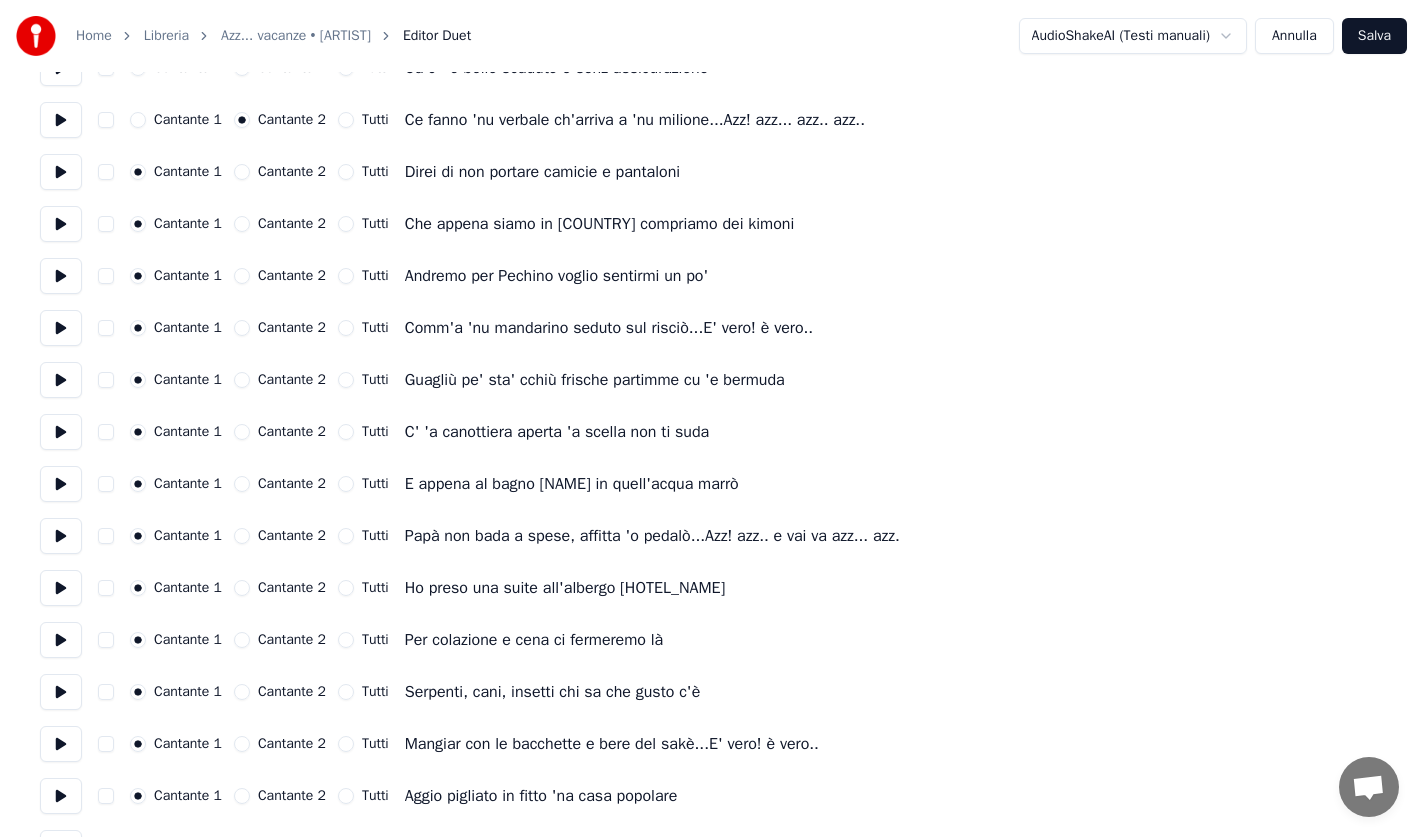 scroll, scrollTop: 1100, scrollLeft: 0, axis: vertical 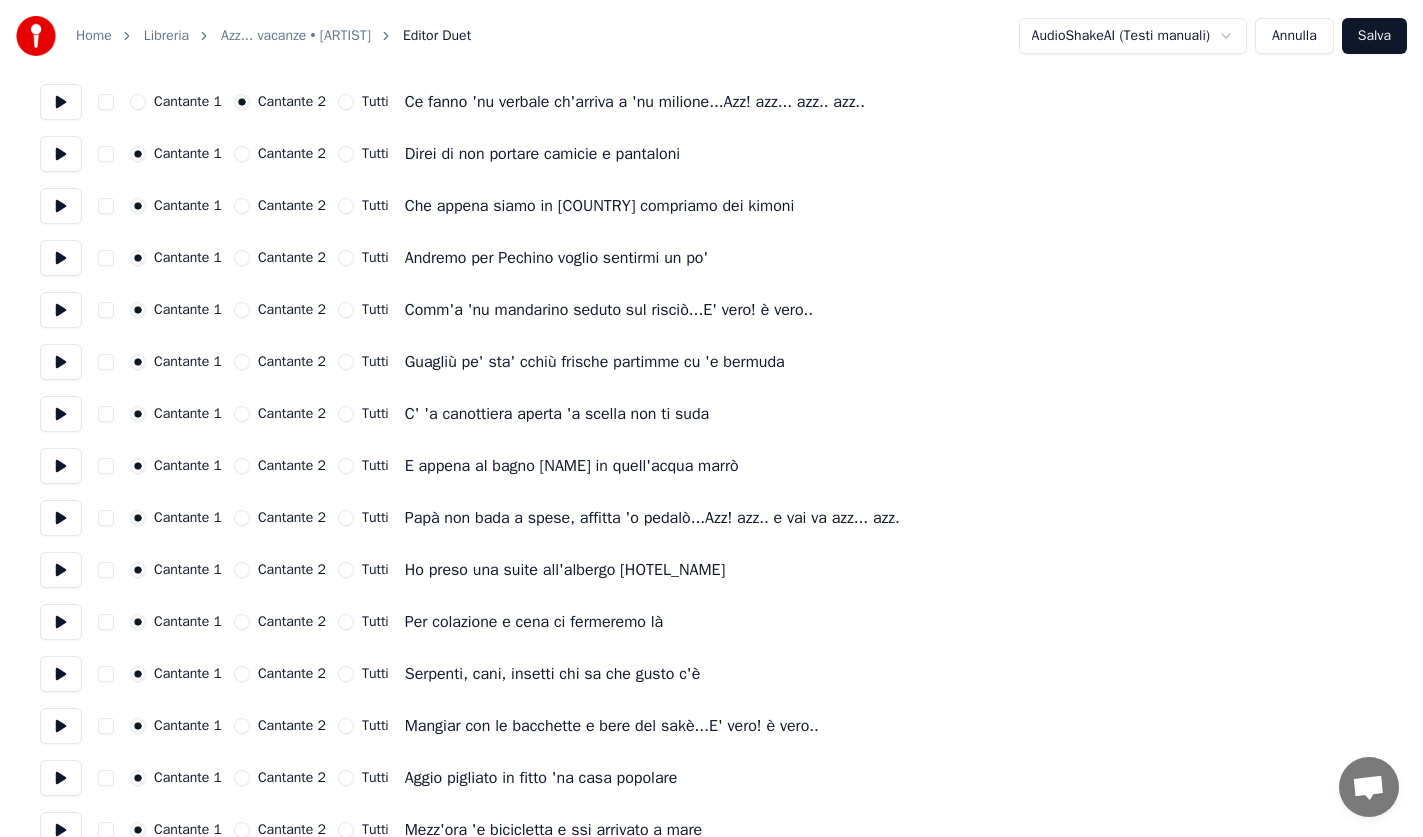 click on "Cantante 2" at bounding box center (242, 362) 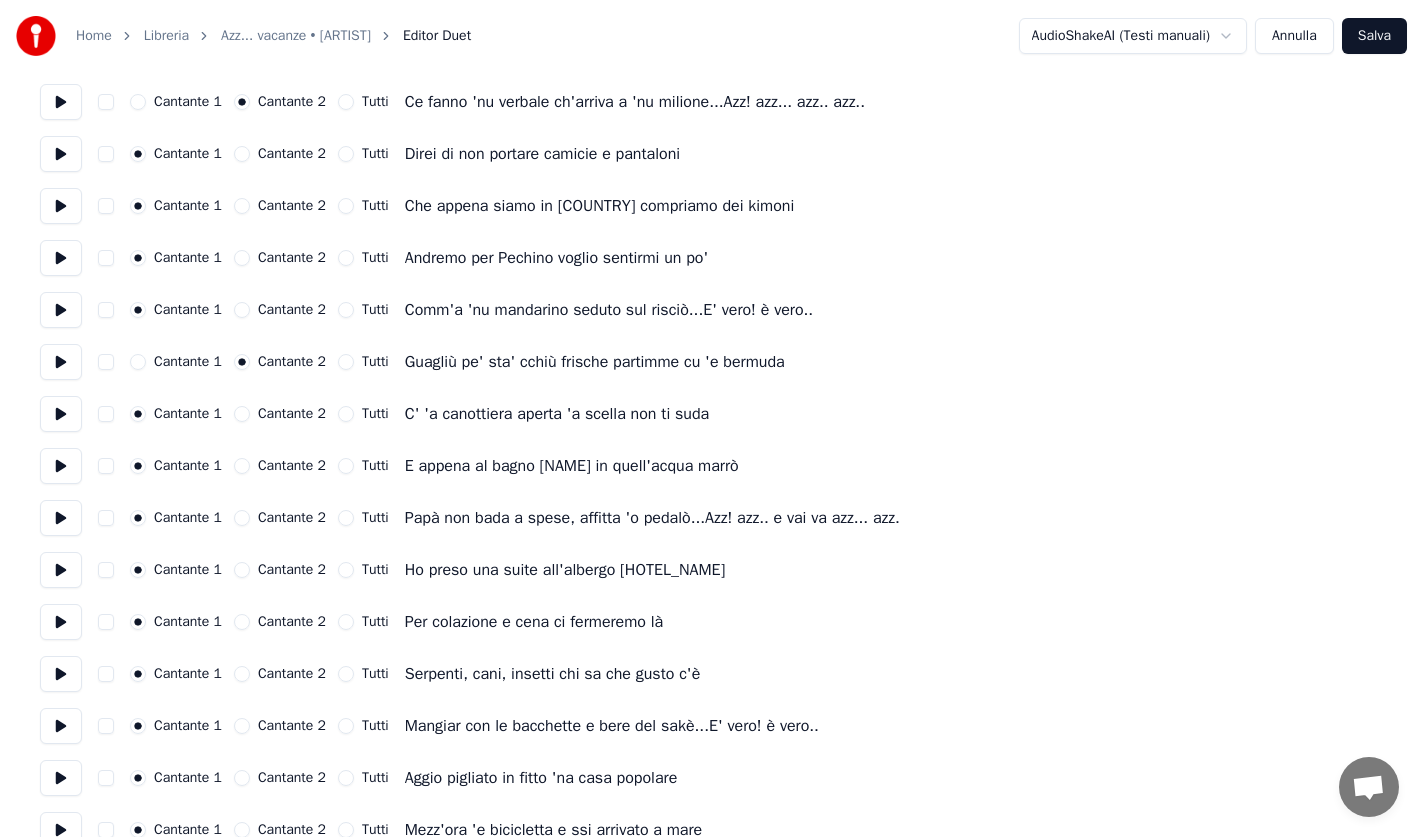 click on "Cantante 2" at bounding box center [242, 414] 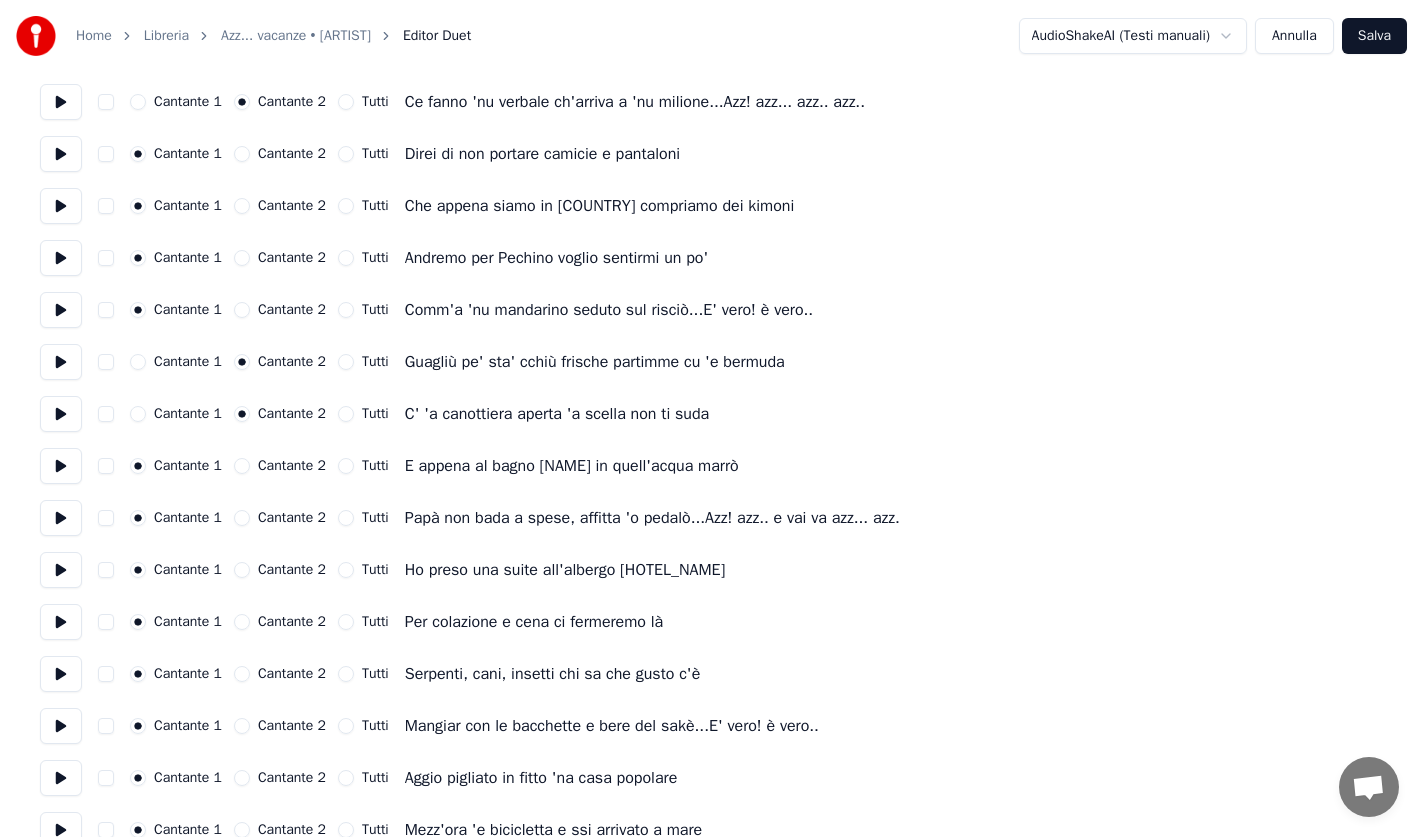 click on "Cantante 2" at bounding box center [242, 466] 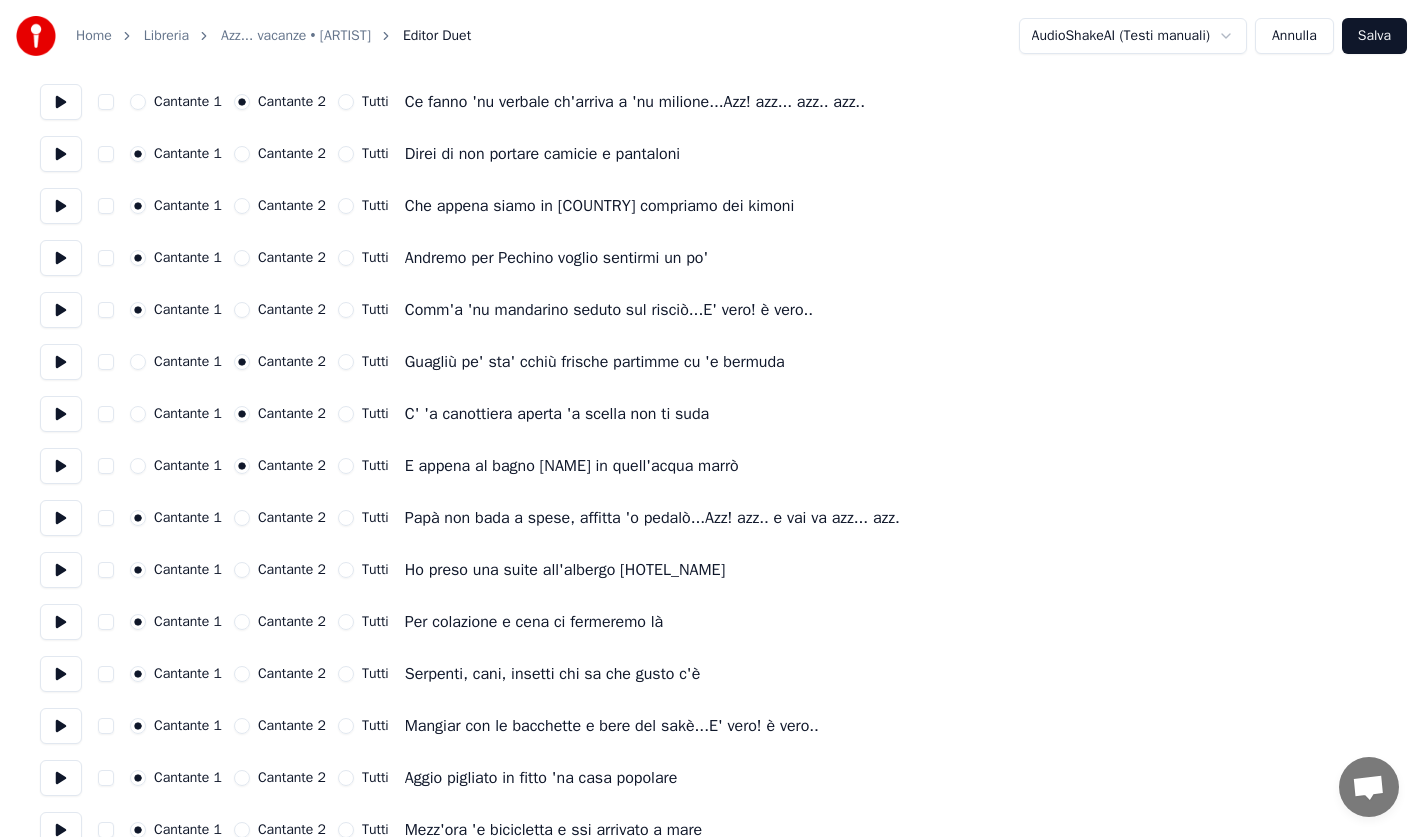 click on "Cantante 2" at bounding box center [242, 518] 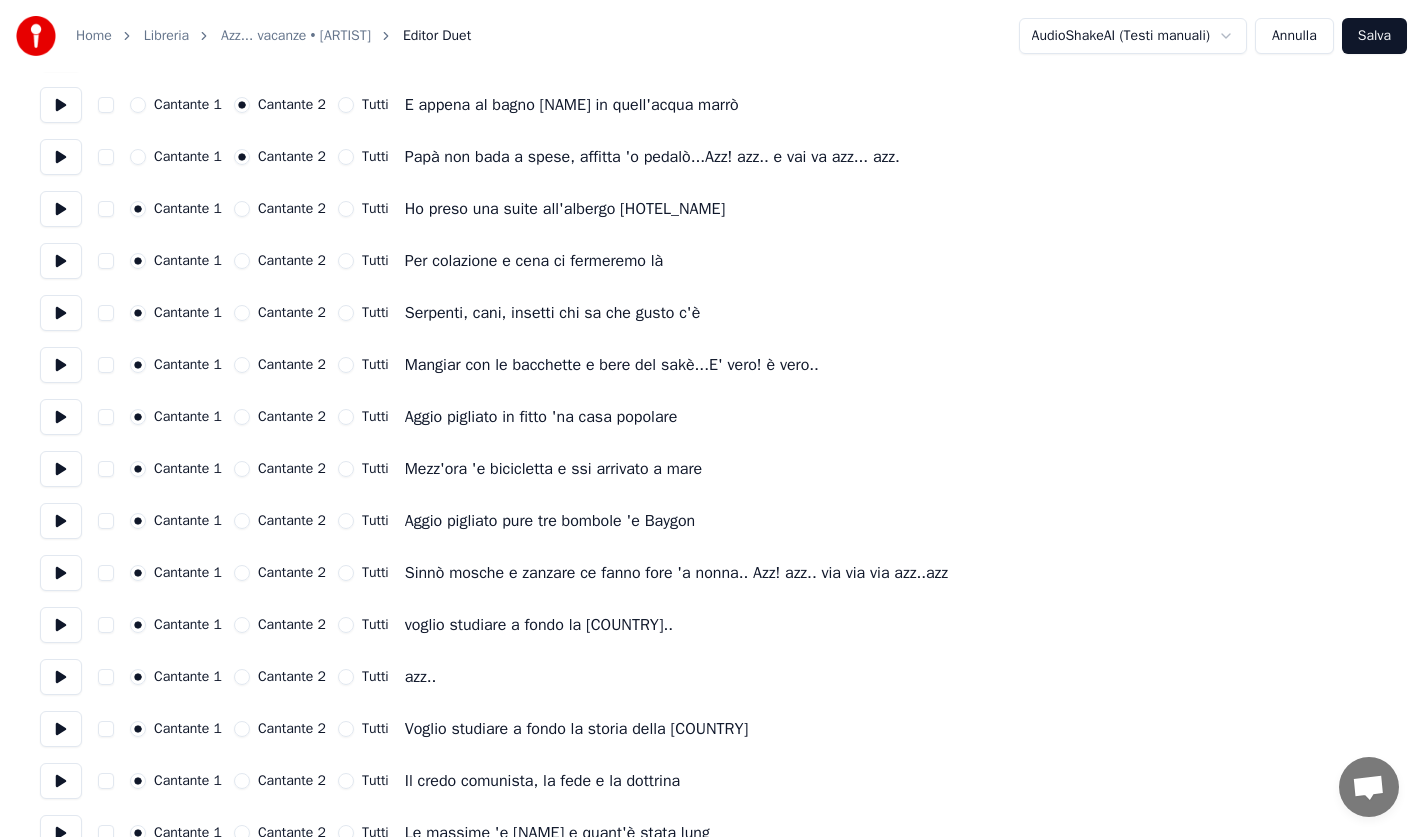 scroll, scrollTop: 1500, scrollLeft: 0, axis: vertical 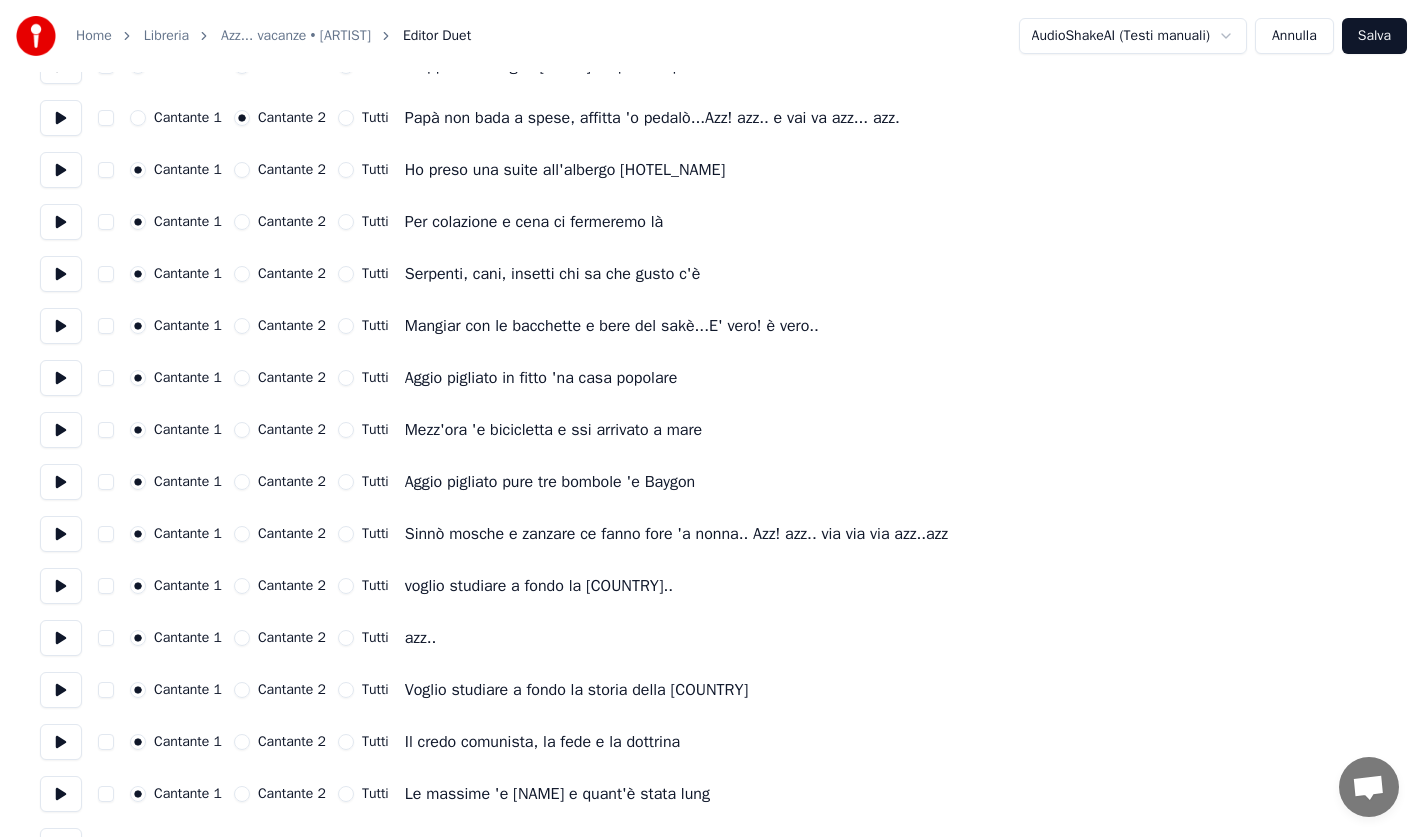 drag, startPoint x: 251, startPoint y: 375, endPoint x: 253, endPoint y: 422, distance: 47.042534 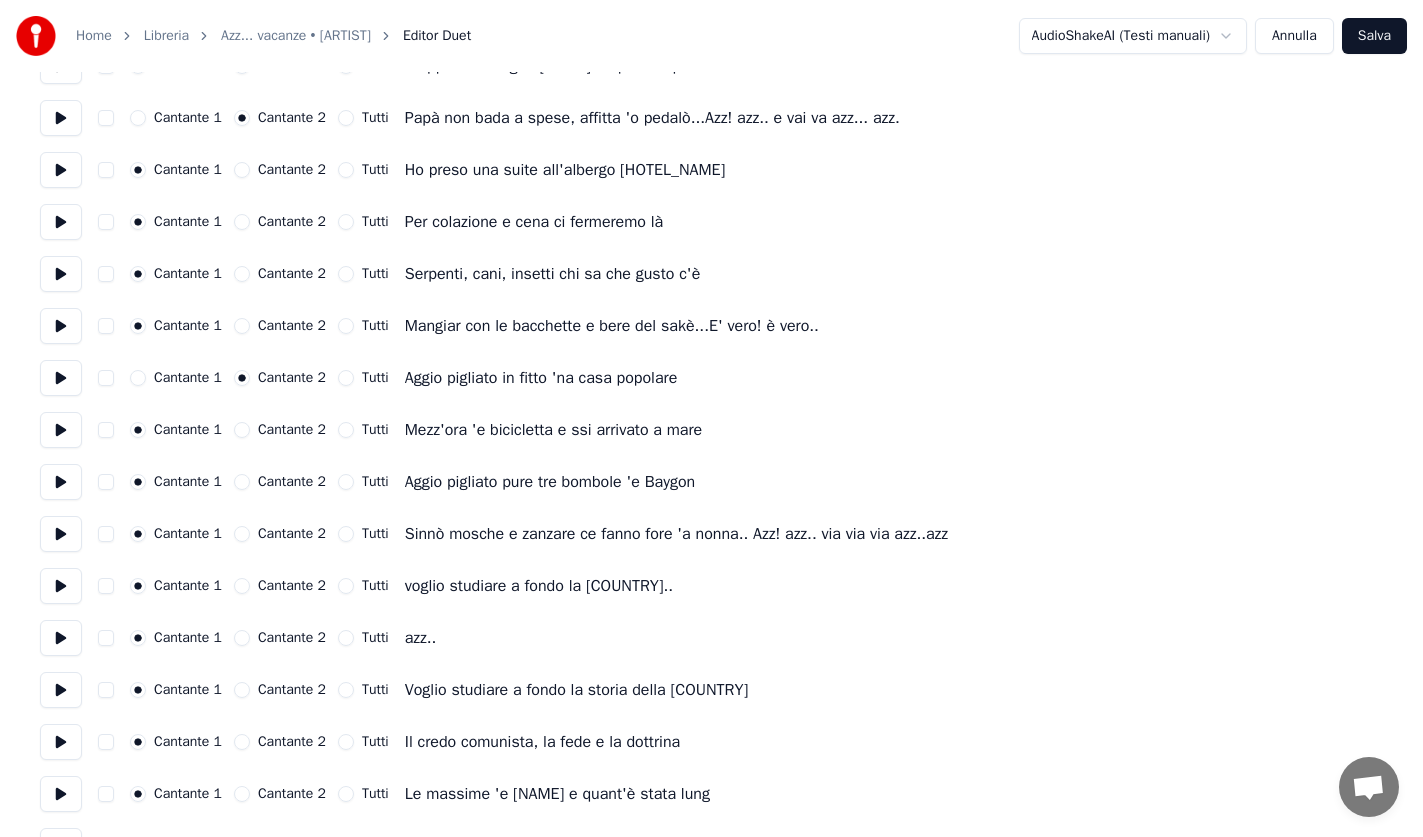 drag, startPoint x: 252, startPoint y: 425, endPoint x: 252, endPoint y: 463, distance: 38 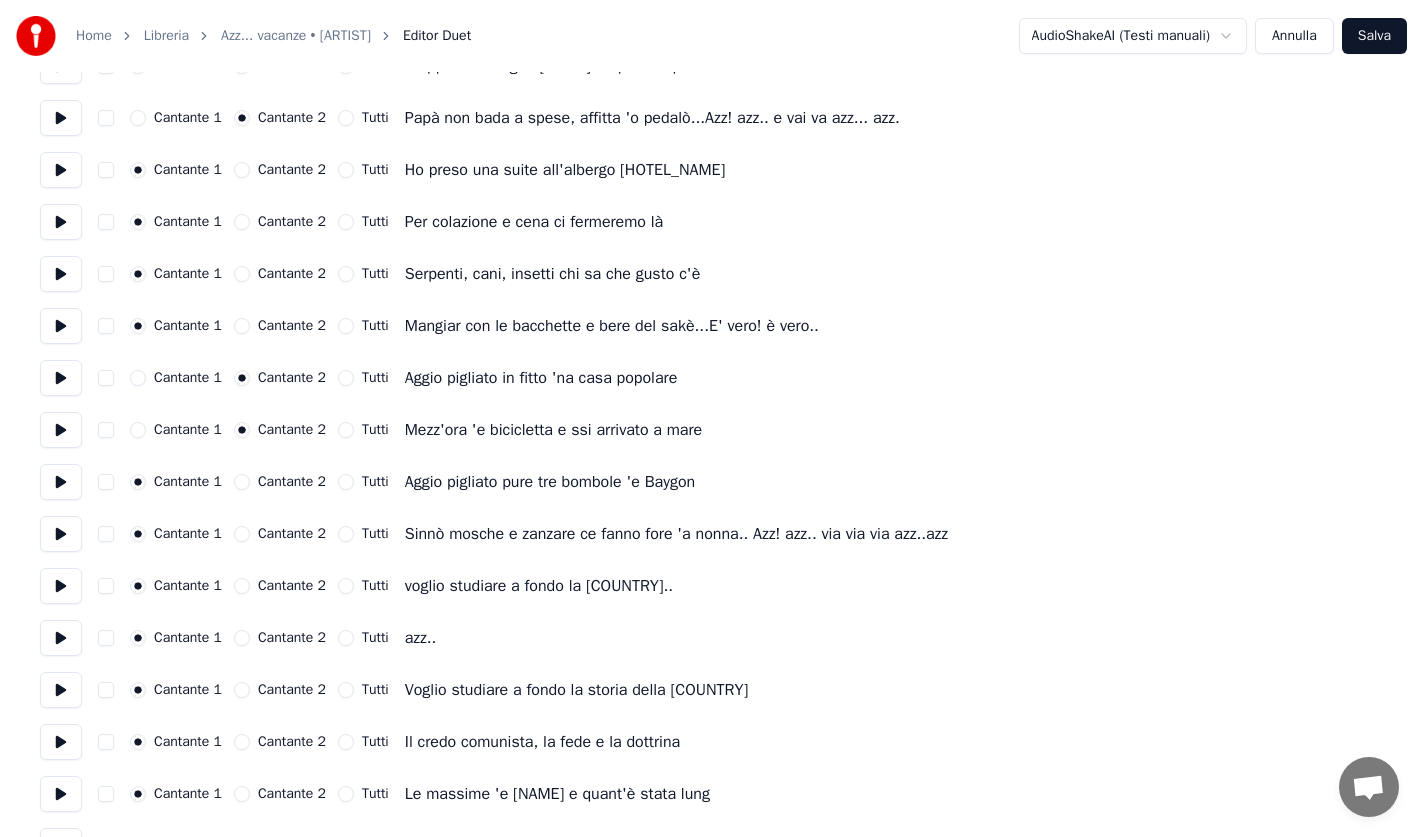 drag, startPoint x: 248, startPoint y: 485, endPoint x: 247, endPoint y: 508, distance: 23.021729 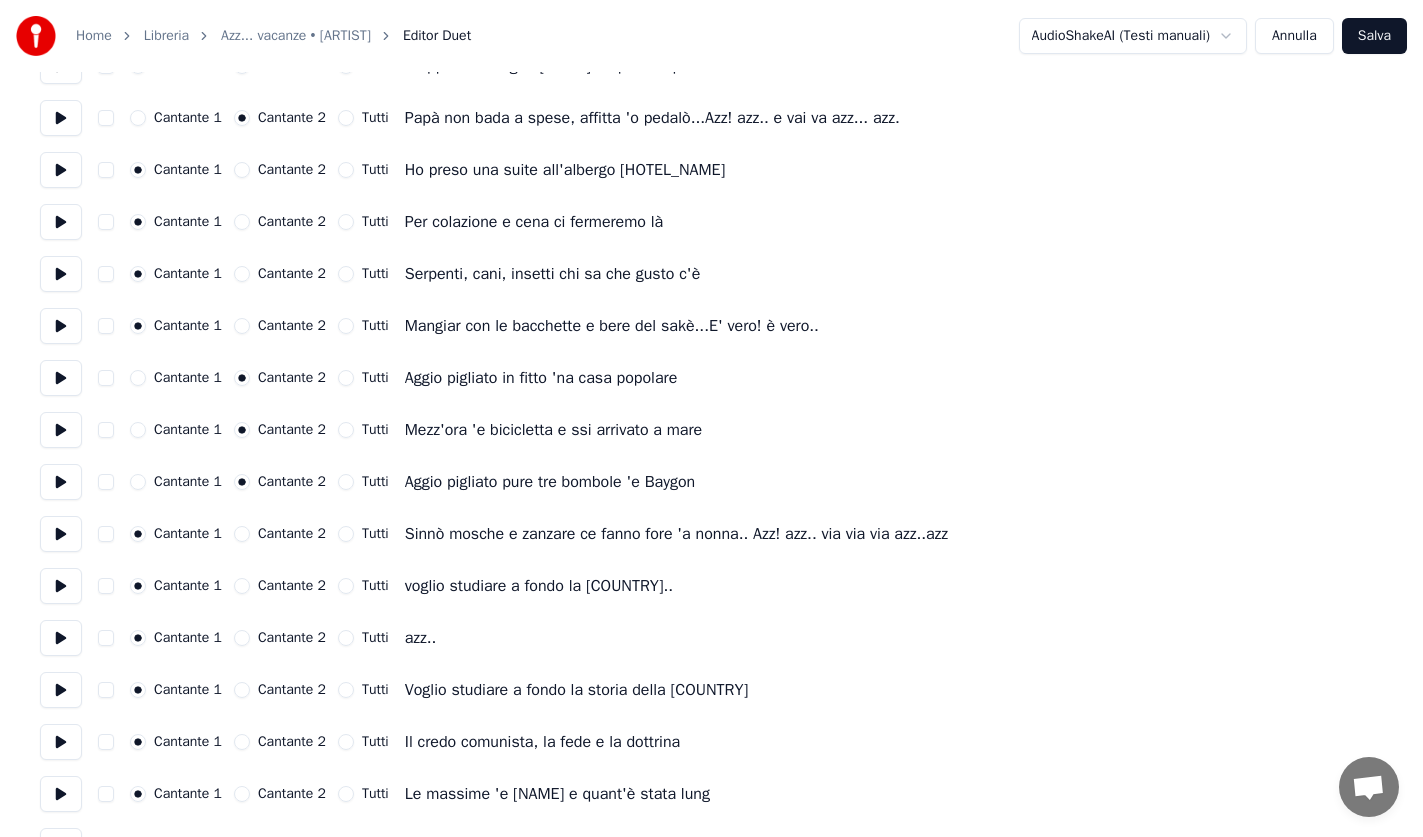 click on "Cantante 2" at bounding box center [242, 534] 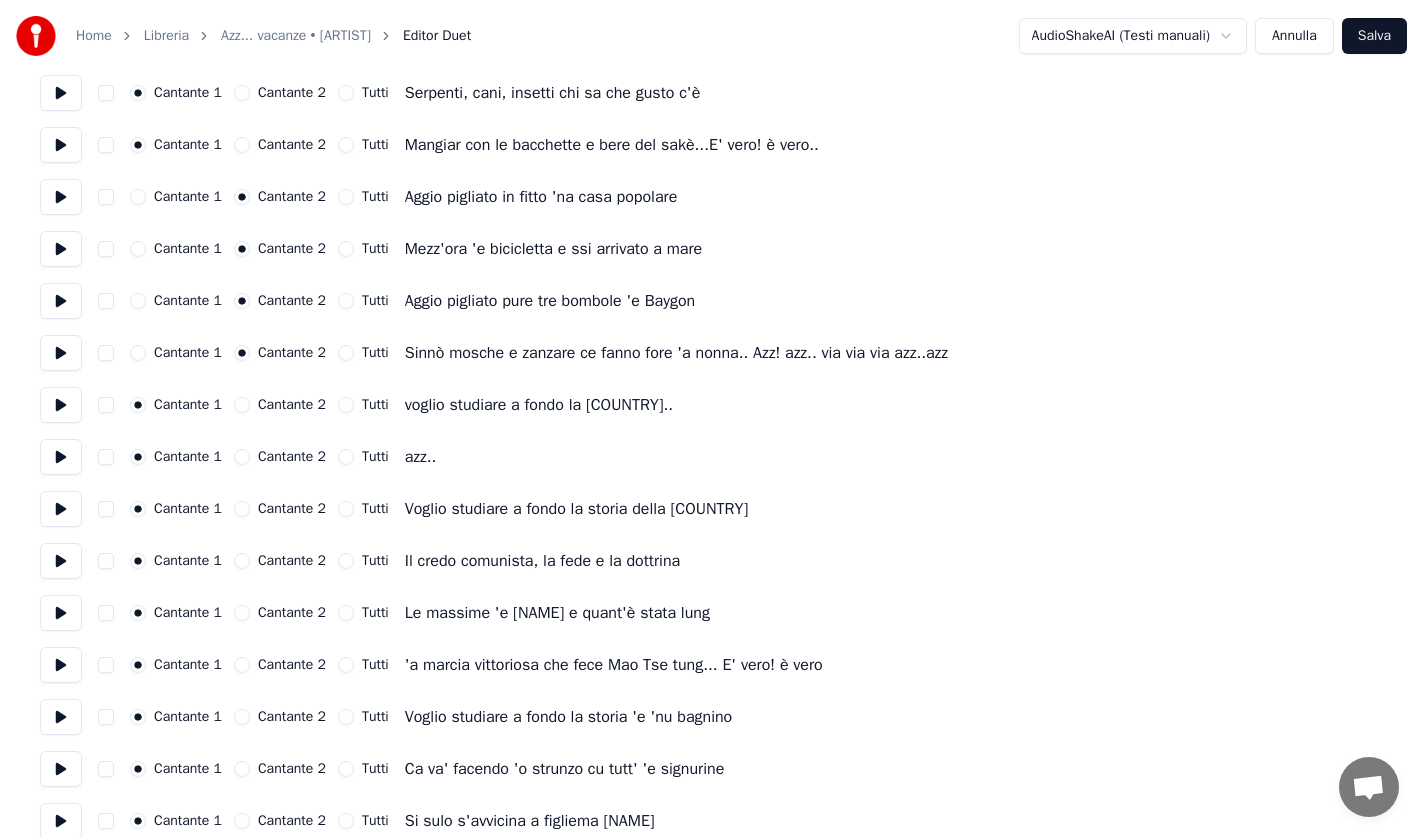scroll, scrollTop: 1700, scrollLeft: 0, axis: vertical 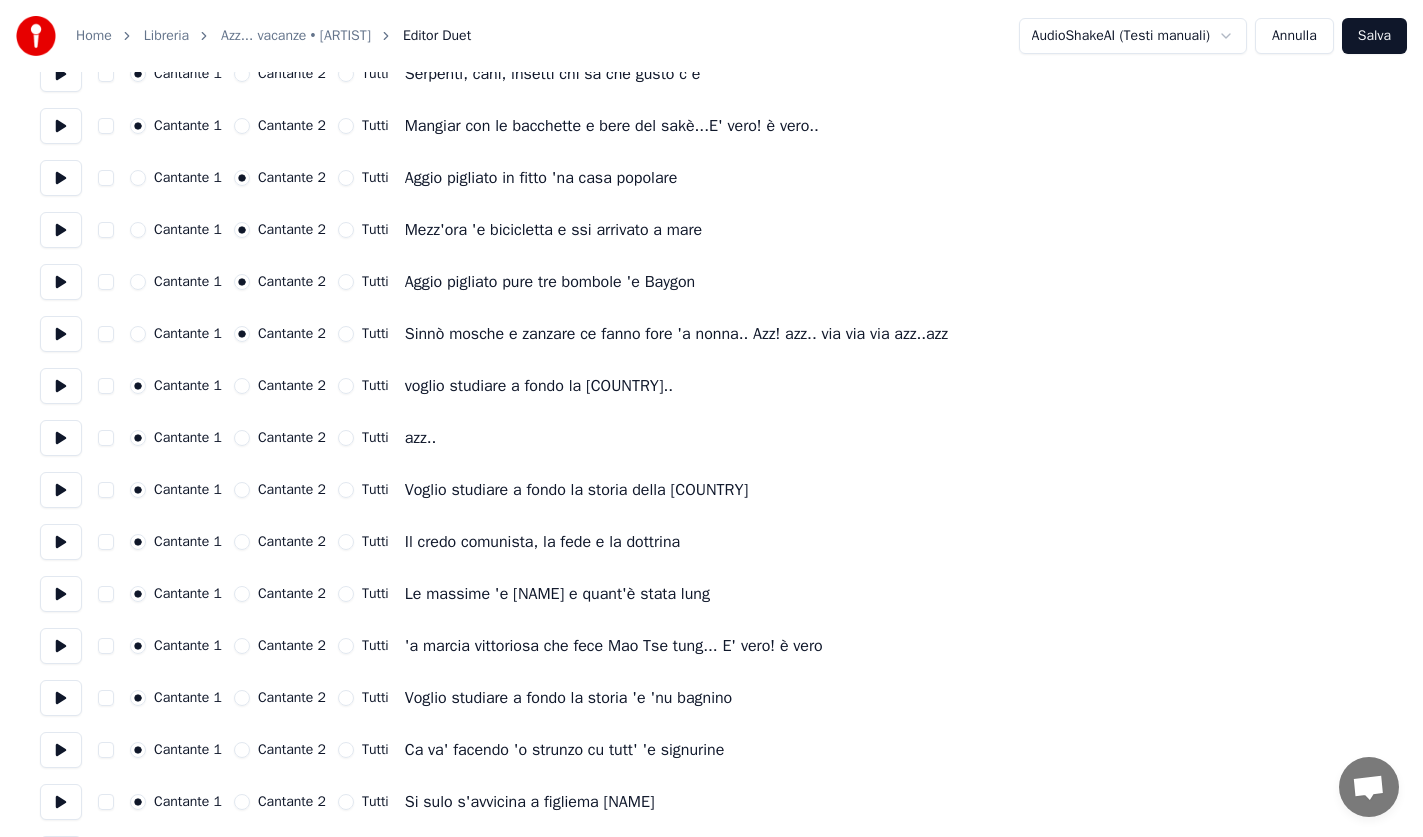 drag, startPoint x: 248, startPoint y: 435, endPoint x: 258, endPoint y: 434, distance: 10.049875 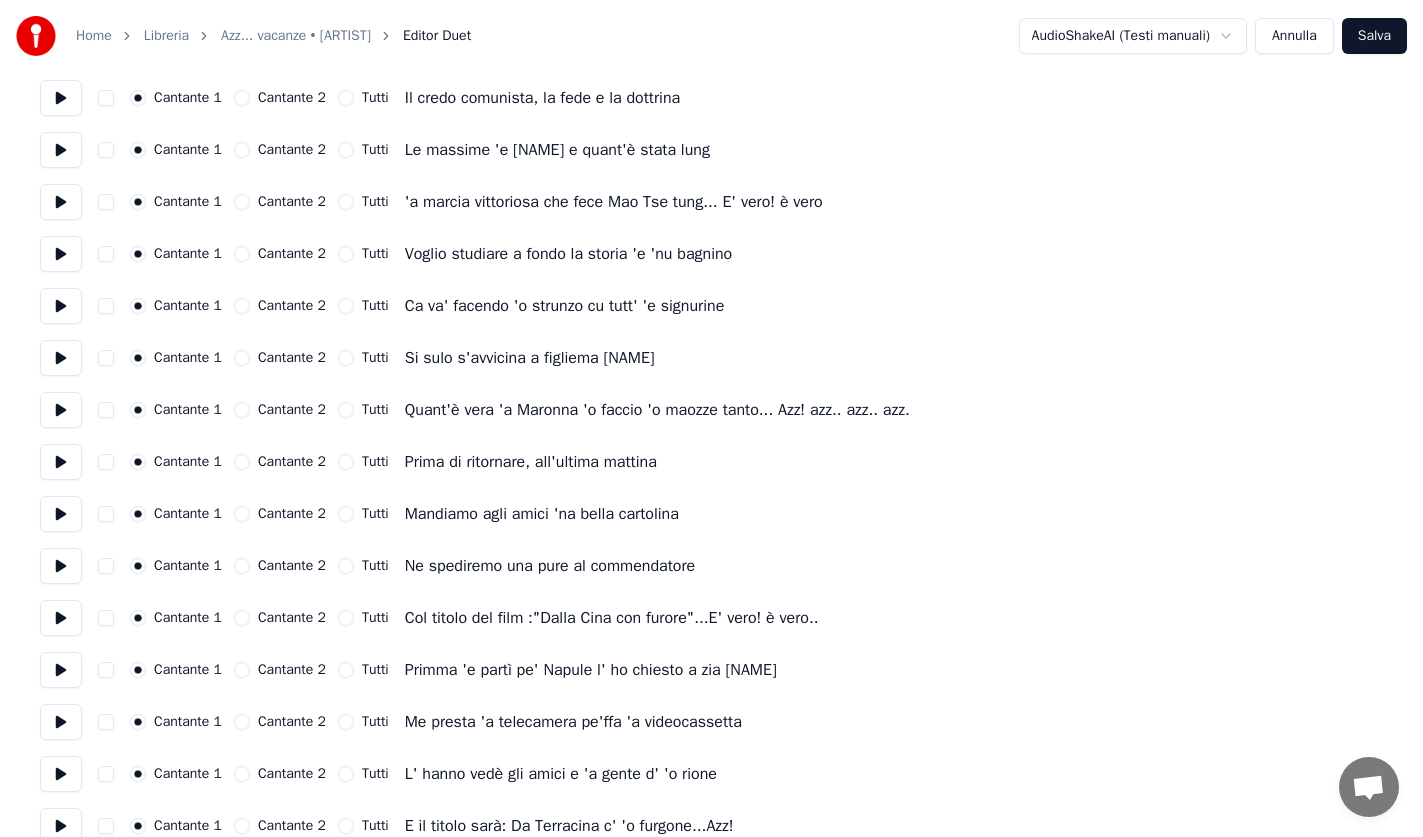 scroll, scrollTop: 2171, scrollLeft: 0, axis: vertical 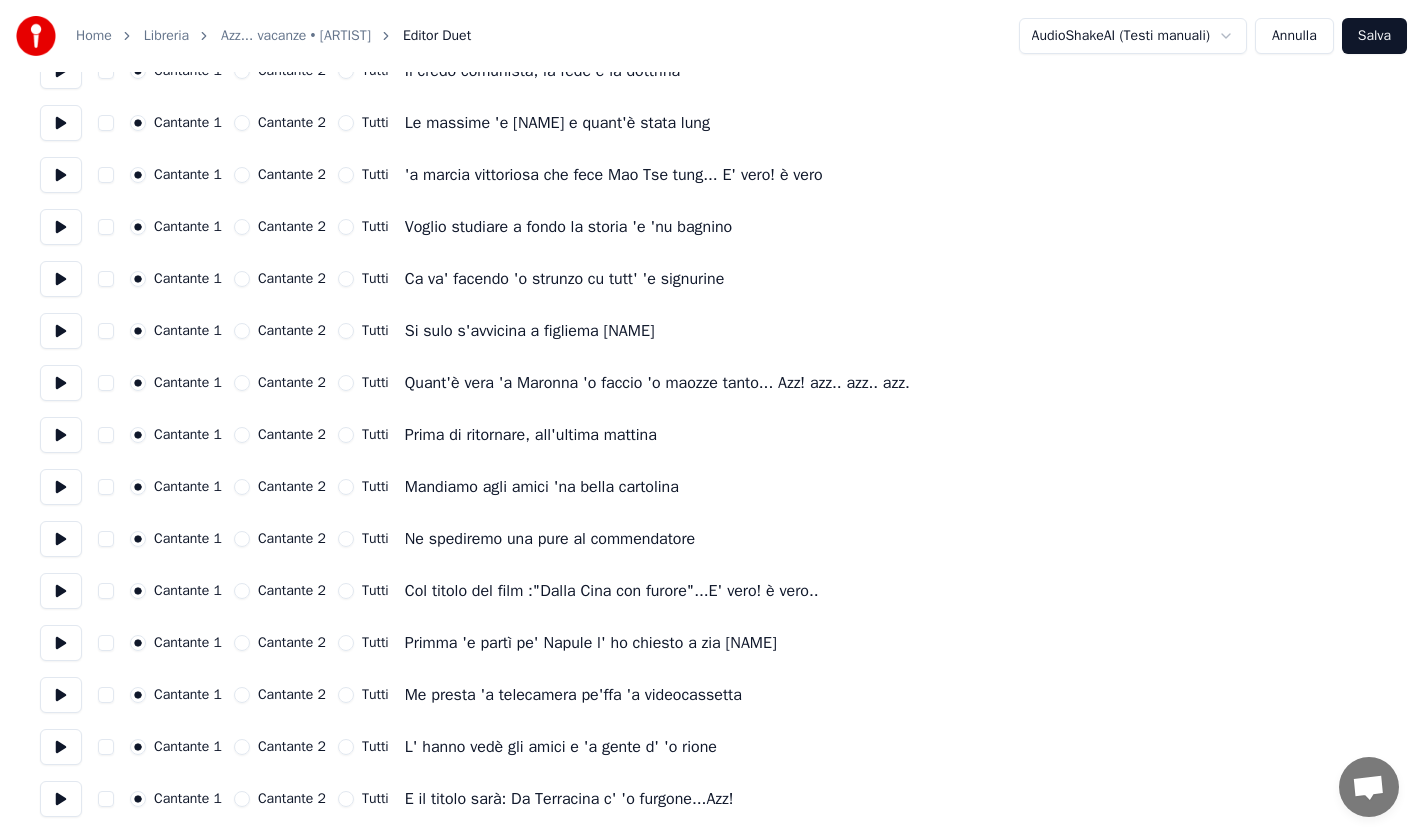 click on "Cantante 2" at bounding box center (242, 227) 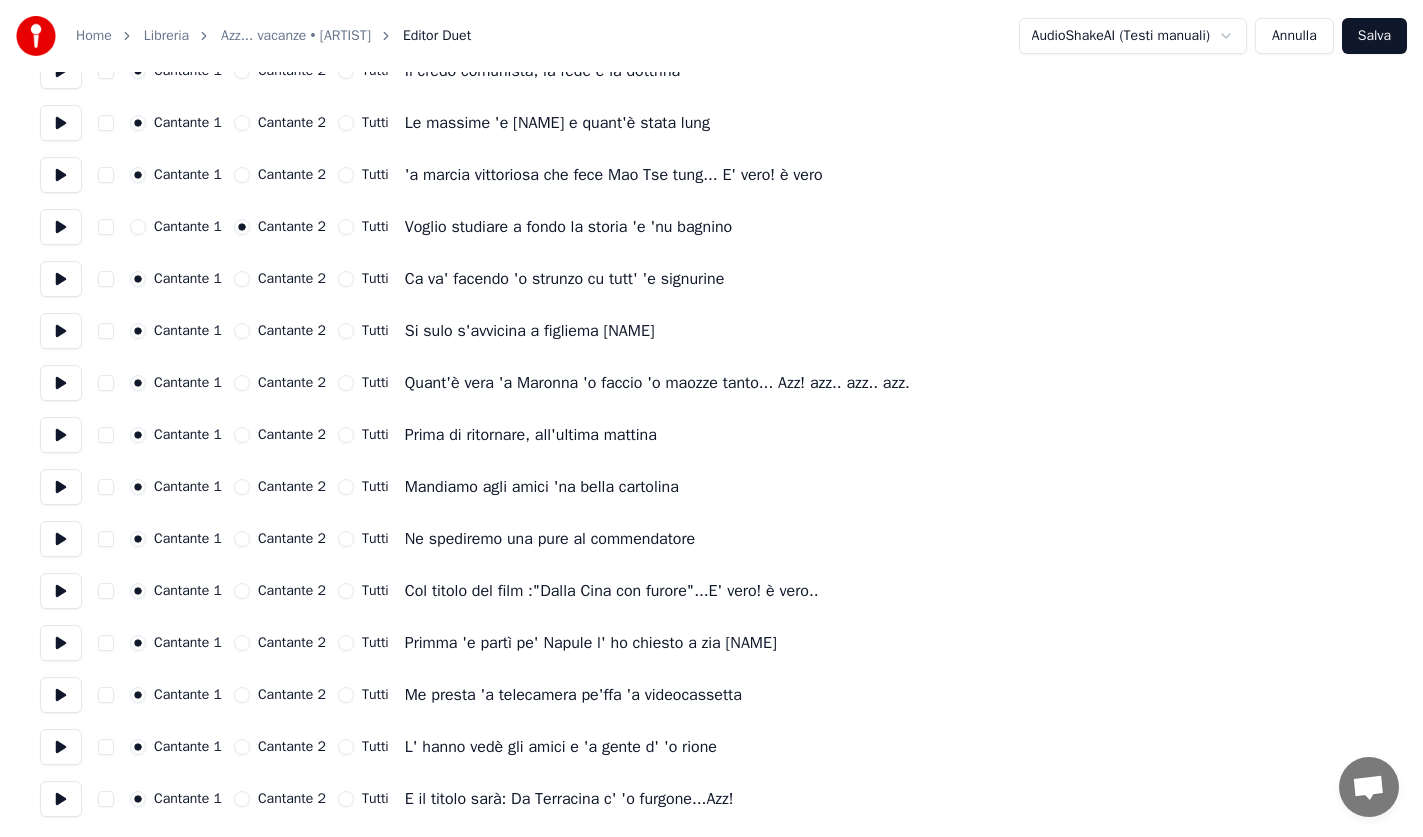 click on "Cantante 2" at bounding box center [242, 279] 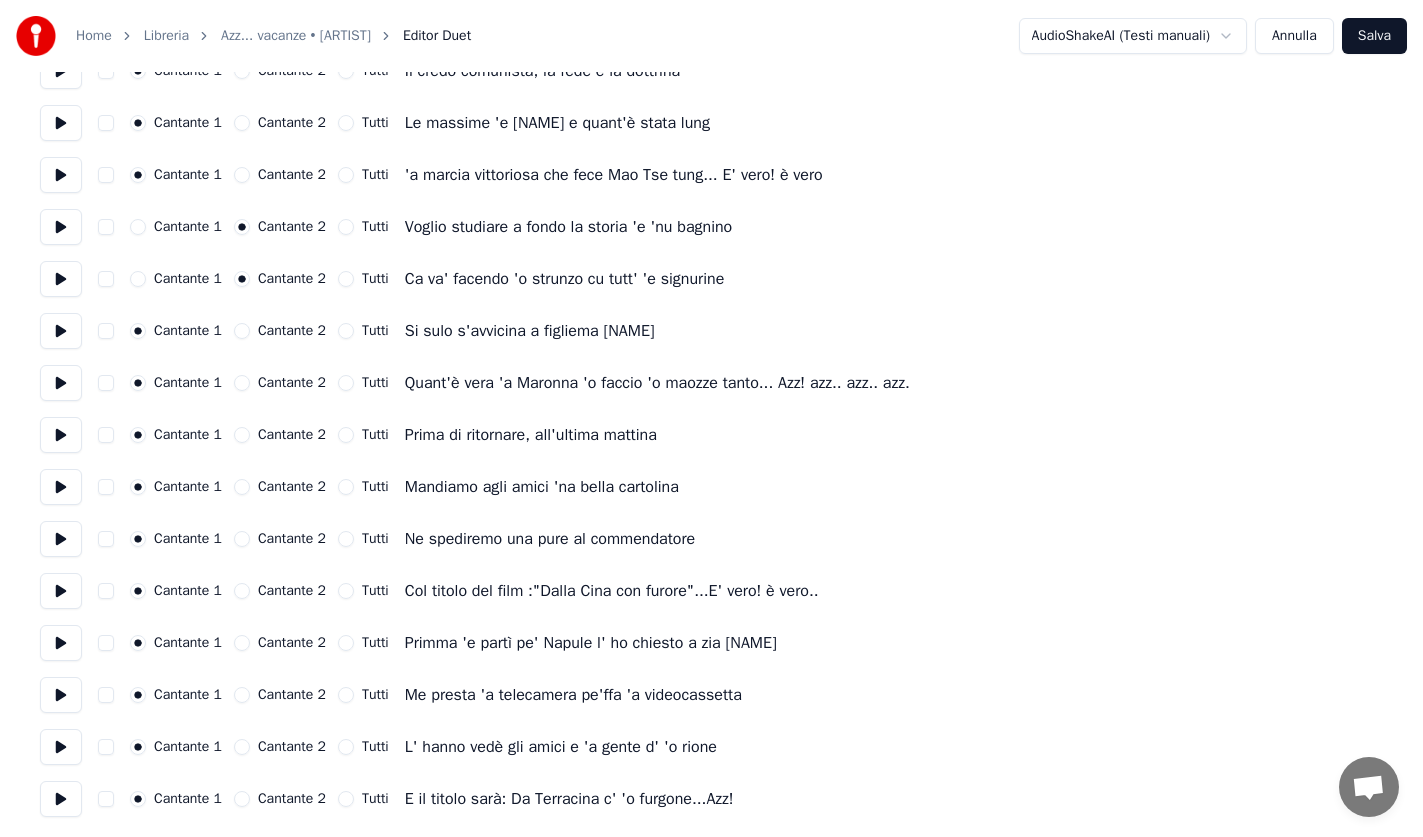 click on "Cantante 2" at bounding box center [242, 331] 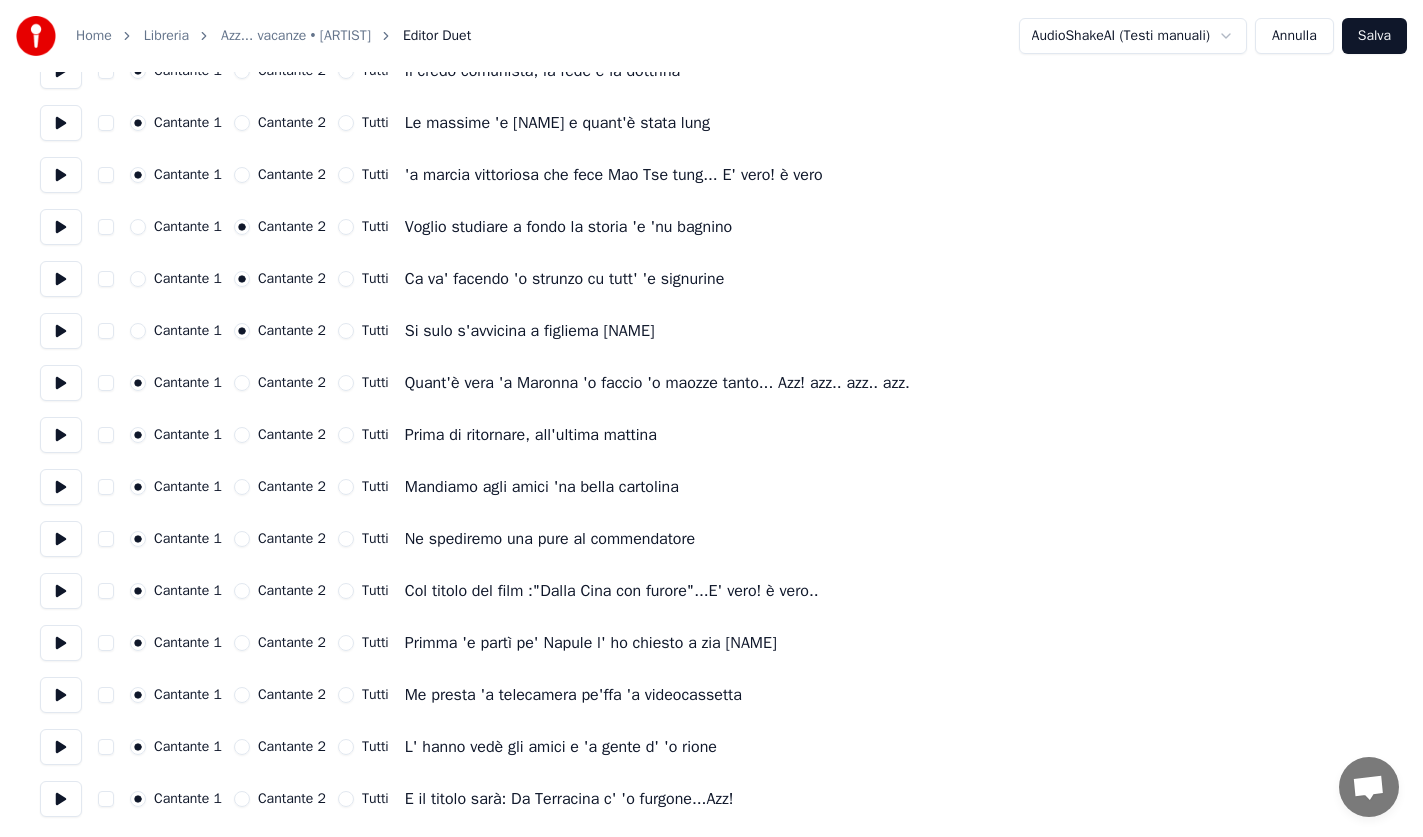 click on "Cantante 2" at bounding box center [242, 383] 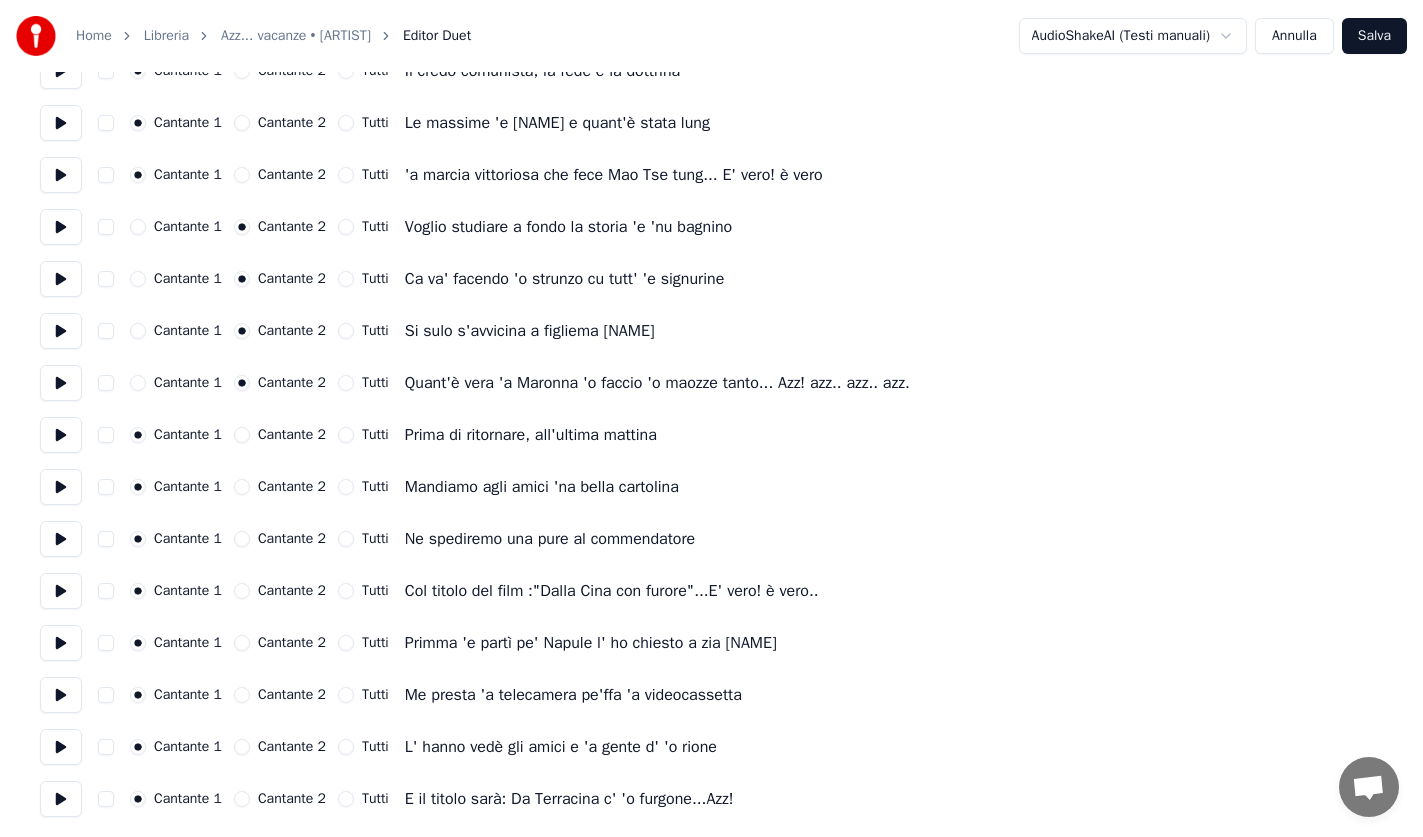 click on "Cantante 2" at bounding box center (242, 643) 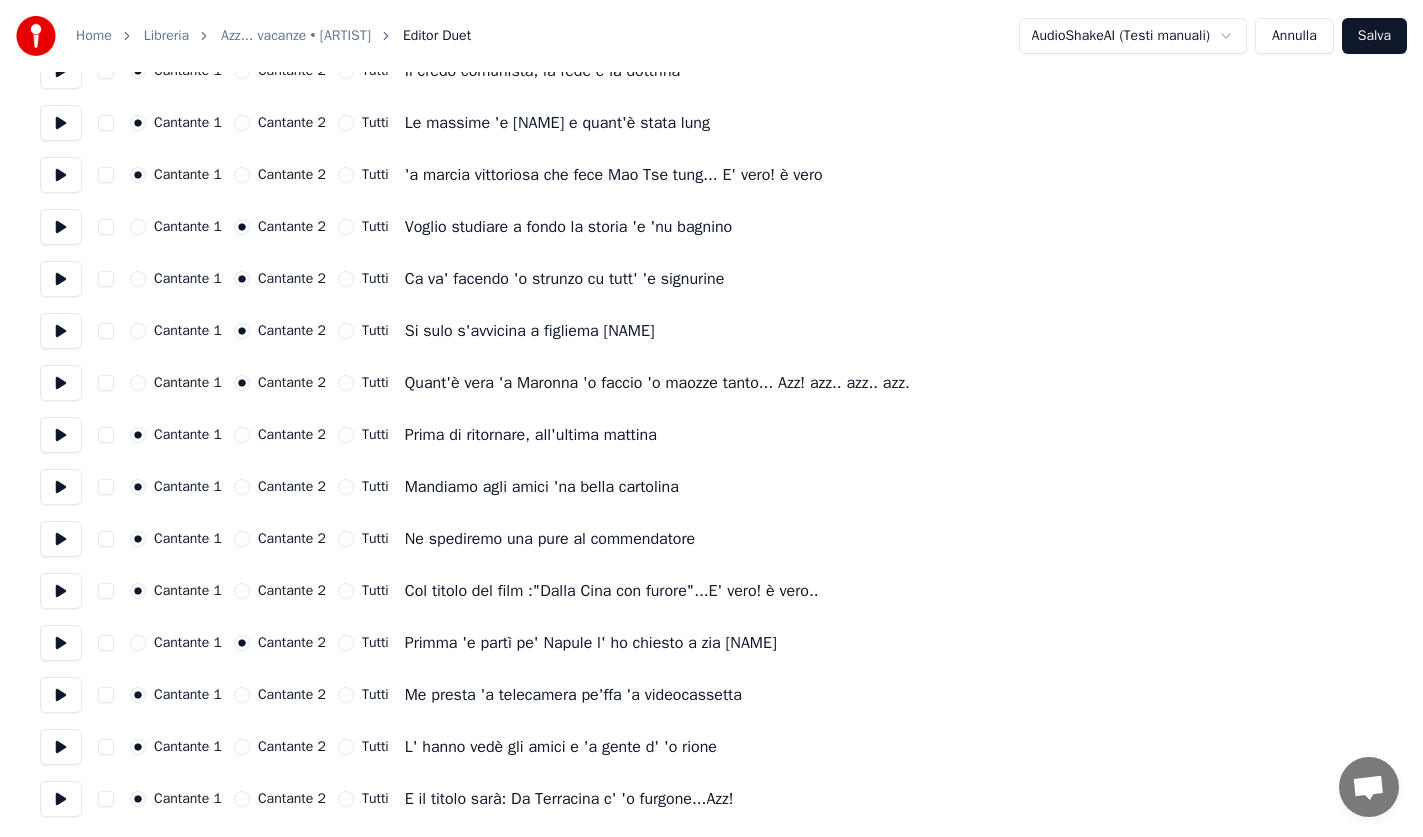 click on "Cantante 2" at bounding box center (242, 695) 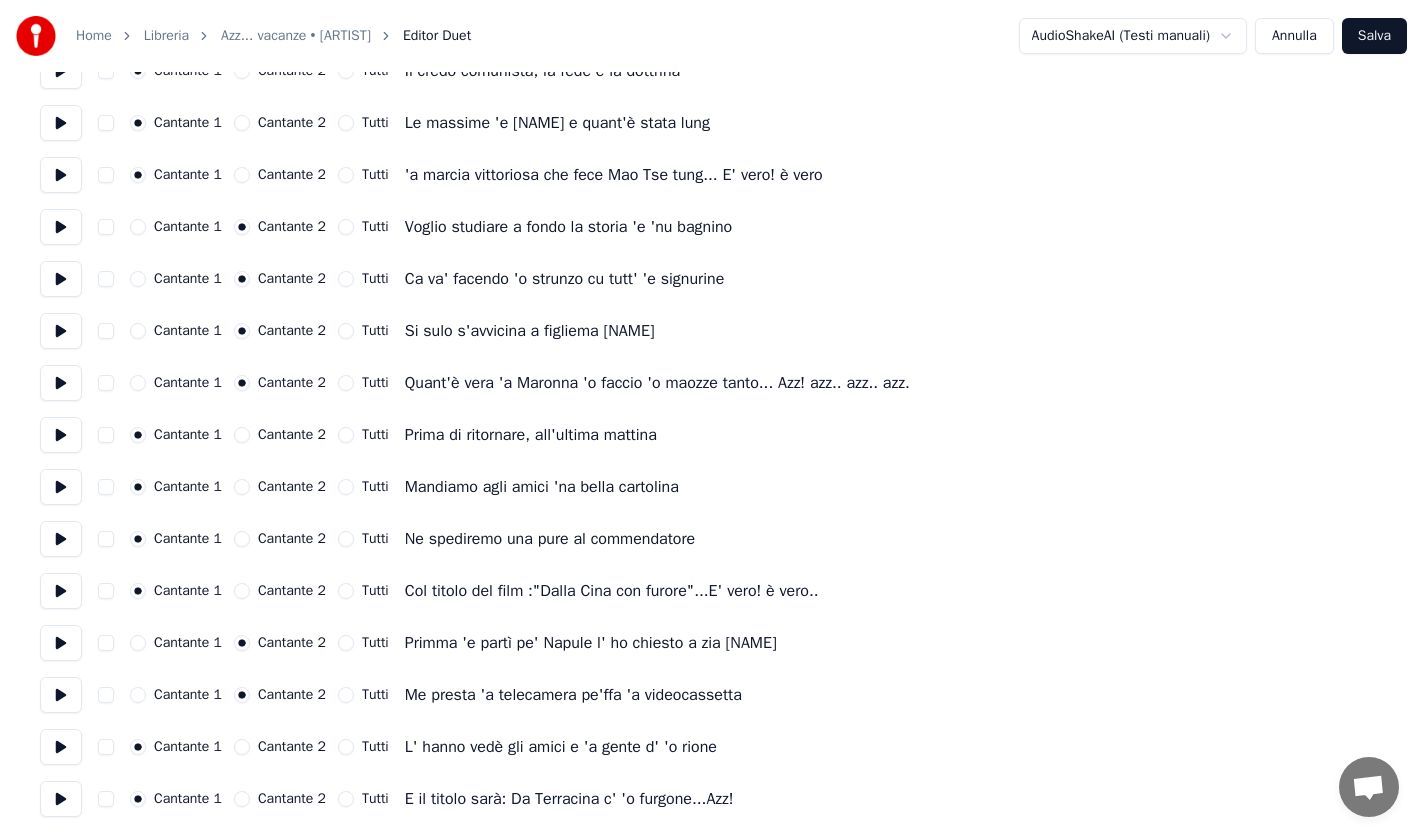 drag, startPoint x: 246, startPoint y: 744, endPoint x: 246, endPoint y: 763, distance: 19 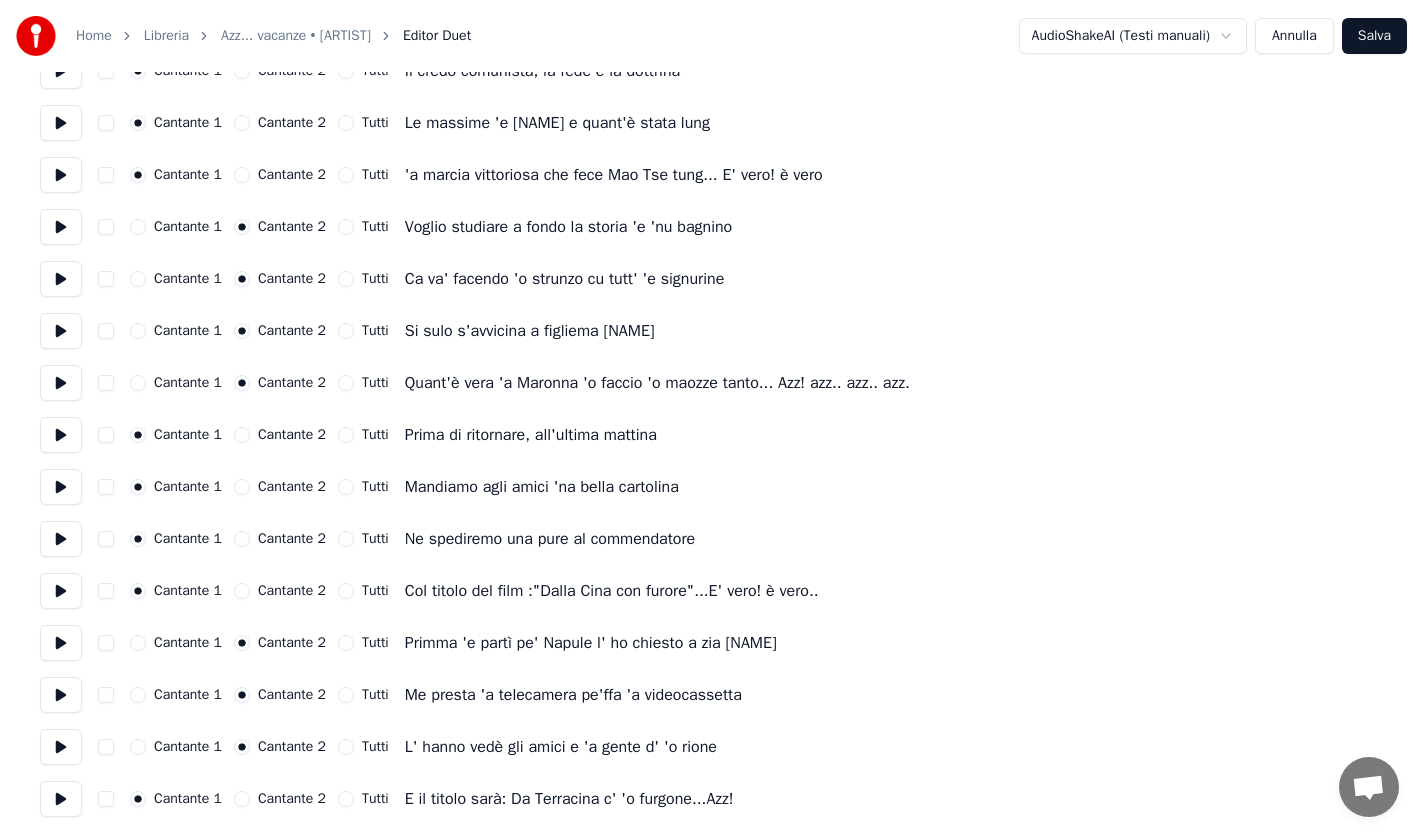 drag, startPoint x: 248, startPoint y: 790, endPoint x: 265, endPoint y: 791, distance: 17.029387 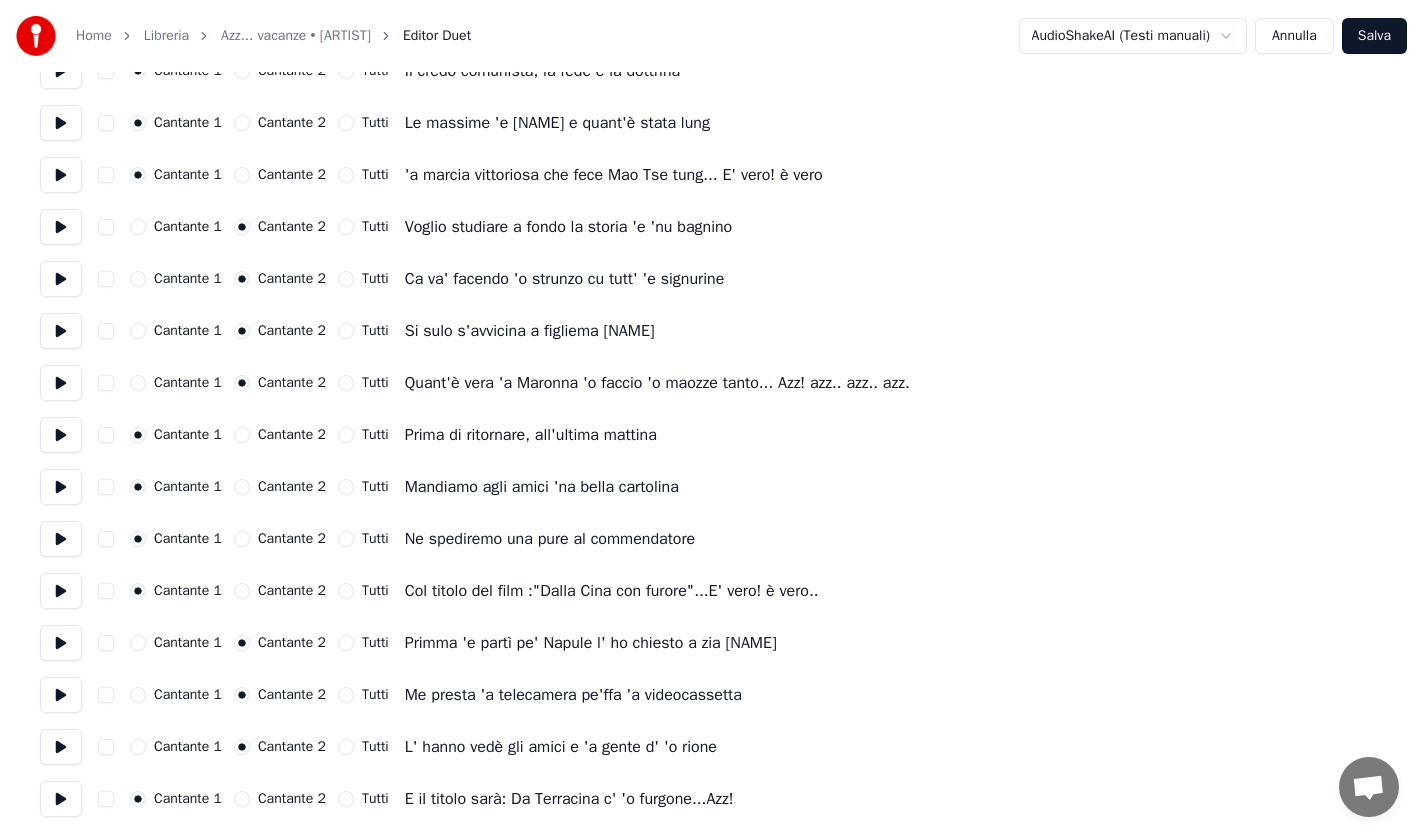 click on "Cantante 2" at bounding box center [242, 799] 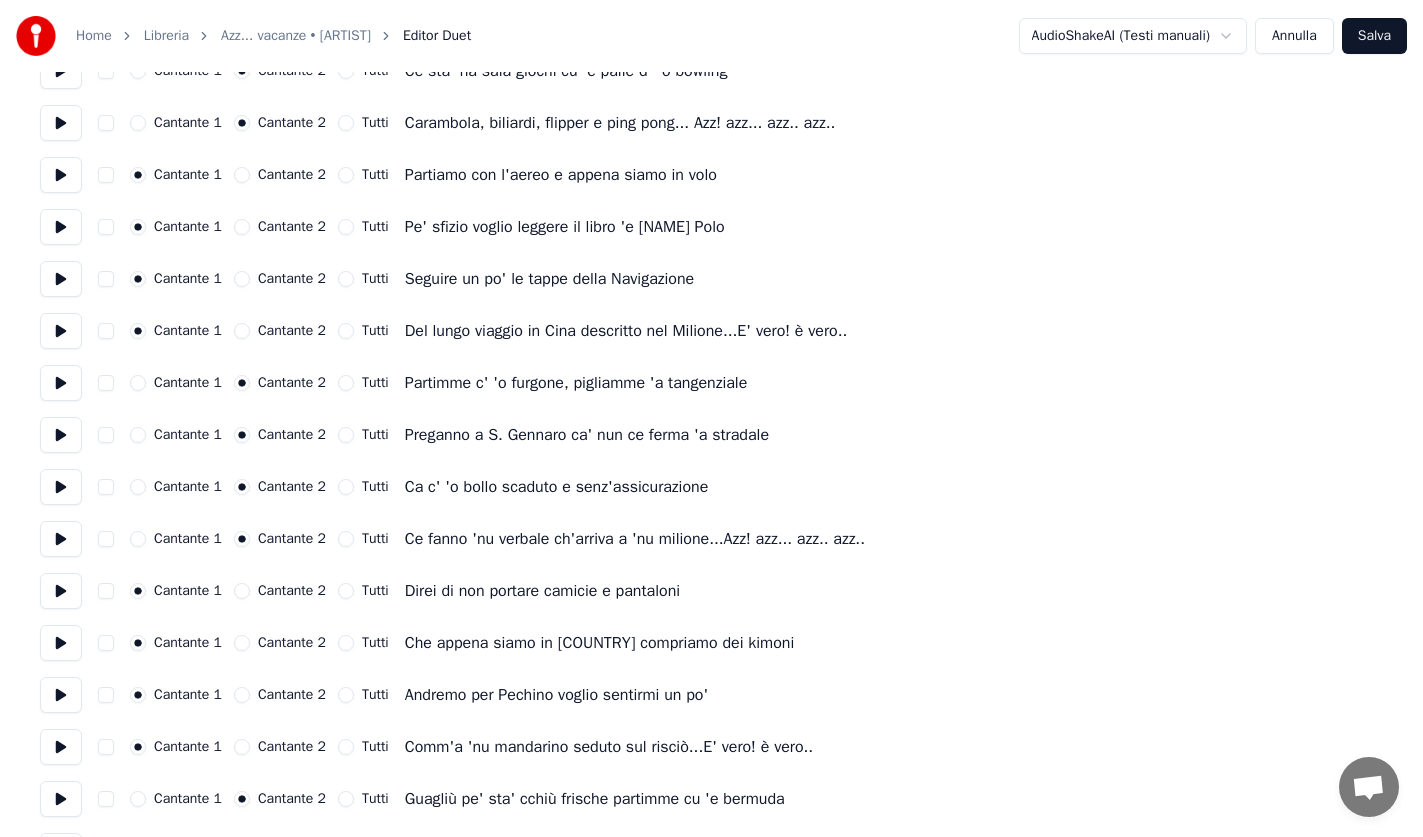 scroll, scrollTop: 471, scrollLeft: 0, axis: vertical 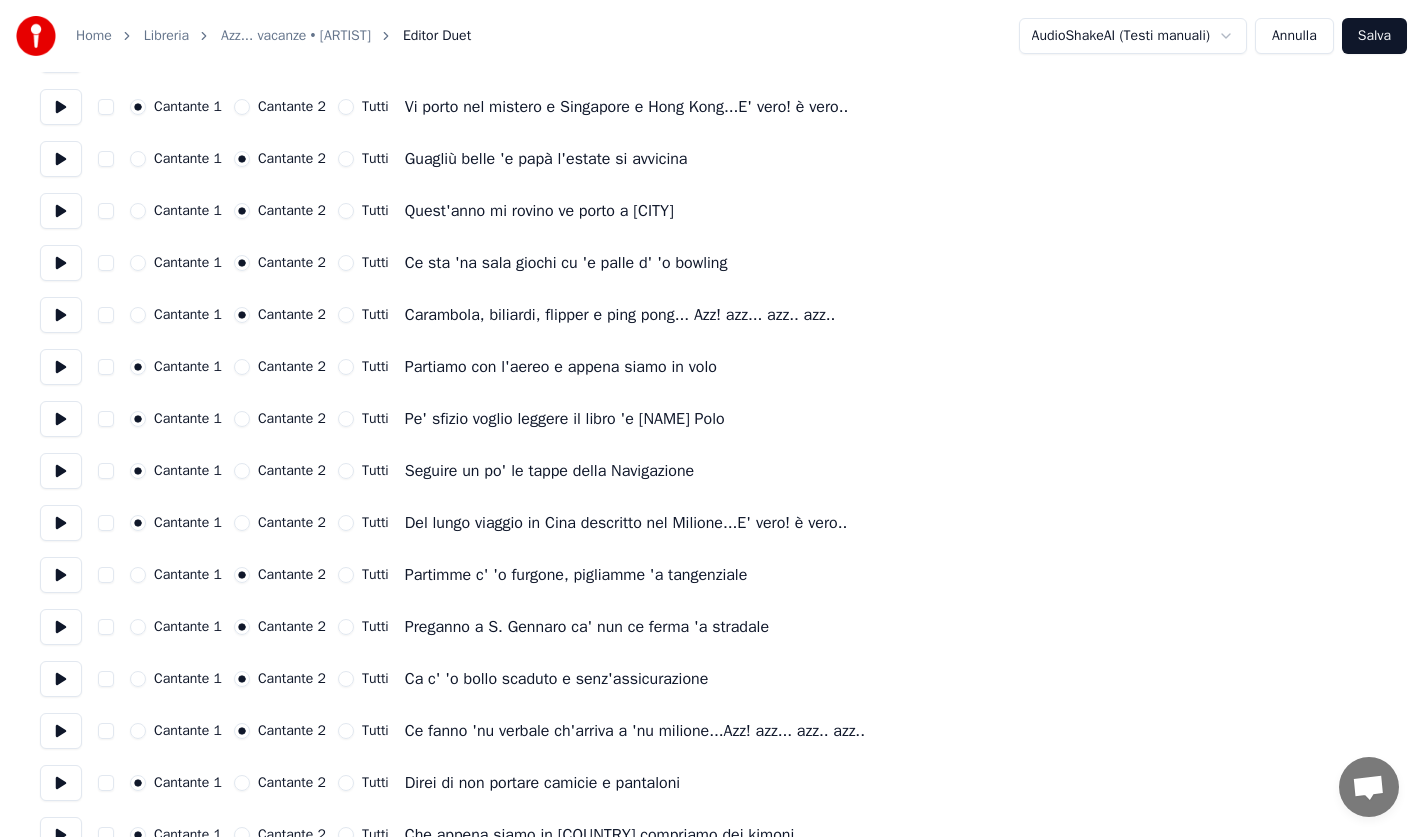 click on "Salva" at bounding box center [1374, 36] 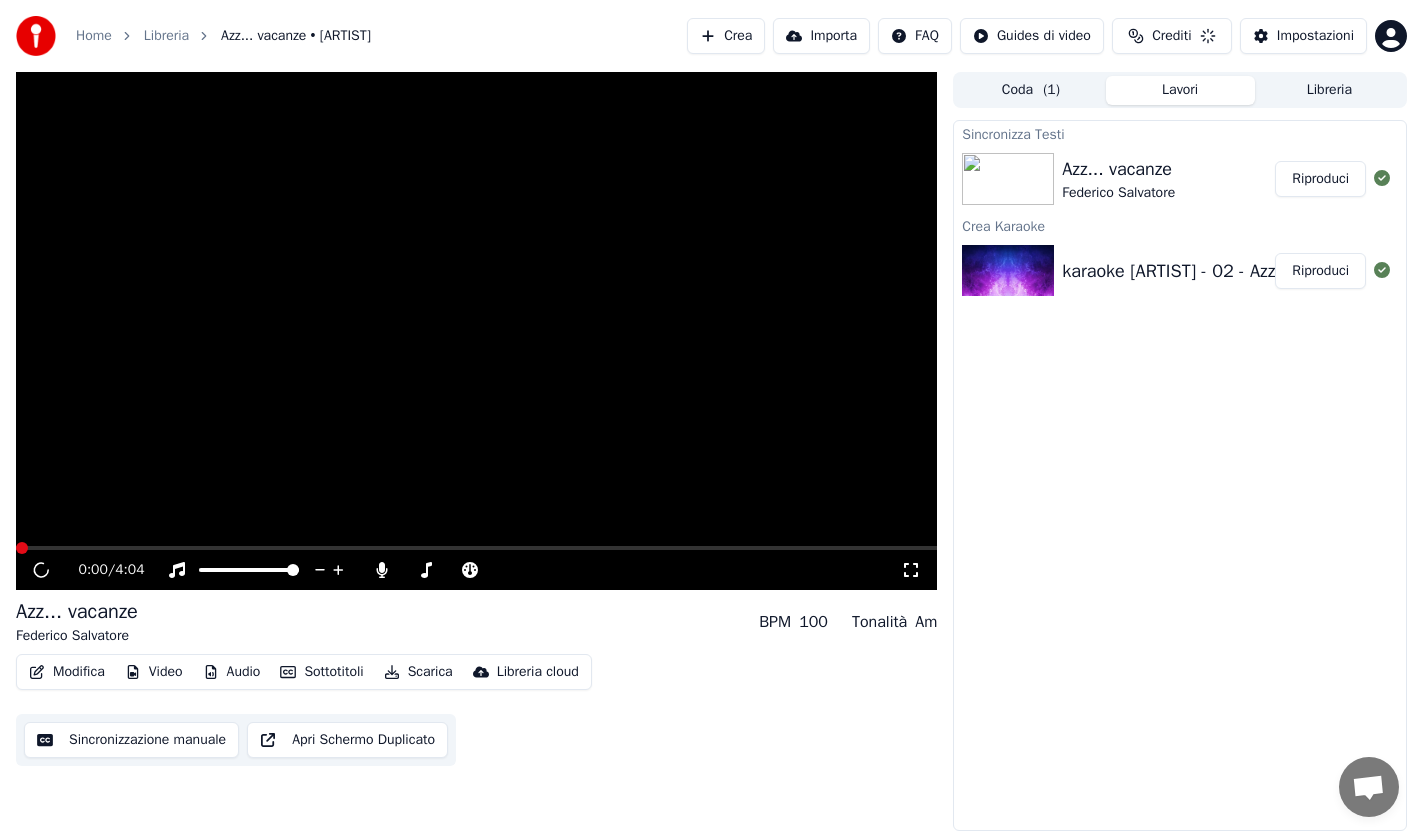 scroll, scrollTop: 0, scrollLeft: 0, axis: both 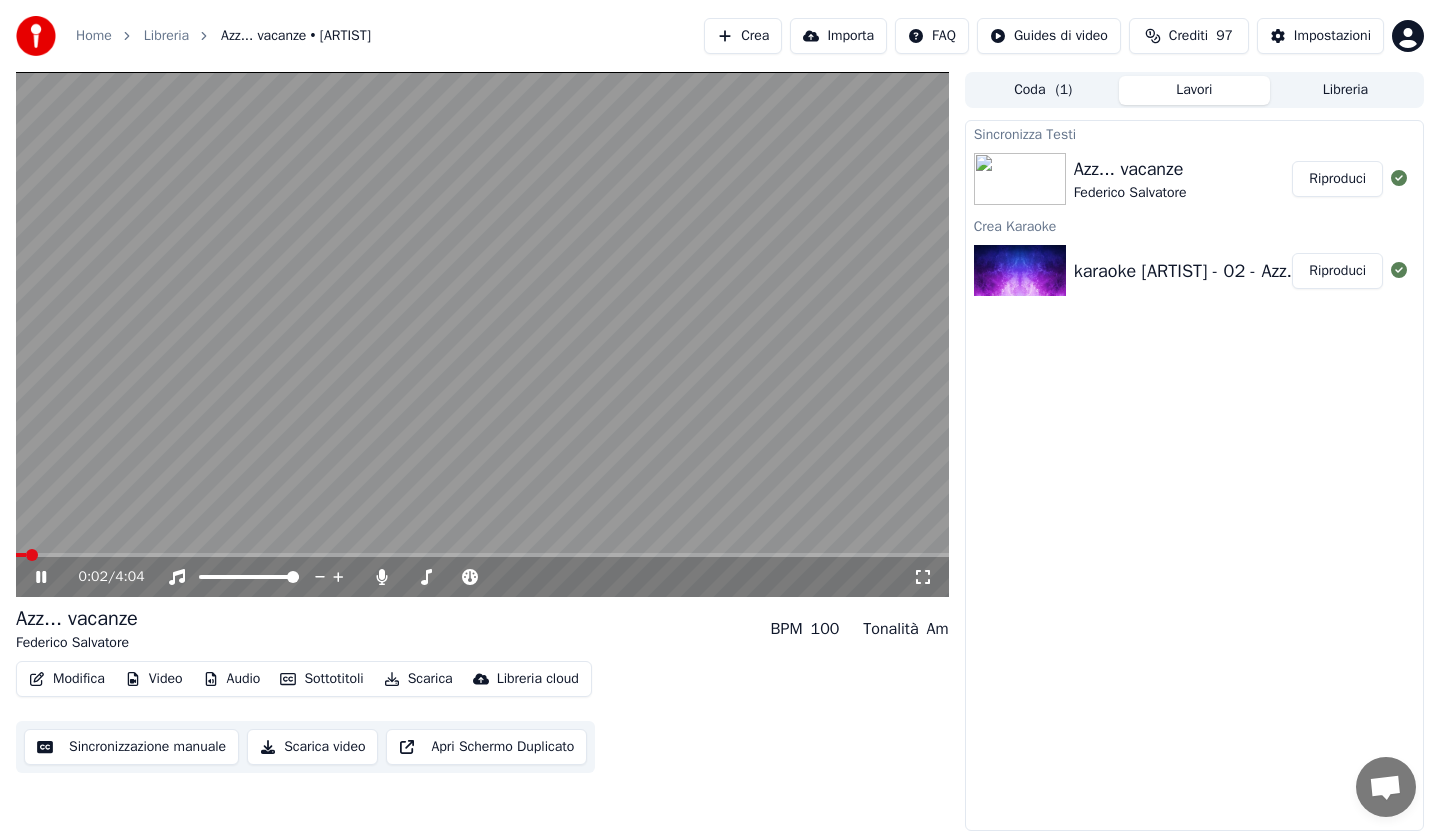 click 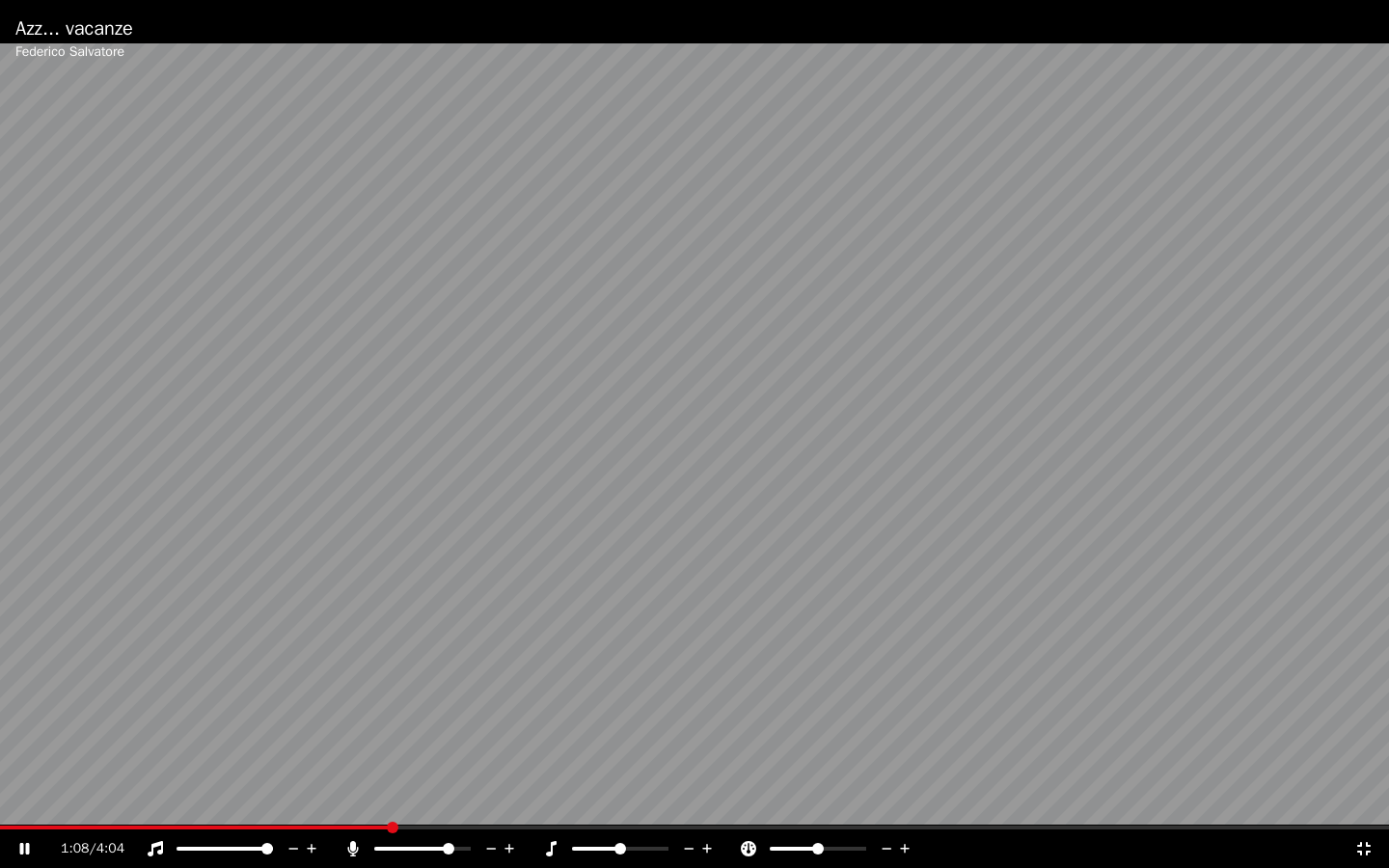click at bounding box center (449, 849) 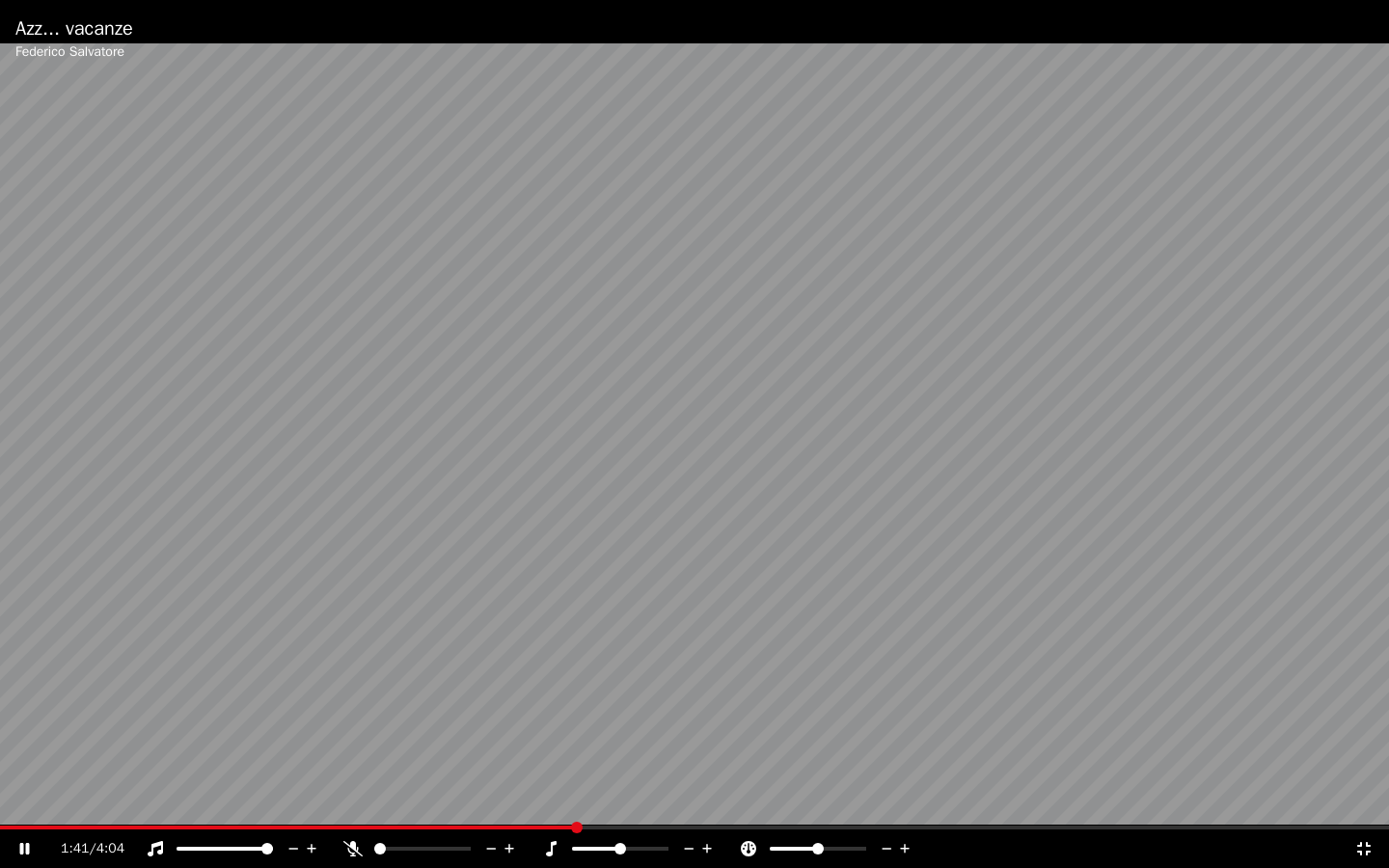 click at bounding box center [440, 849] 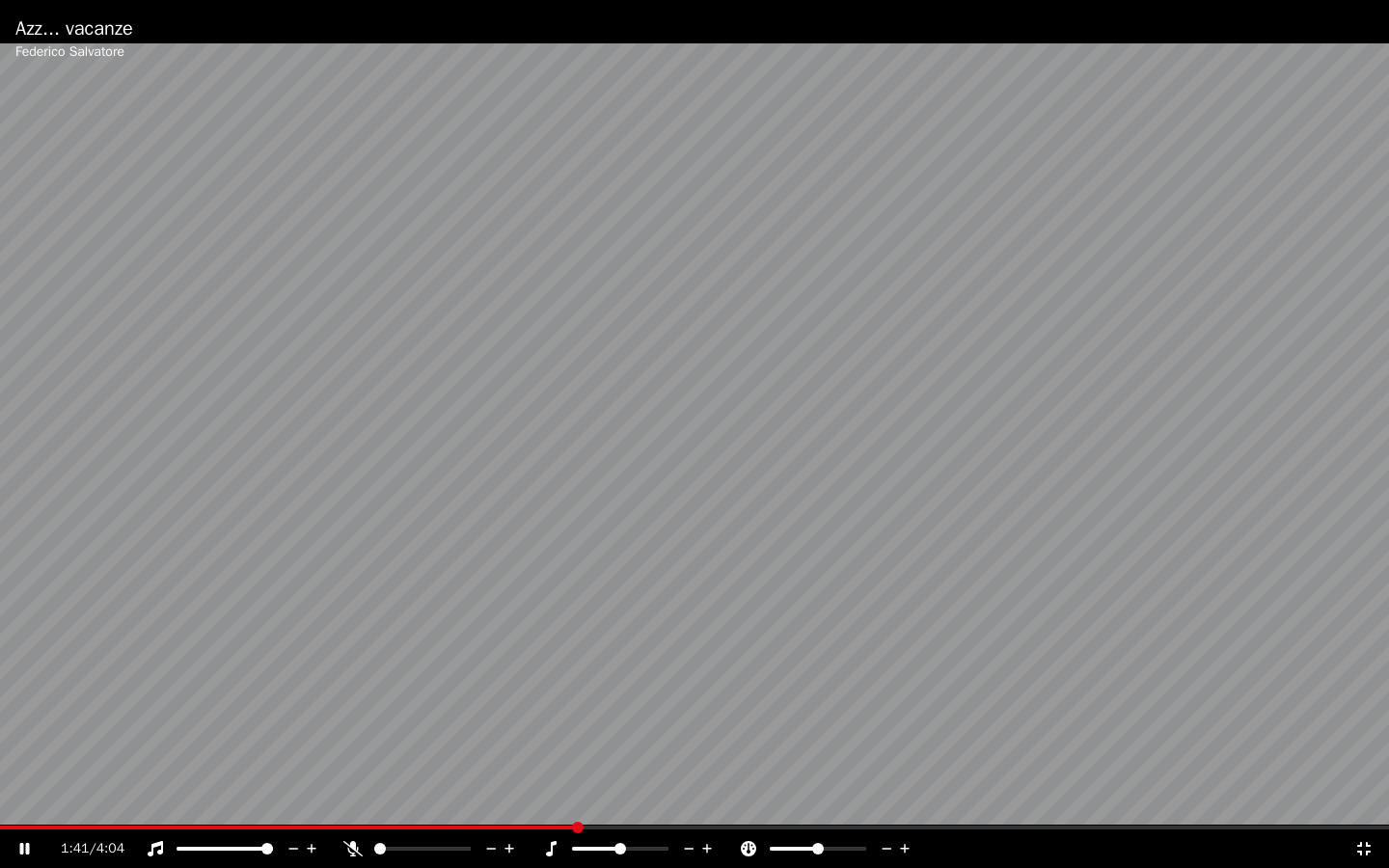 click at bounding box center [380, 849] 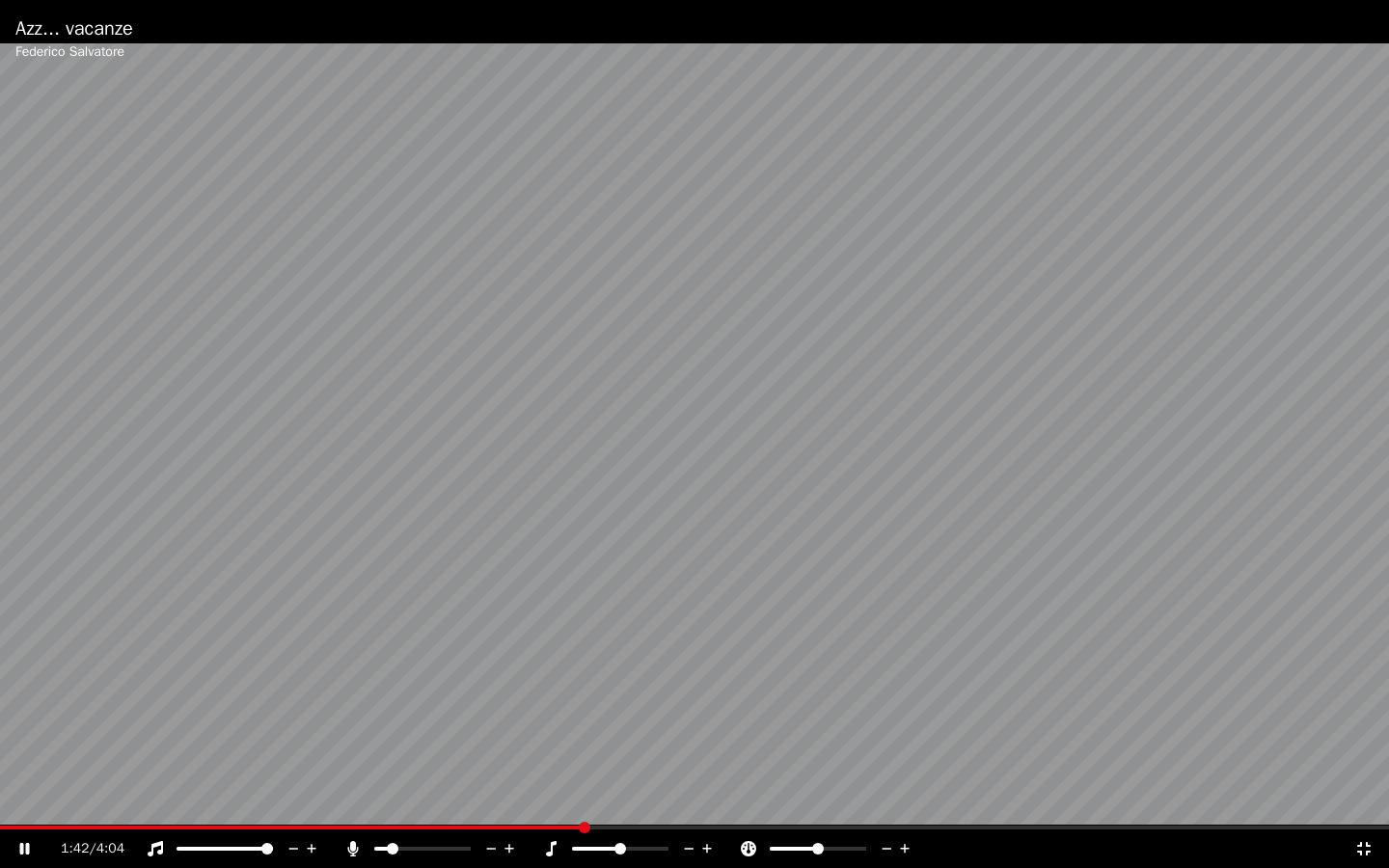 drag, startPoint x: 422, startPoint y: 852, endPoint x: 451, endPoint y: 853, distance: 29.017236 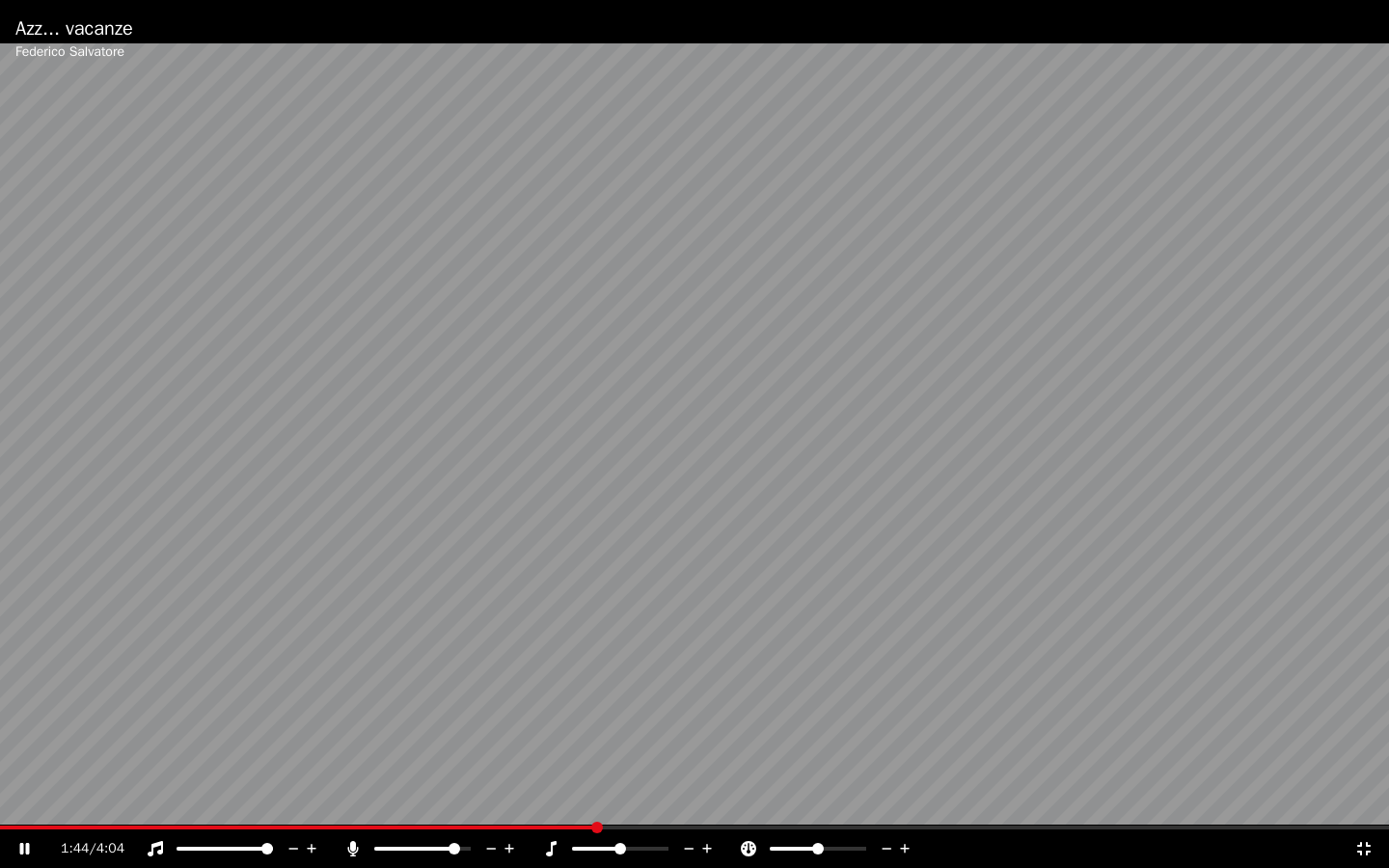 click at bounding box center (454, 849) 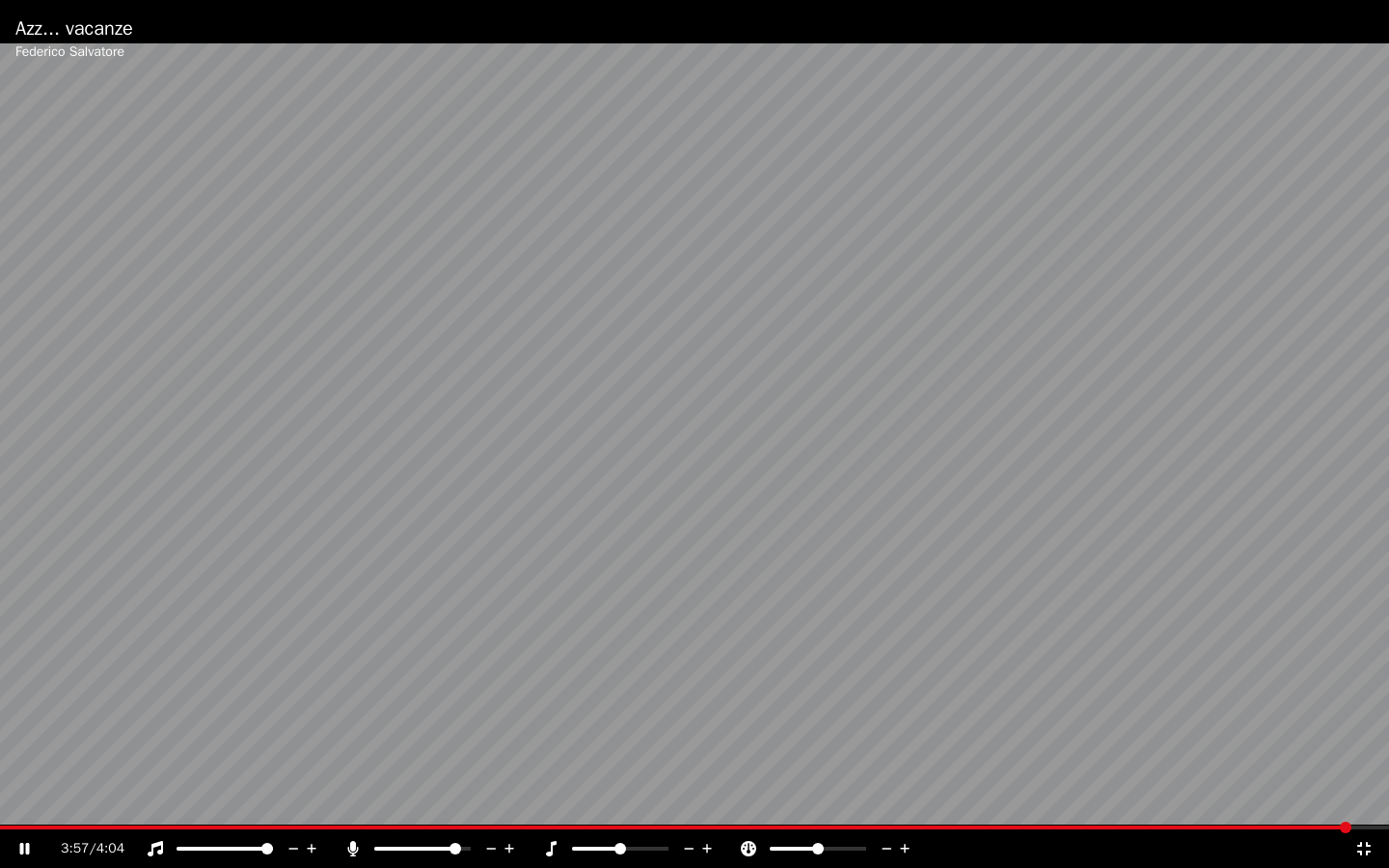 click 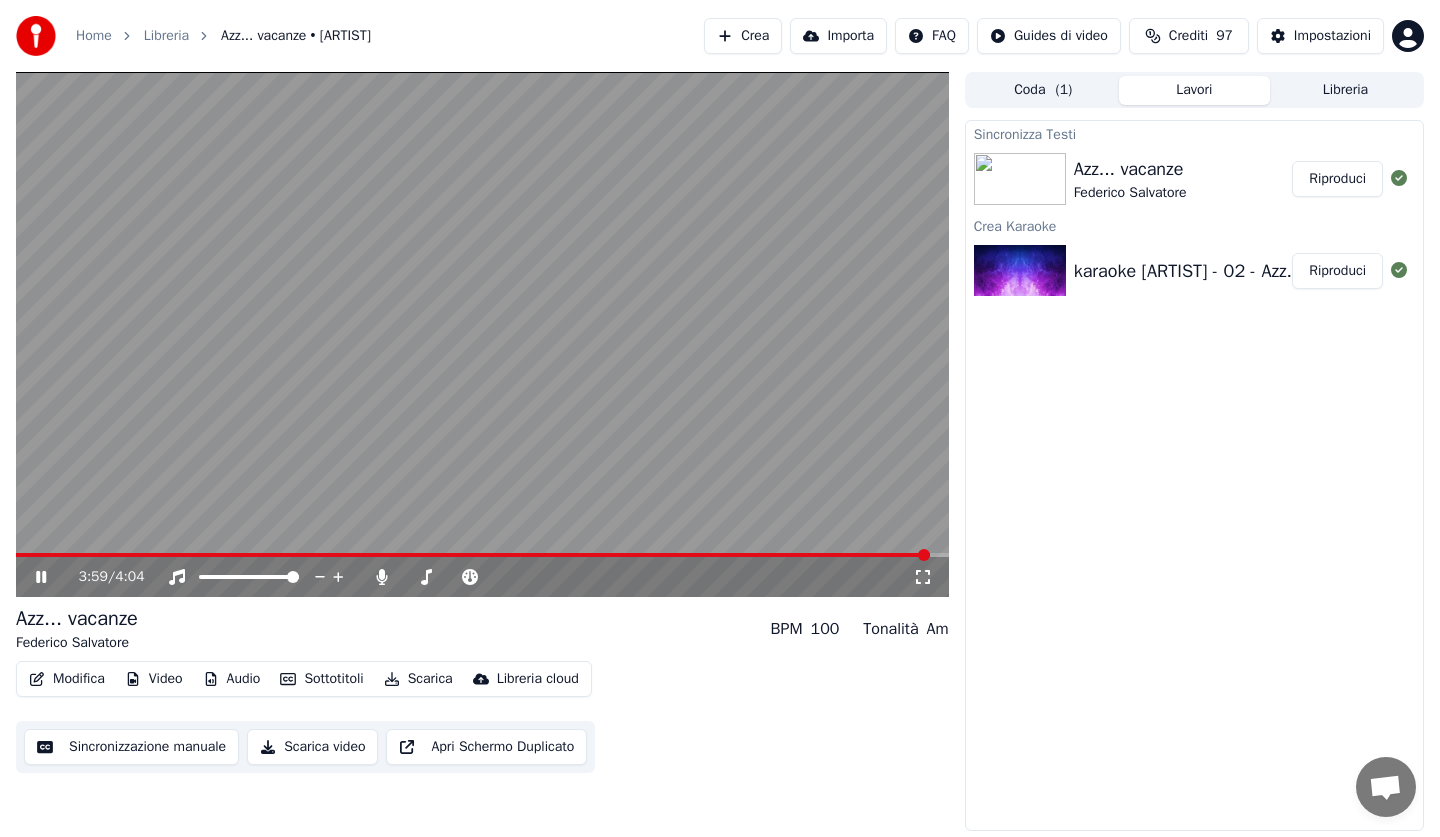 click 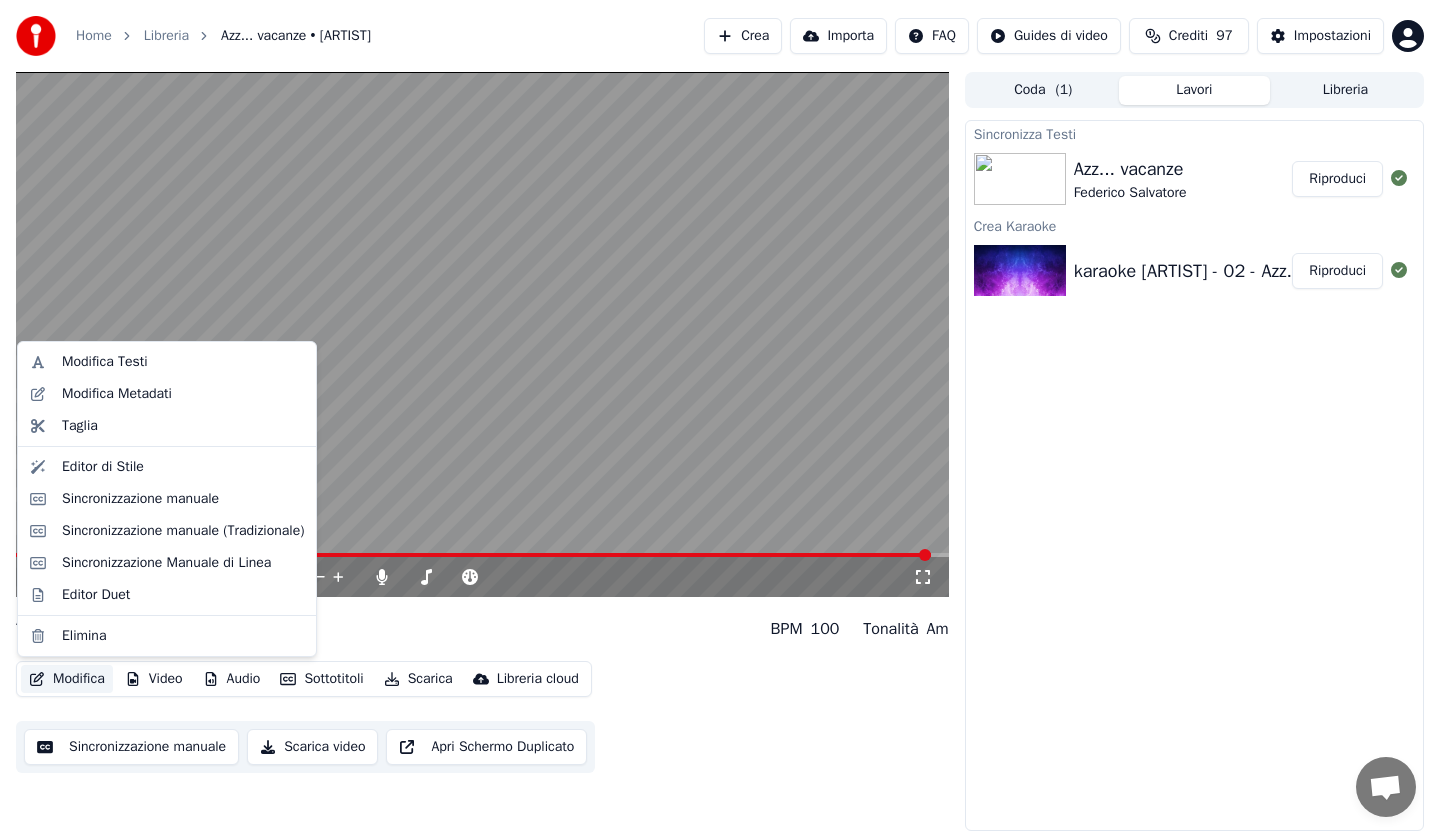 click on "Modifica" at bounding box center [67, 679] 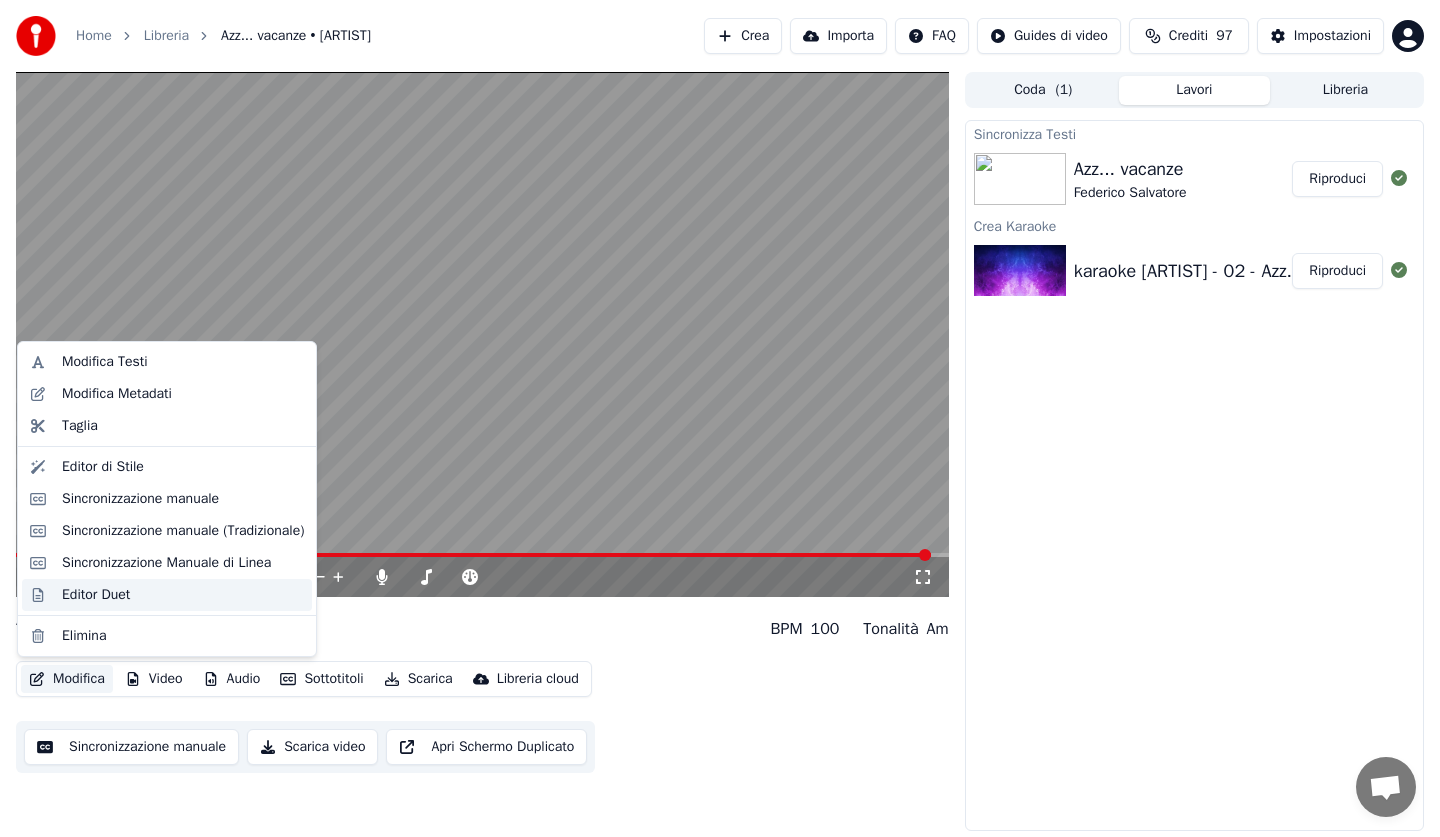 click on "Editor Duet" at bounding box center (96, 595) 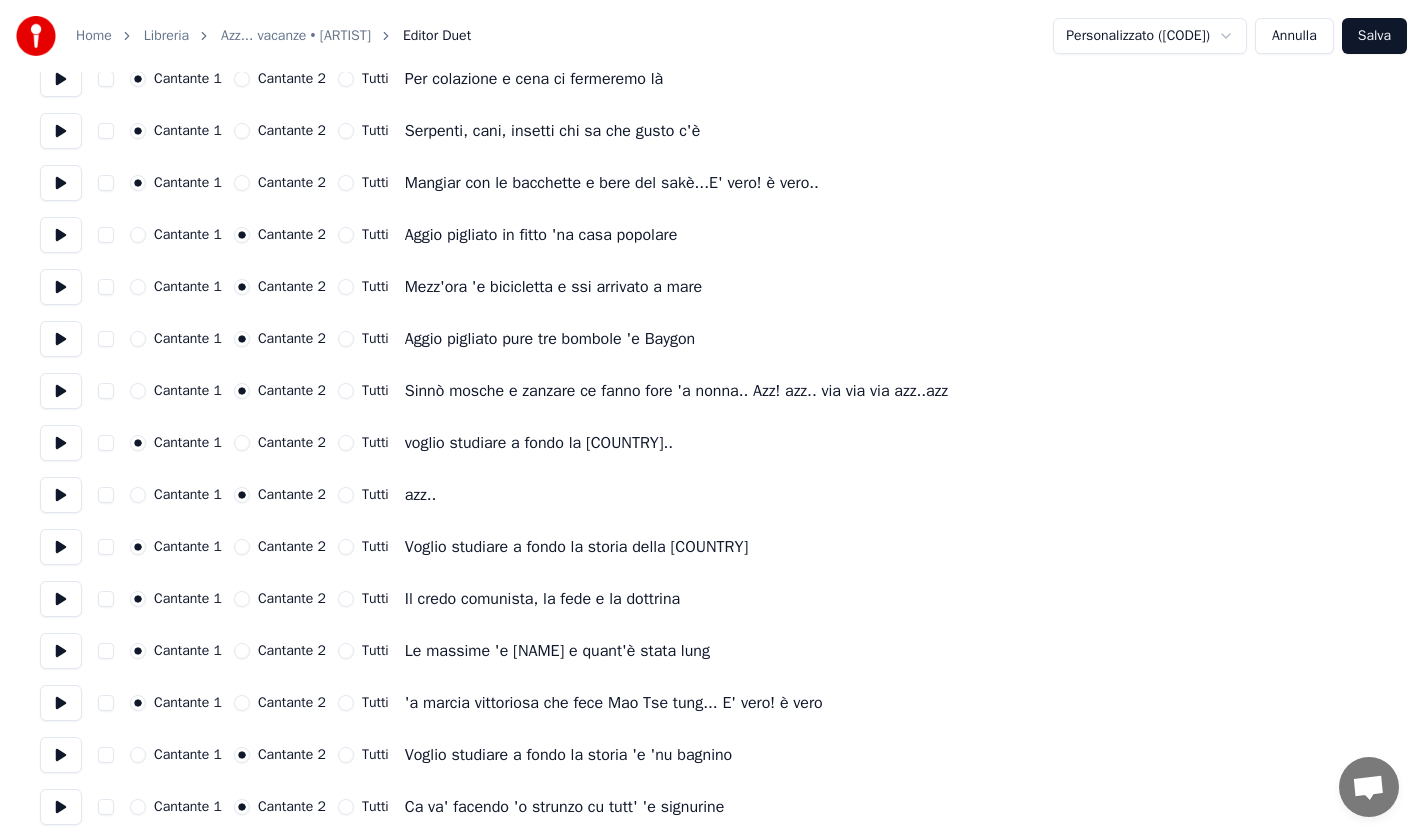scroll, scrollTop: 1700, scrollLeft: 0, axis: vertical 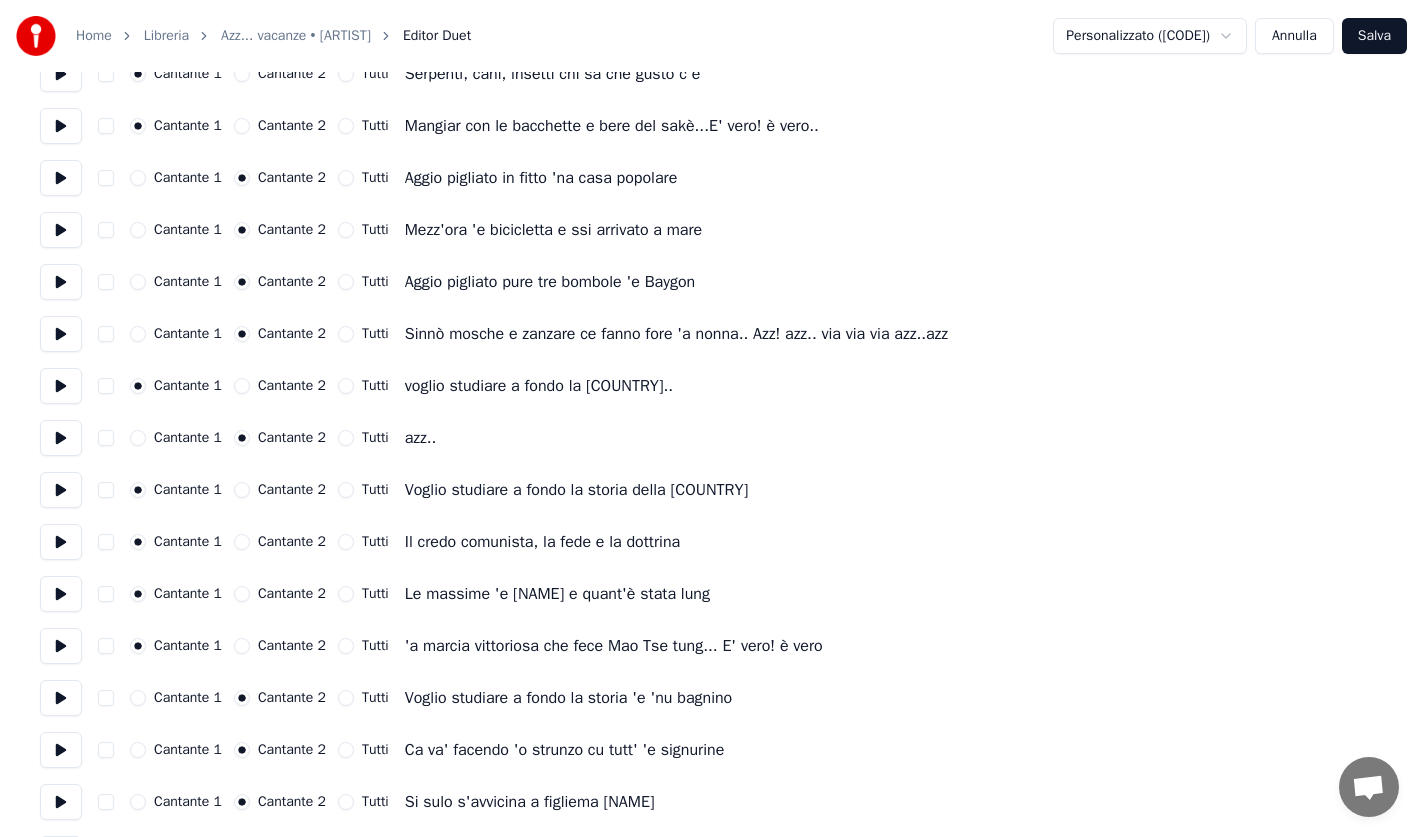 click on "Annulla" at bounding box center (1294, 36) 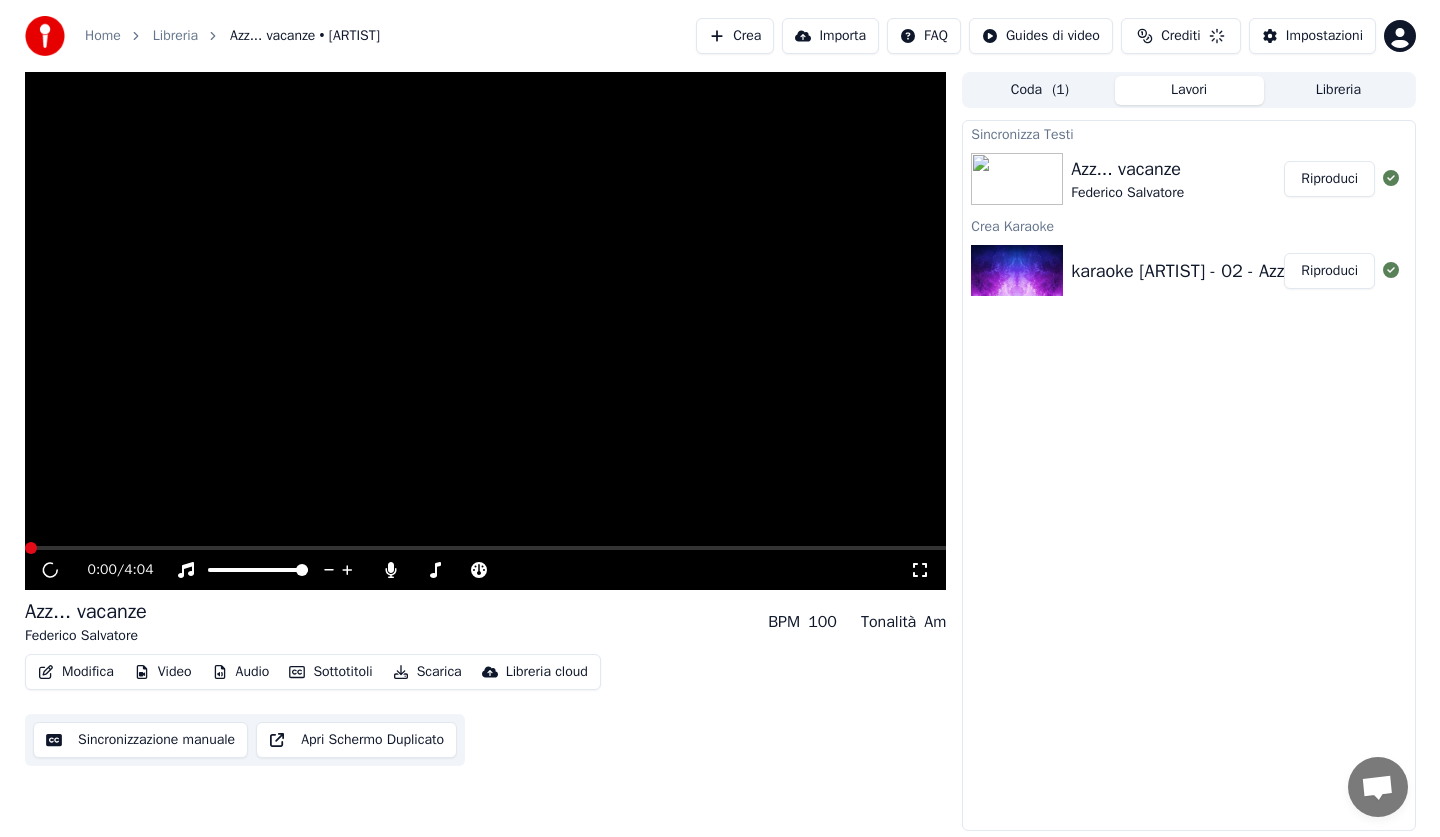 scroll, scrollTop: 0, scrollLeft: 0, axis: both 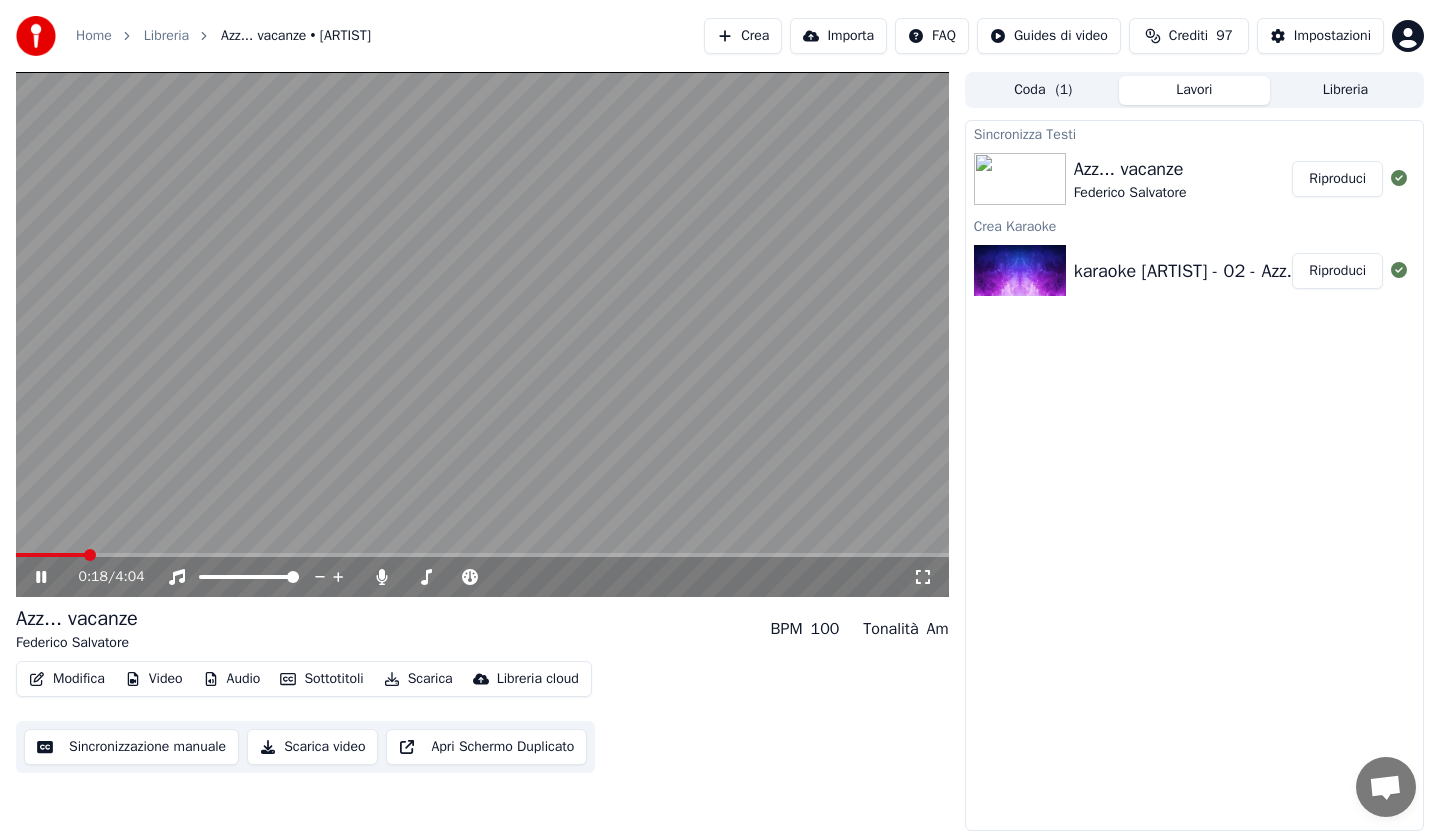 click at bounding box center [482, 555] 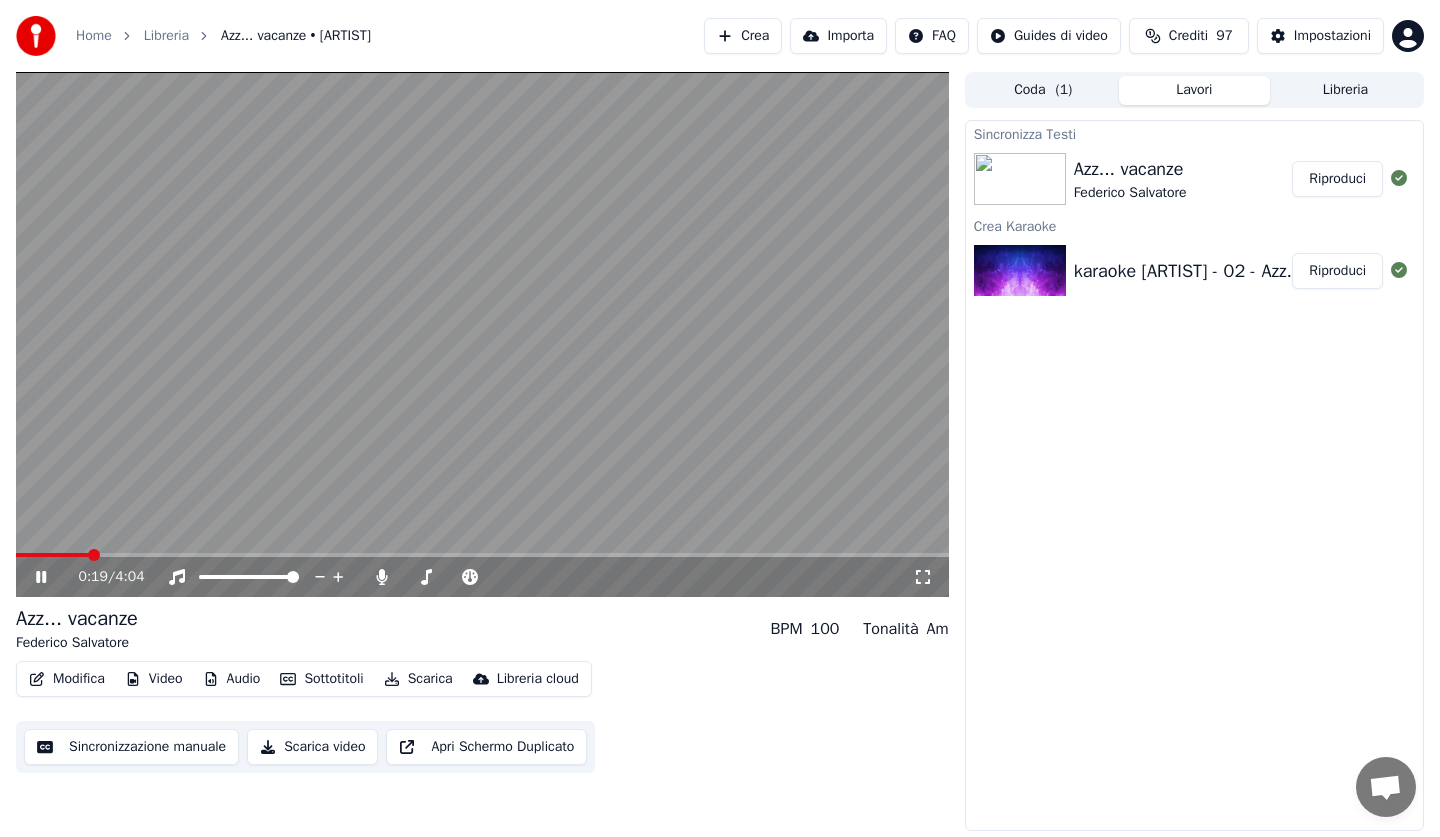 click at bounding box center (482, 555) 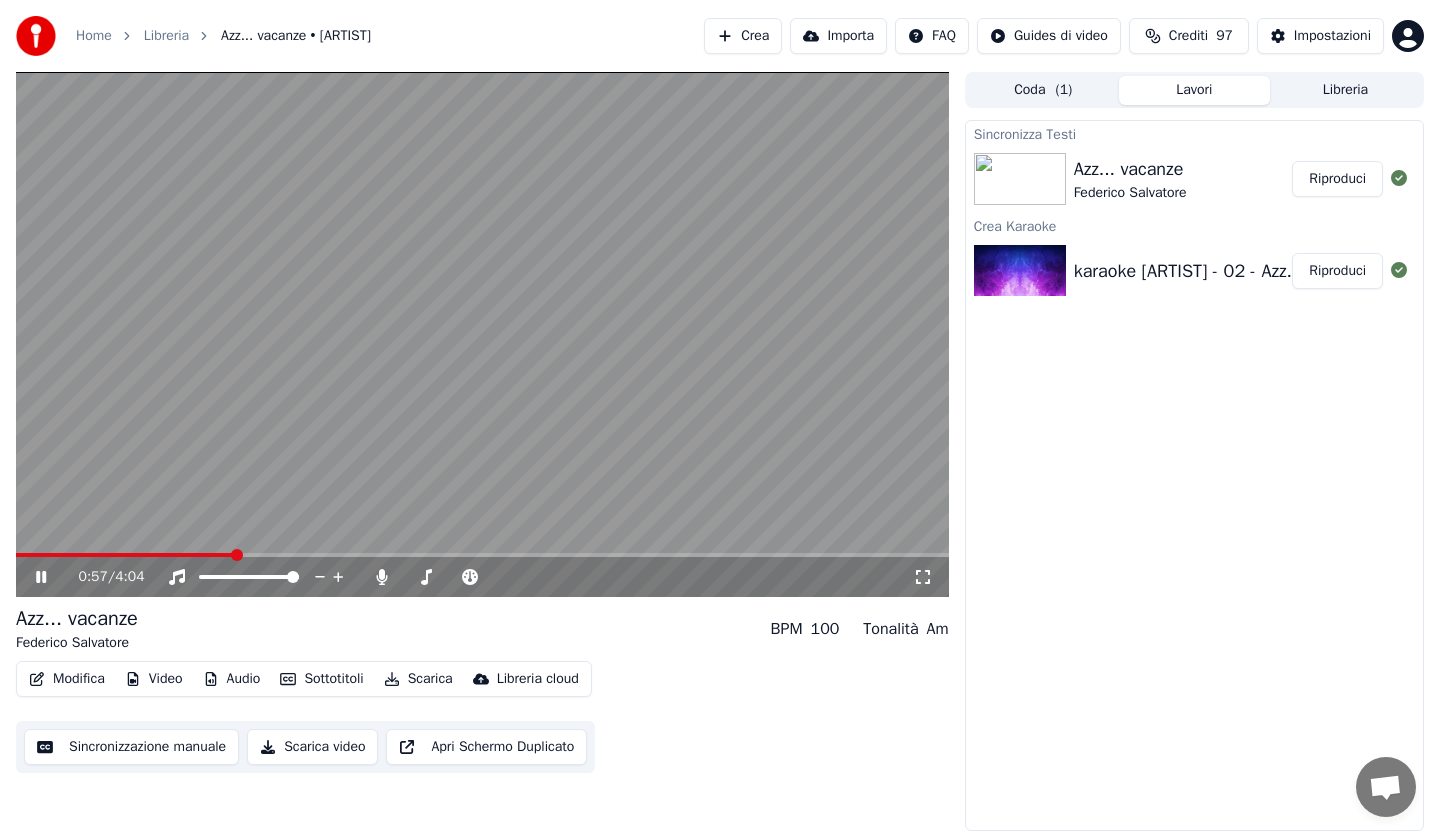 click at bounding box center [482, 555] 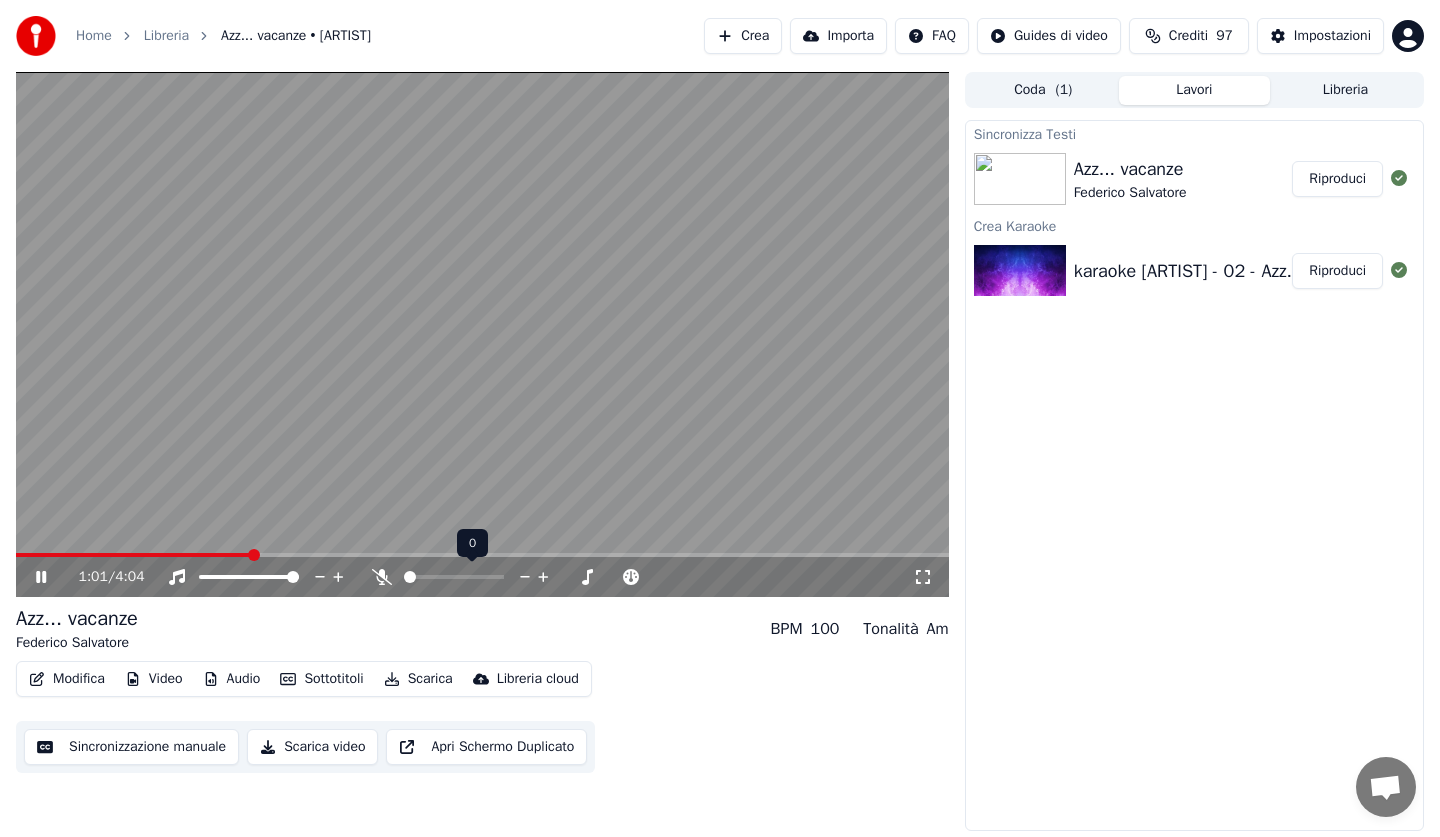 click at bounding box center [410, 577] 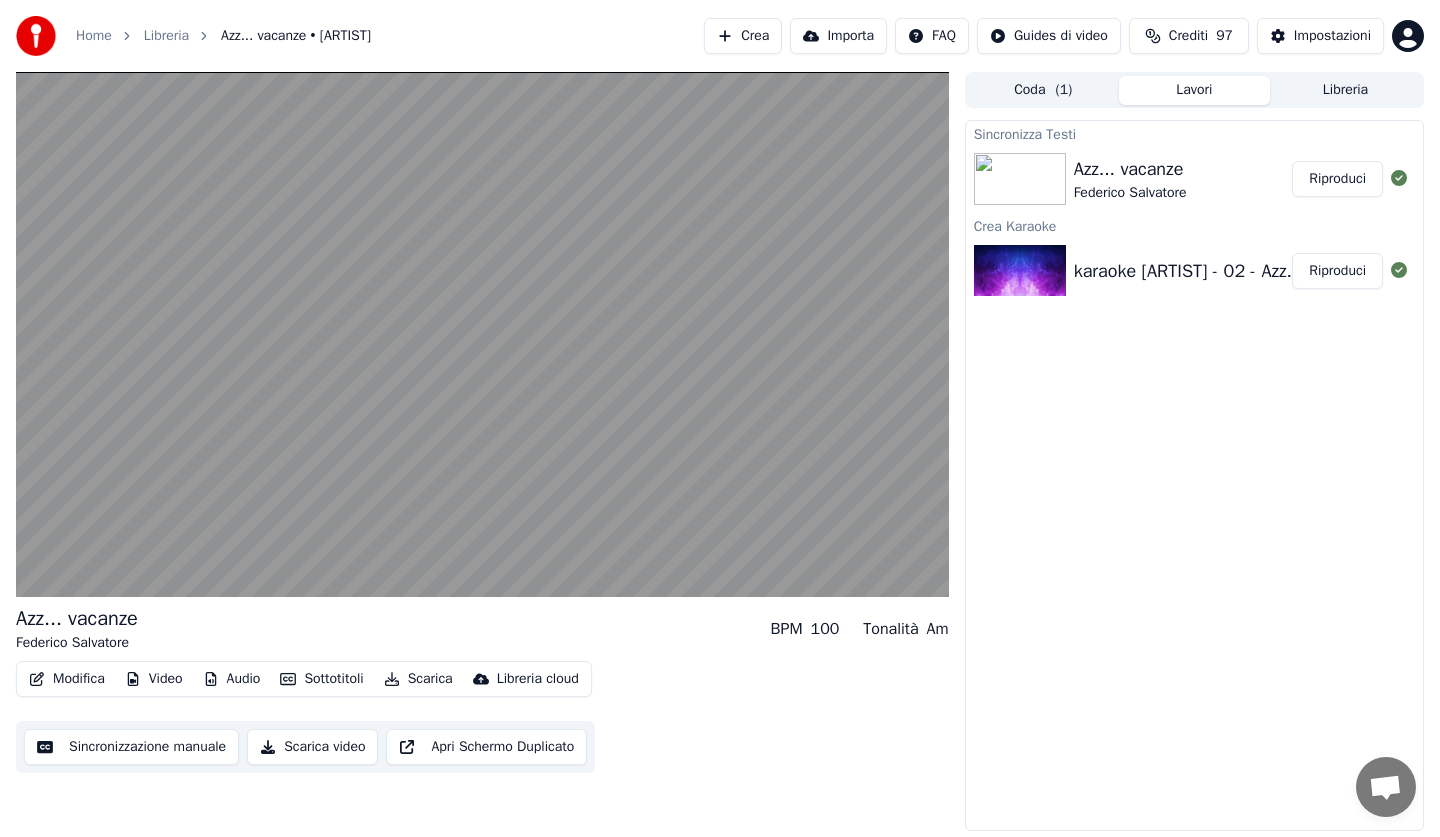 click on "Scarica" at bounding box center (418, 679) 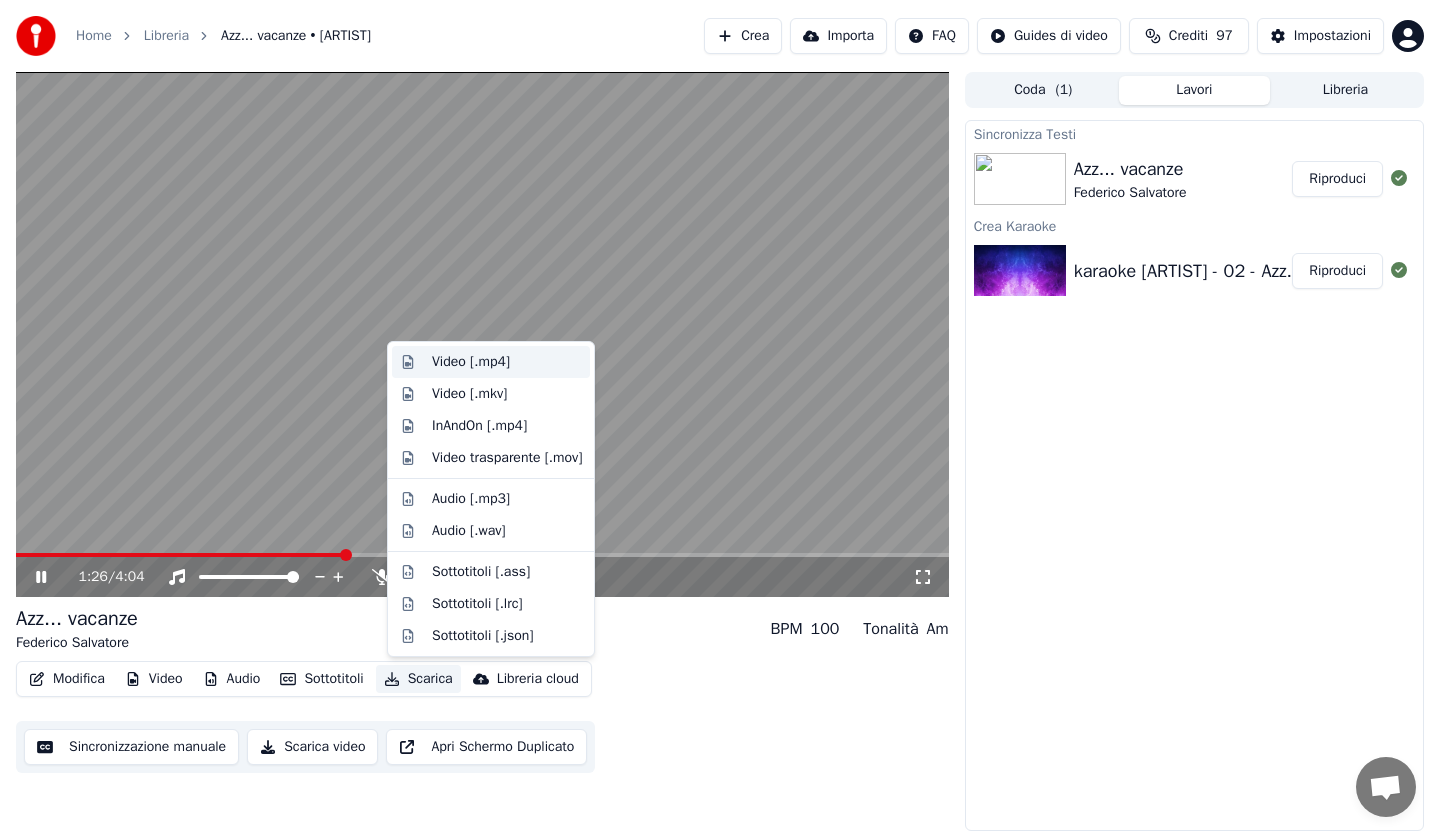 click on "Video [.mp4]" at bounding box center [471, 362] 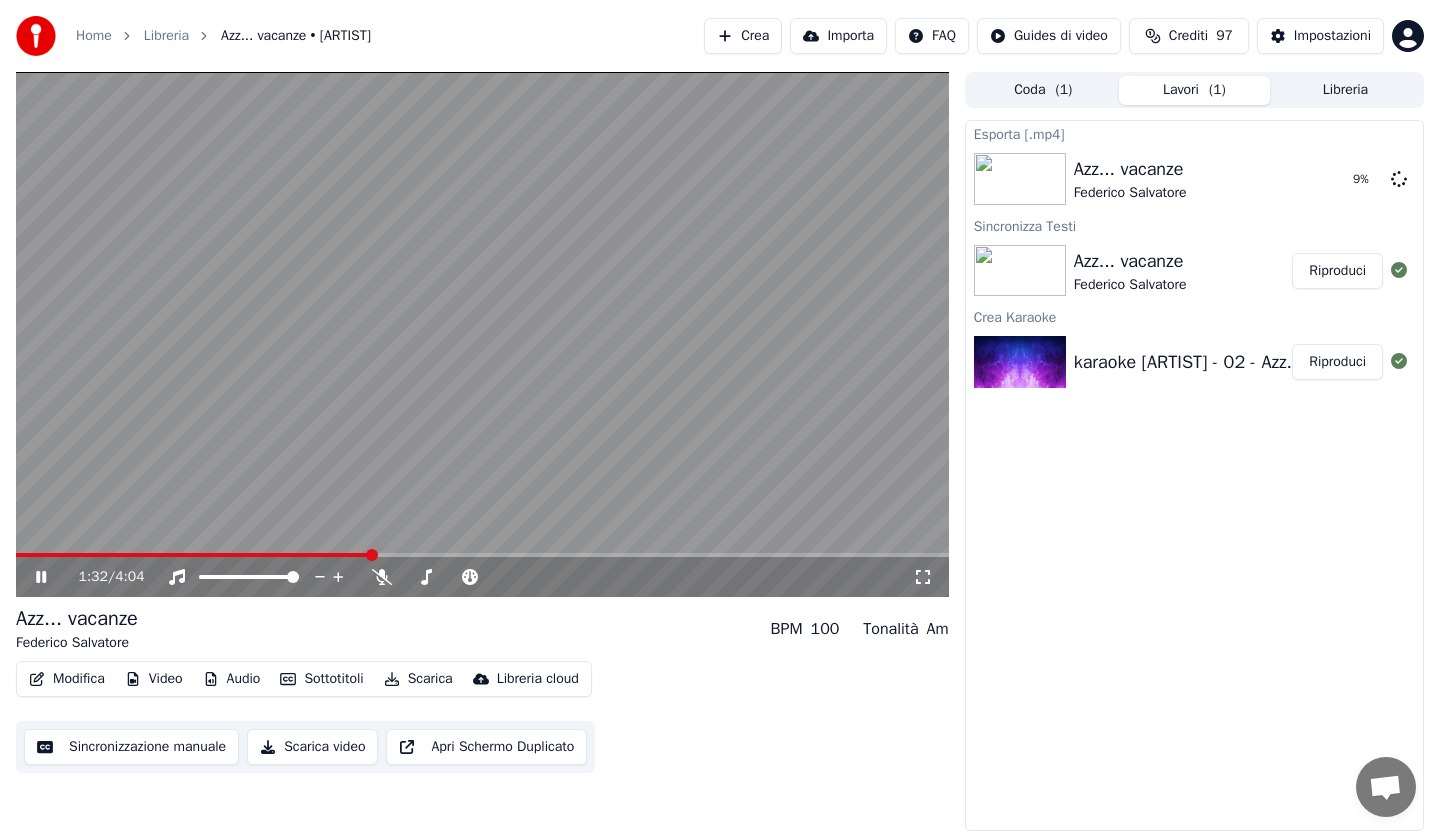 click 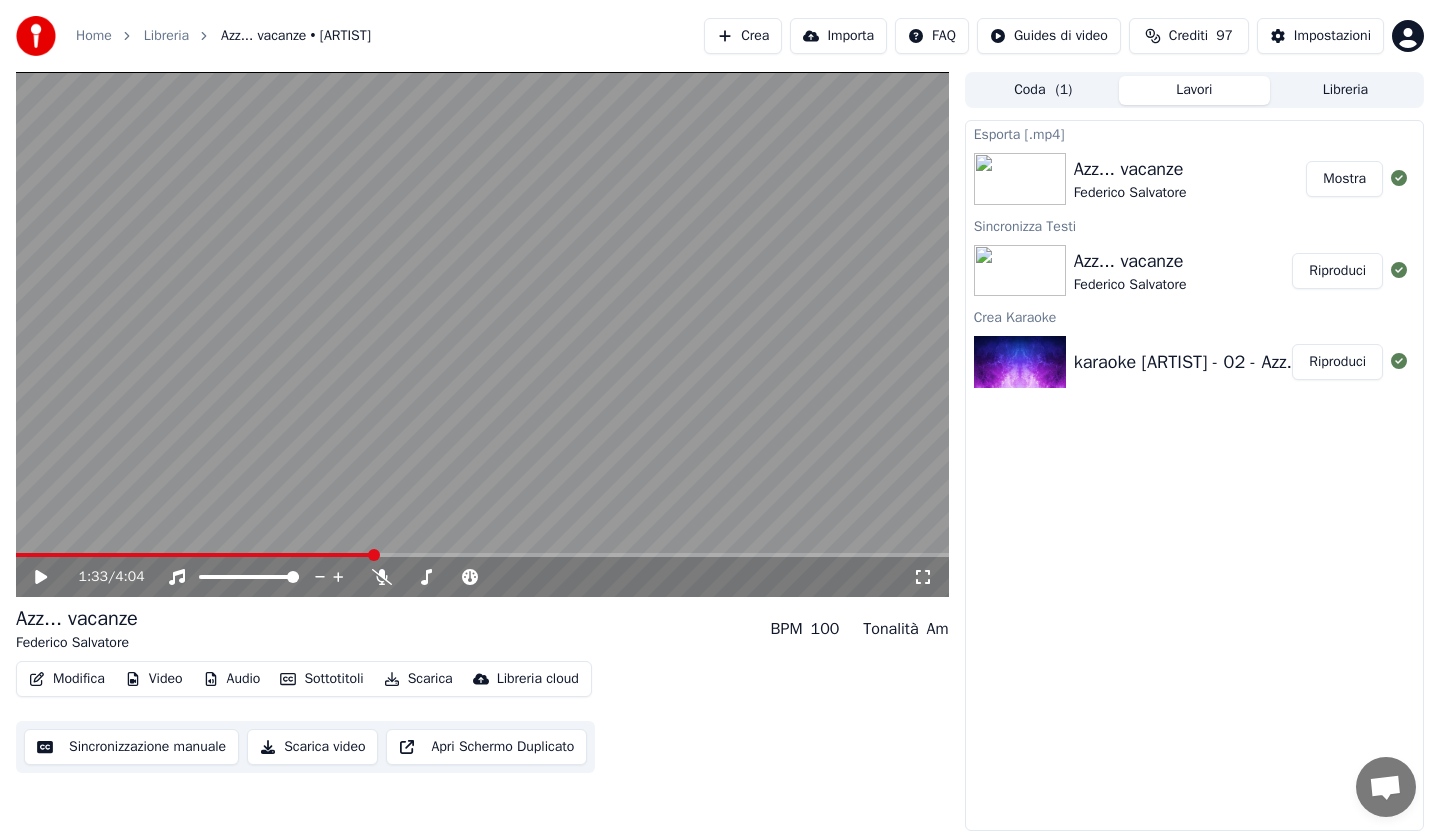 click on "Mostra" at bounding box center [1344, 179] 